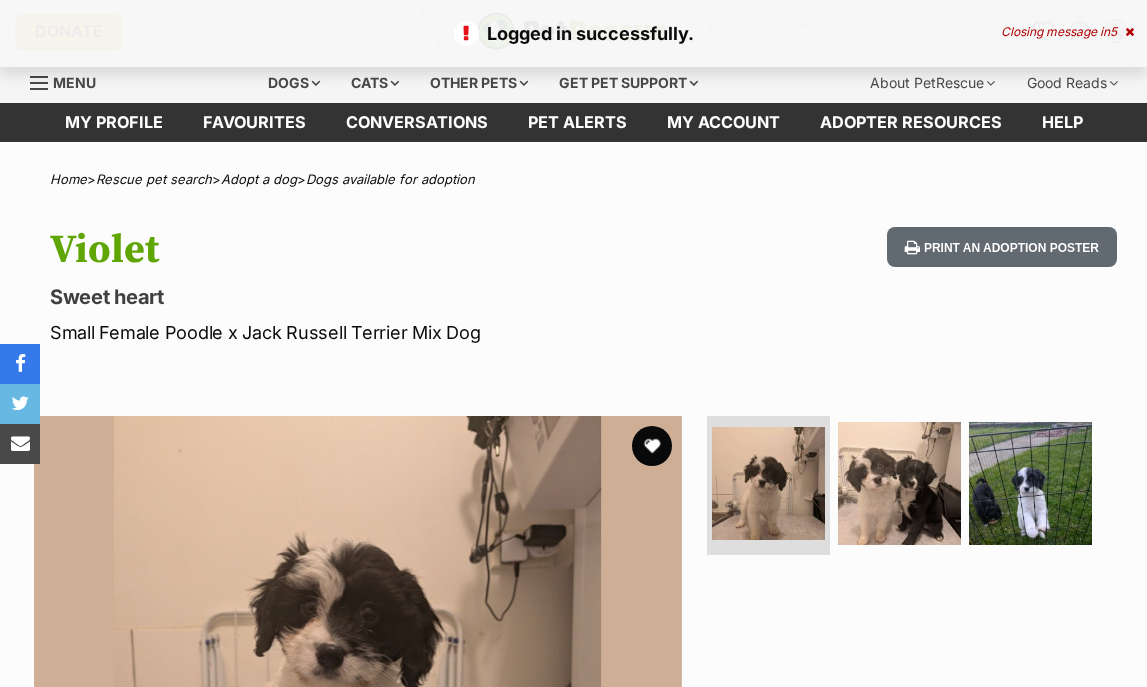 scroll, scrollTop: 0, scrollLeft: 0, axis: both 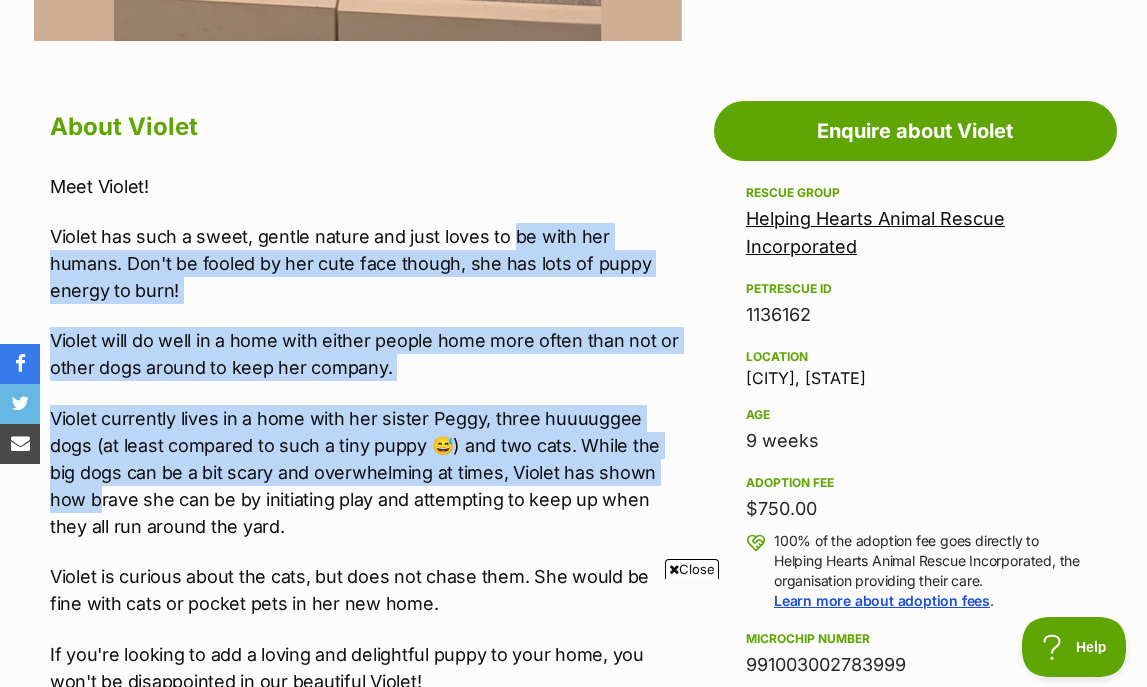 drag, startPoint x: 507, startPoint y: 236, endPoint x: 636, endPoint y: 476, distance: 272.47202 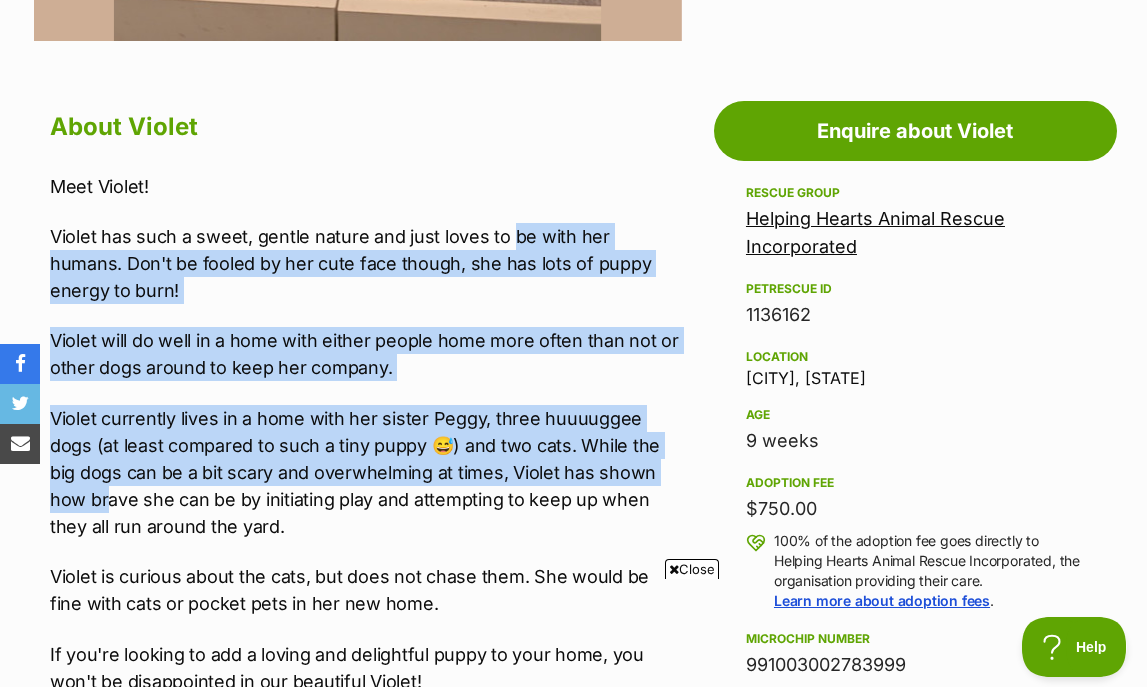 click on "Violet currently lives in a home with her sister Peggy, three huuuuggee dogs (at least compared to such a tiny puppy 😅) and two cats. While the big dogs can be a bit scary and overwhelming at times, Violet has shown how brave she can be by initiating play and attempting to keep up when they all run around the yard." at bounding box center (366, 472) 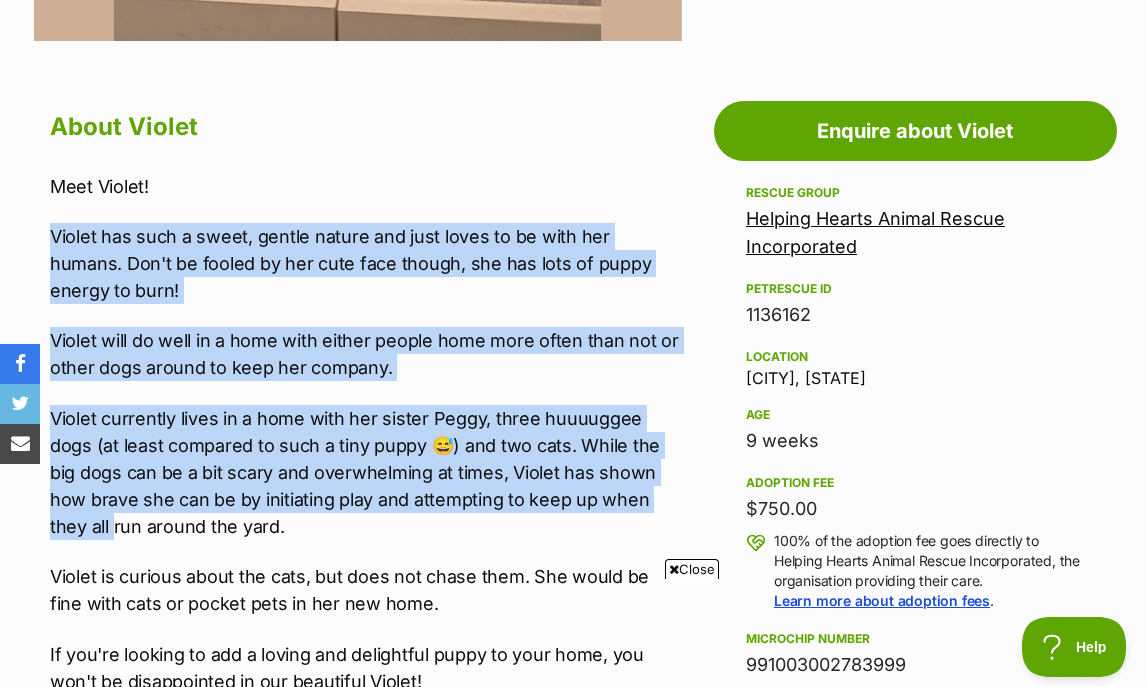 drag, startPoint x: 618, startPoint y: 506, endPoint x: 577, endPoint y: 212, distance: 296.84506 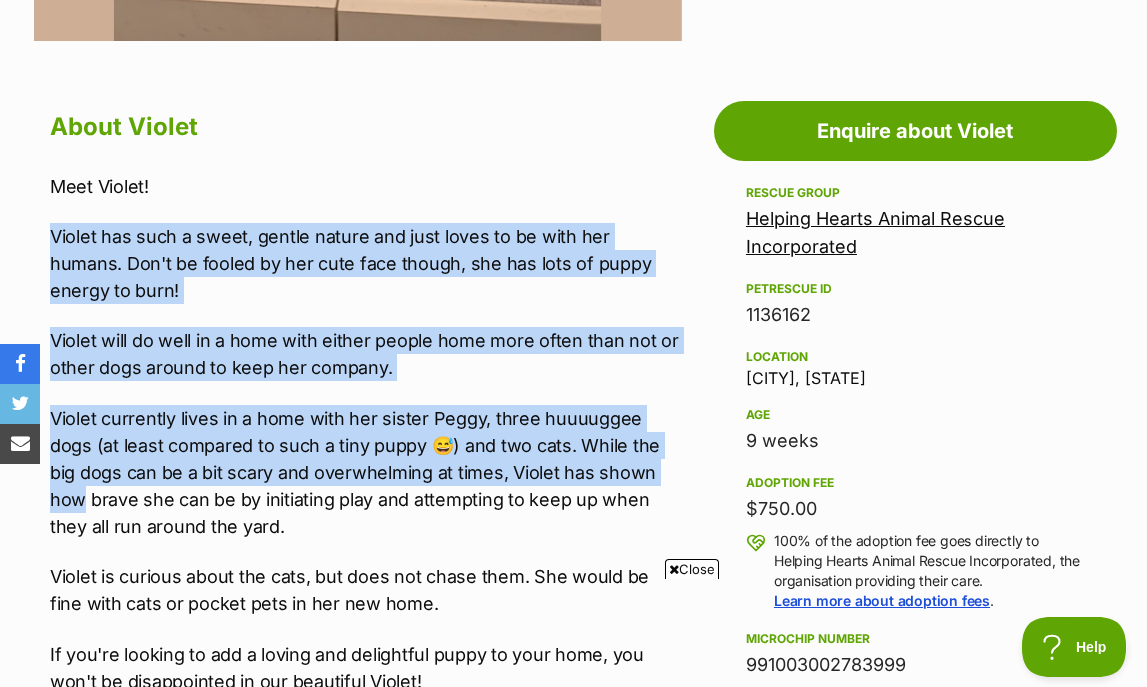 drag, startPoint x: 533, startPoint y: 209, endPoint x: 619, endPoint y: 481, distance: 285.2718 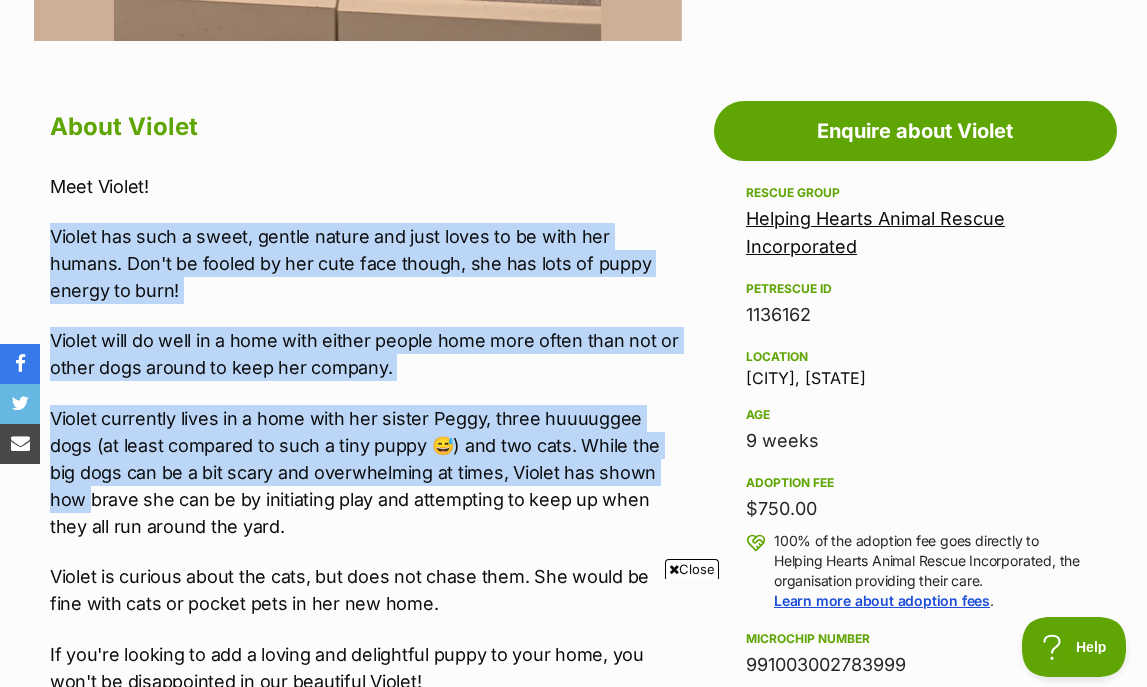 click on "Violet currently lives in a home with her sister Peggy, three huuuuggee dogs (at least compared to such a tiny puppy 😅) and two cats. While the big dogs can be a bit scary and overwhelming at times, Violet has shown how brave she can be by initiating play and attempting to keep up when they all run around the yard." at bounding box center [366, 472] 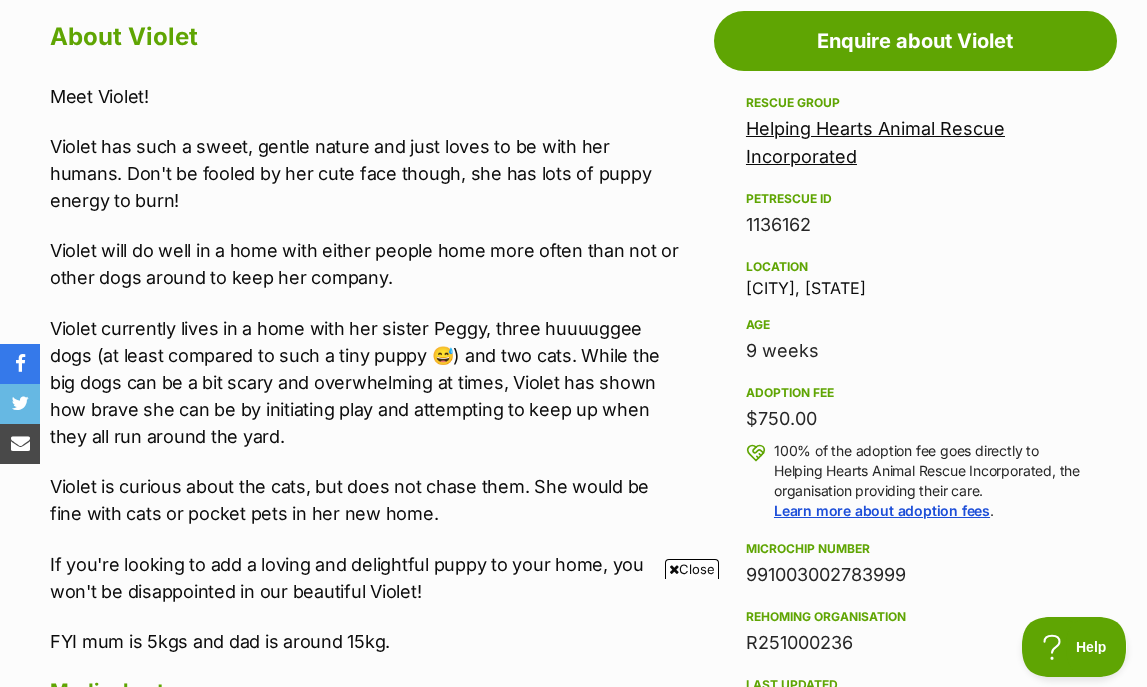 scroll, scrollTop: 1128, scrollLeft: 0, axis: vertical 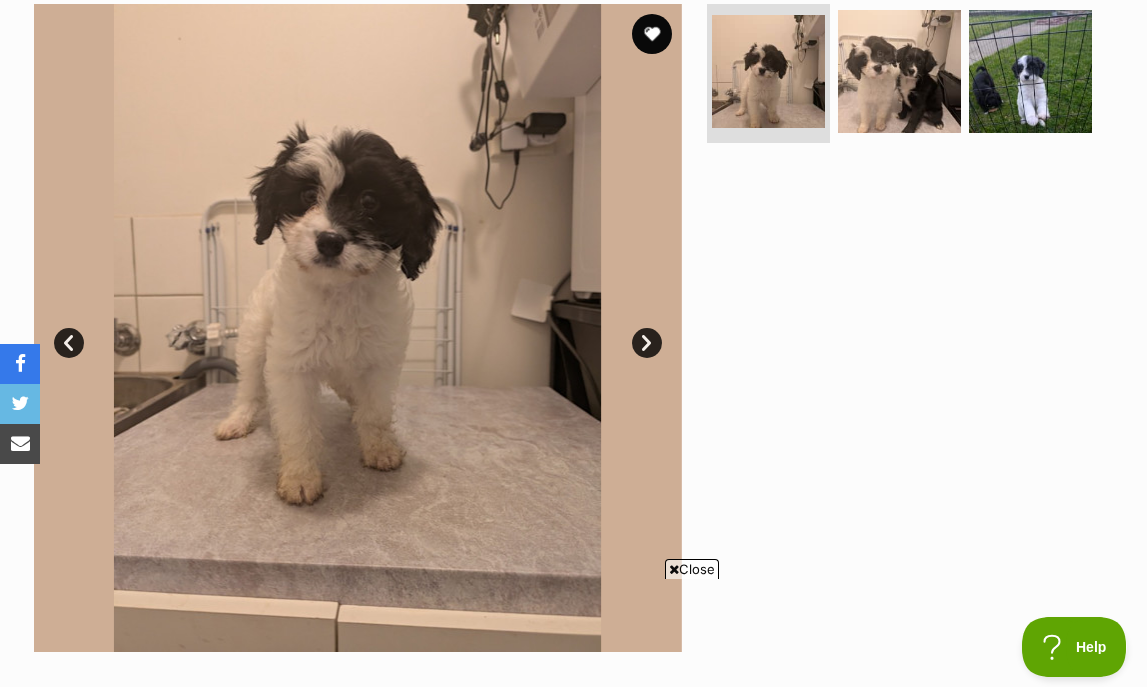 click on "Next" at bounding box center [647, 343] 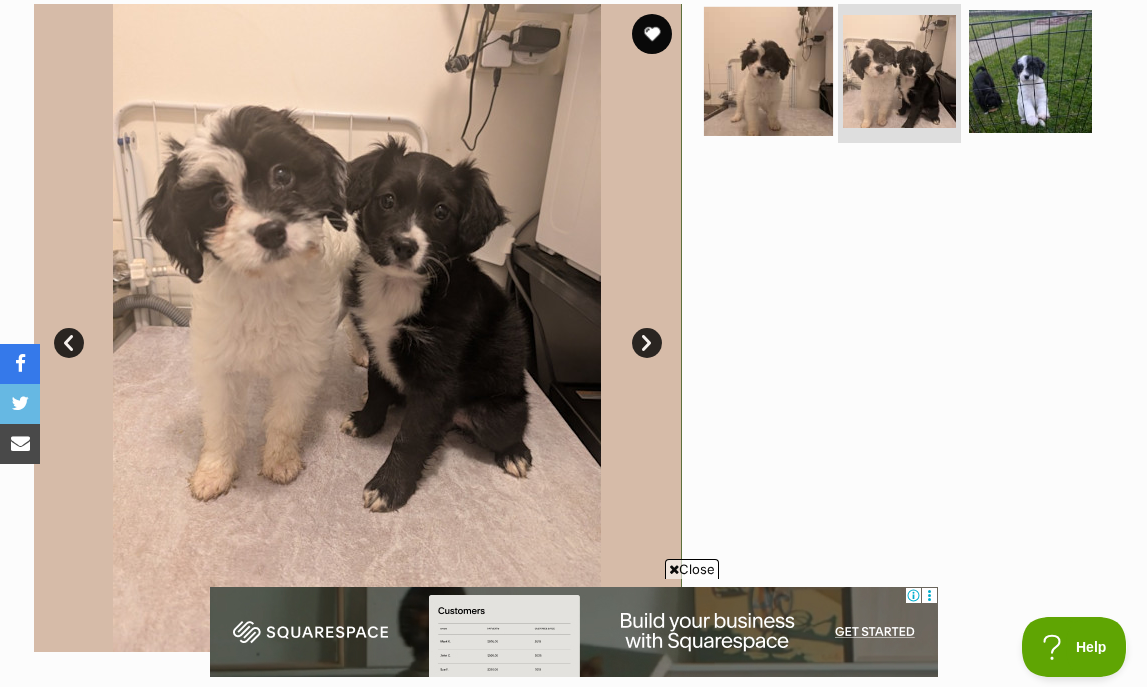 scroll, scrollTop: 0, scrollLeft: 0, axis: both 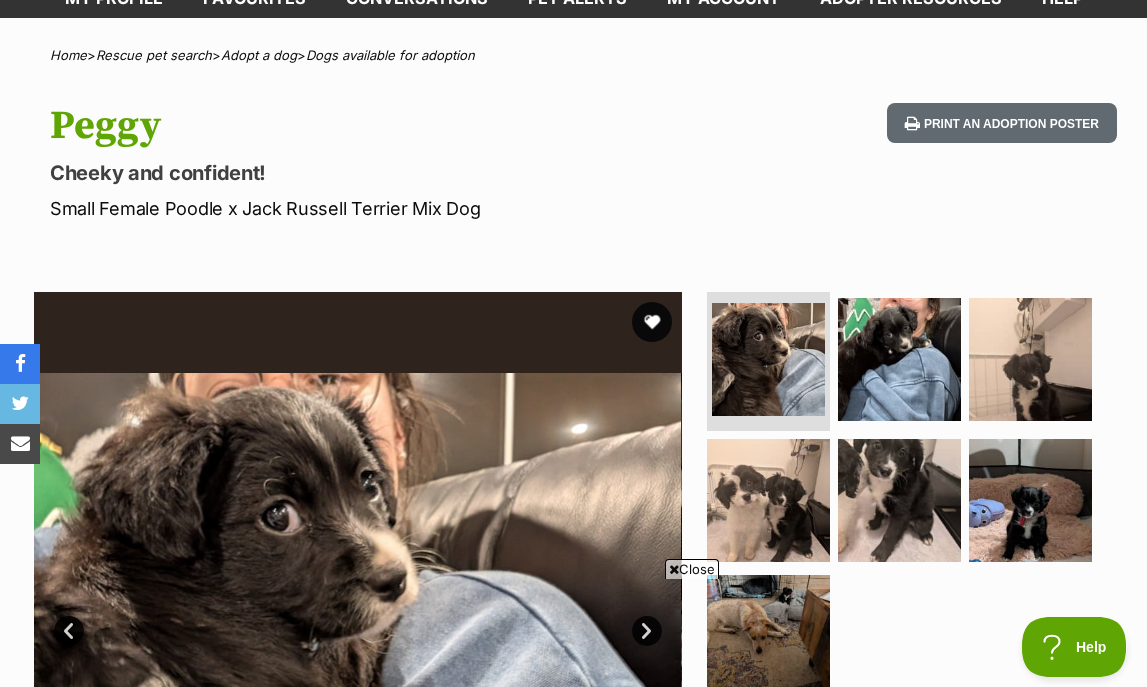 click at bounding box center [358, 616] 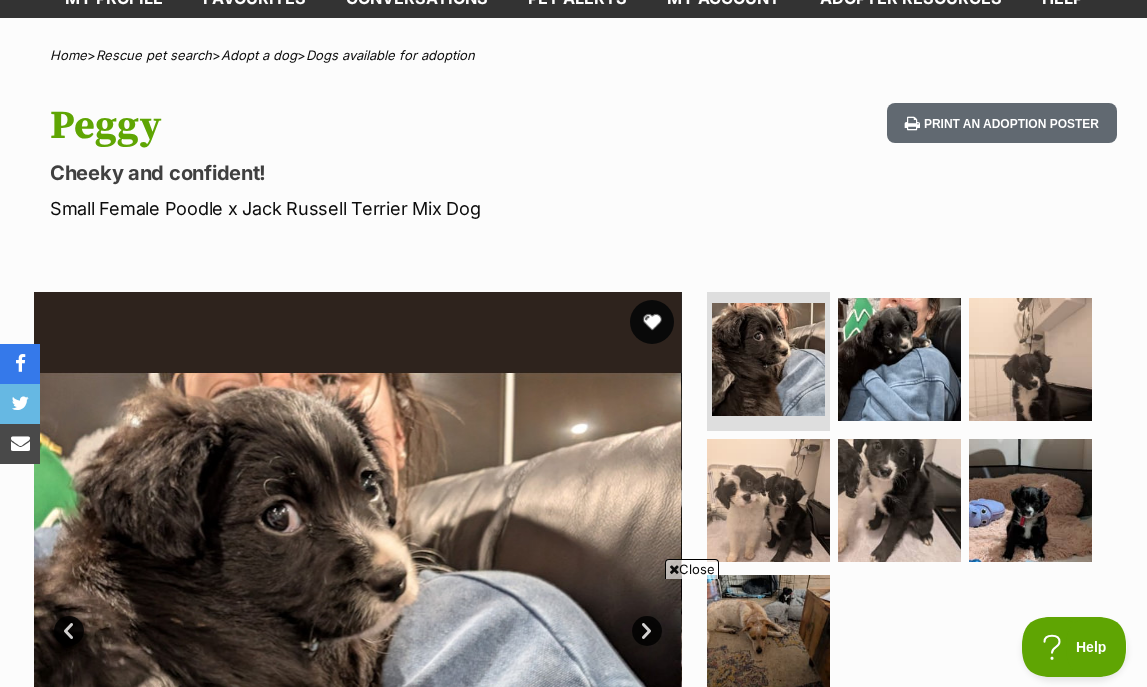 scroll, scrollTop: 0, scrollLeft: 0, axis: both 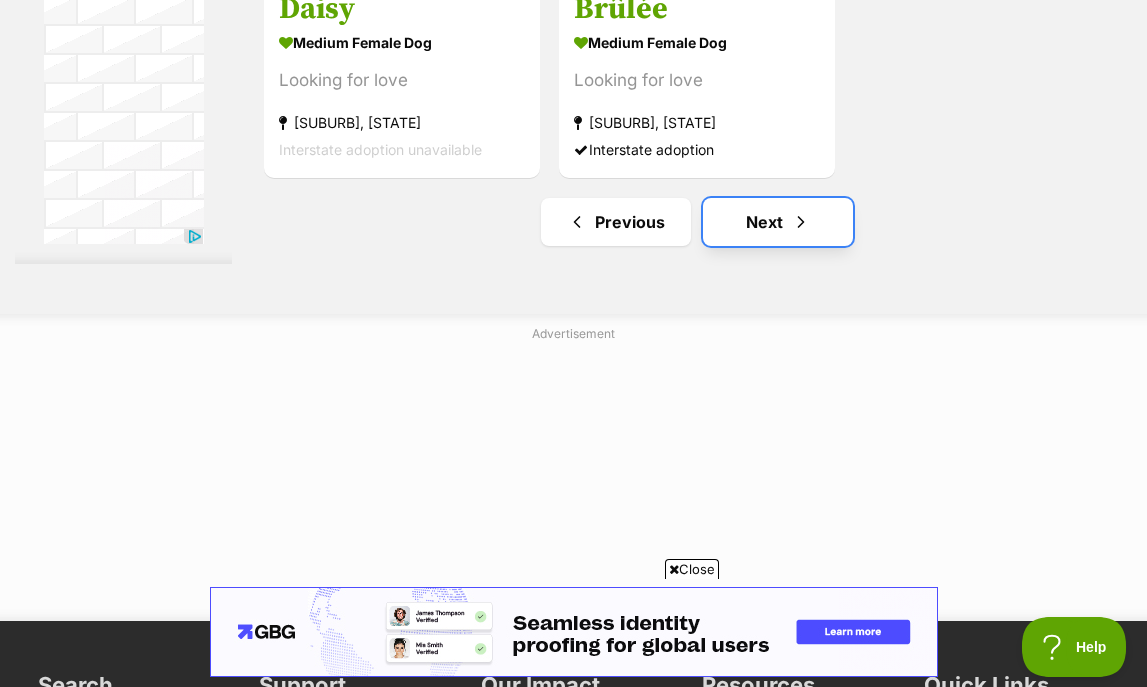 click on "Next" at bounding box center (778, 222) 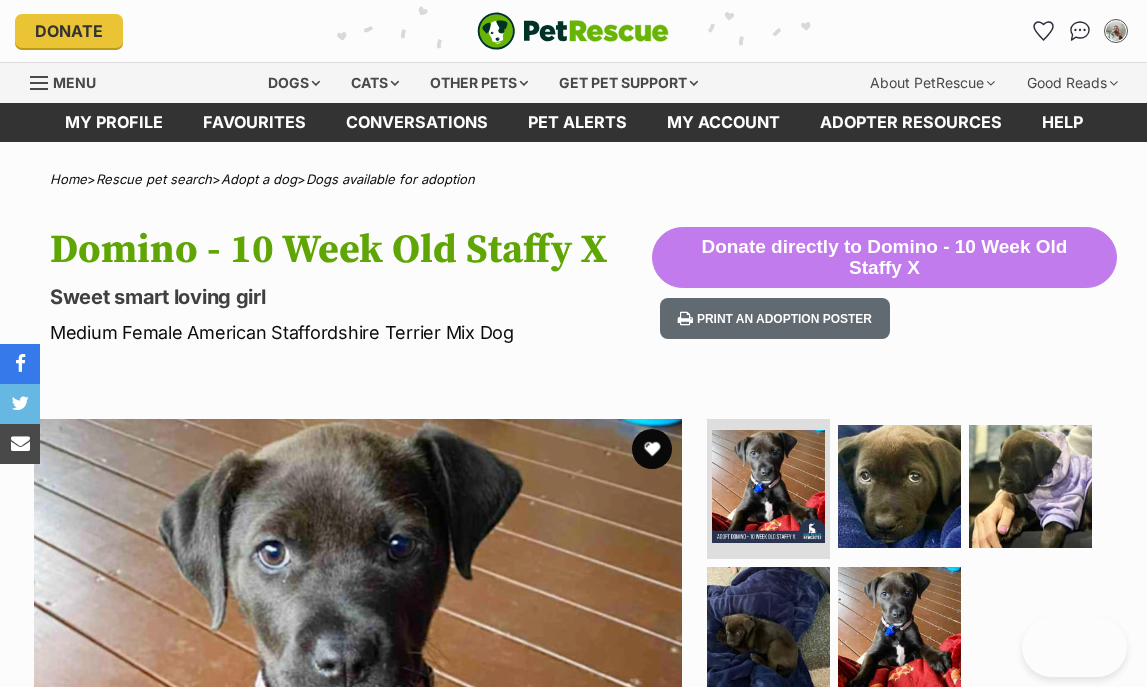 scroll, scrollTop: 0, scrollLeft: 0, axis: both 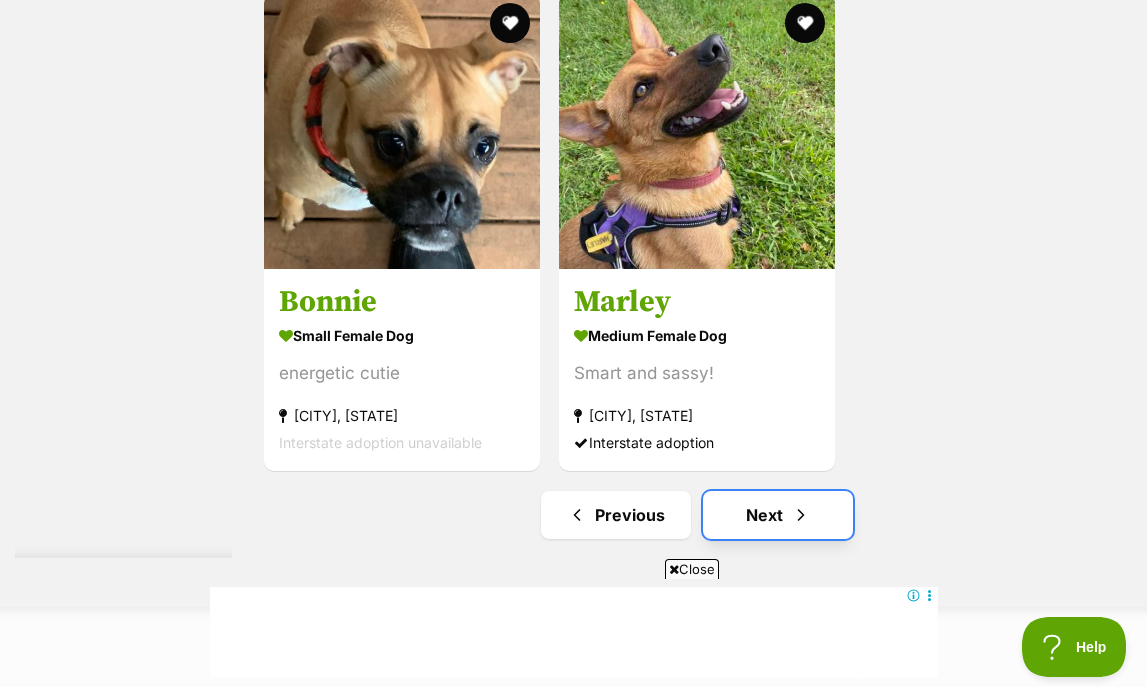 click on "Next" at bounding box center (778, 515) 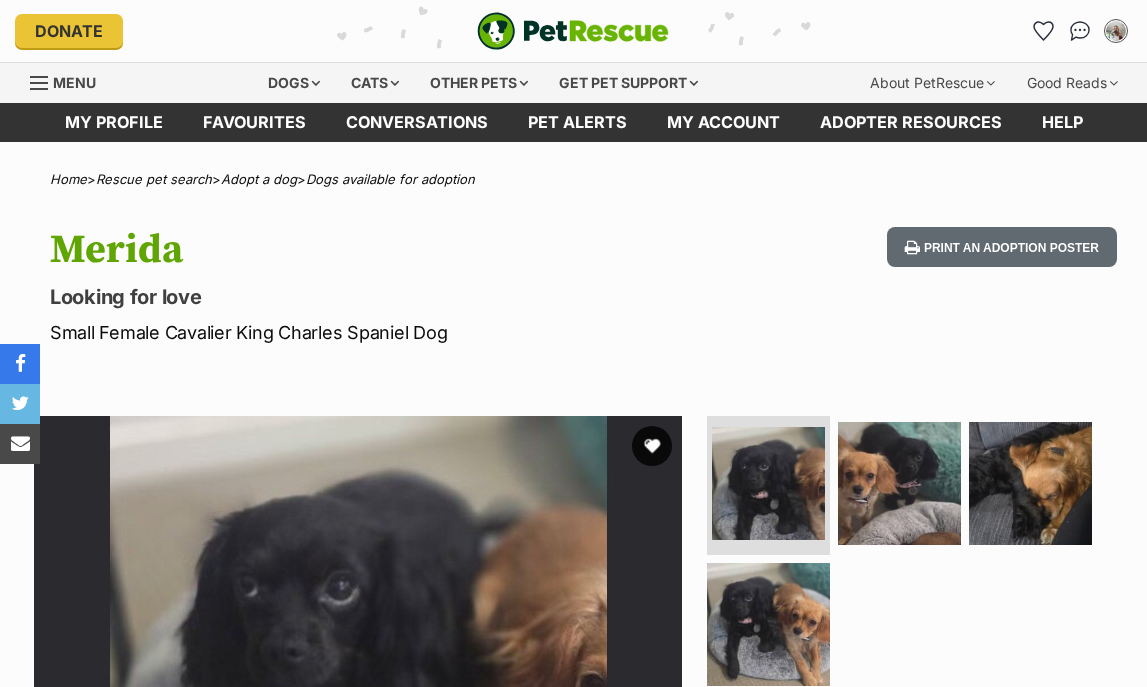 scroll, scrollTop: 0, scrollLeft: 0, axis: both 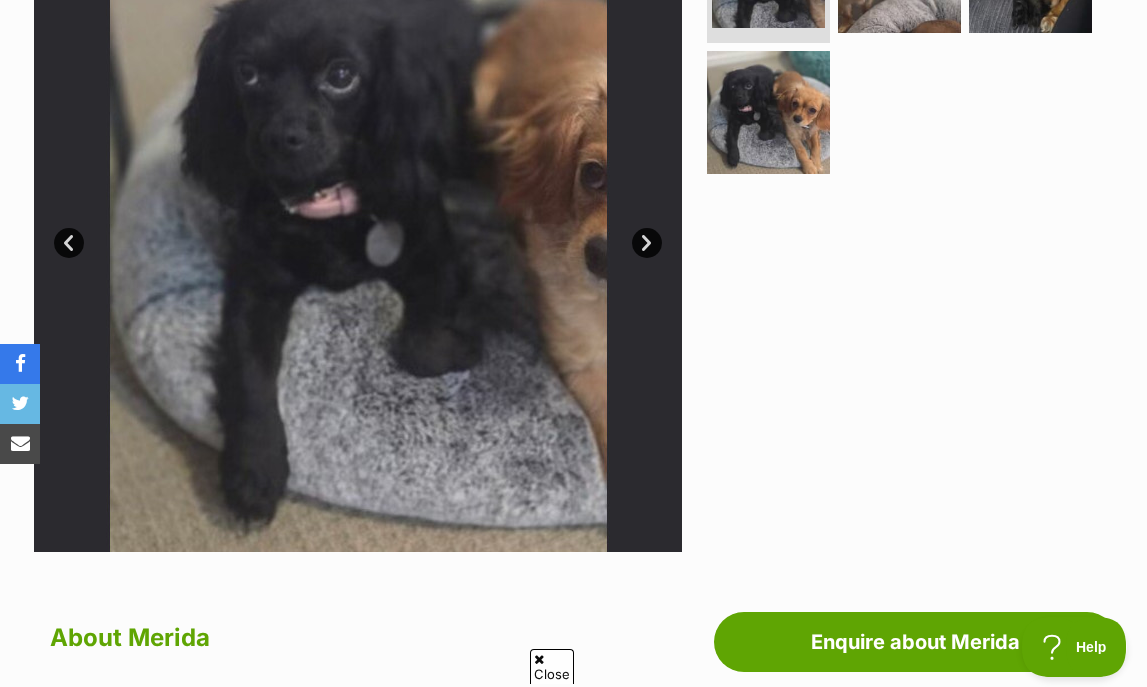 click on "Next" at bounding box center [647, 243] 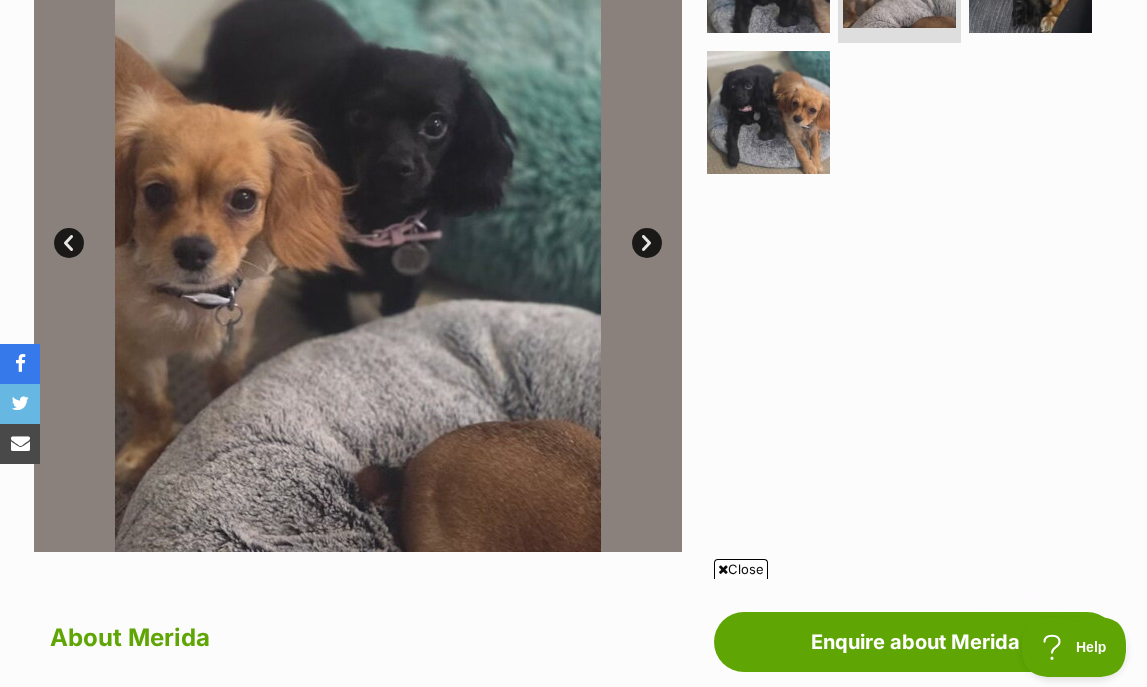 scroll, scrollTop: 0, scrollLeft: 0, axis: both 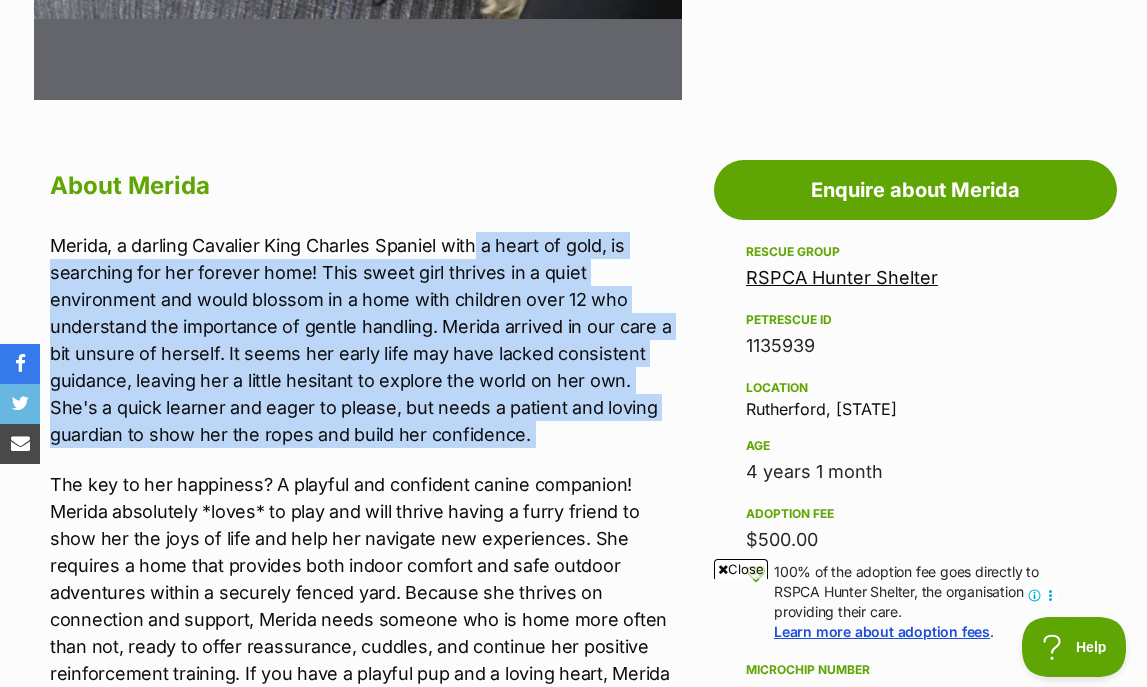 drag, startPoint x: 473, startPoint y: 248, endPoint x: 527, endPoint y: 457, distance: 215.86339 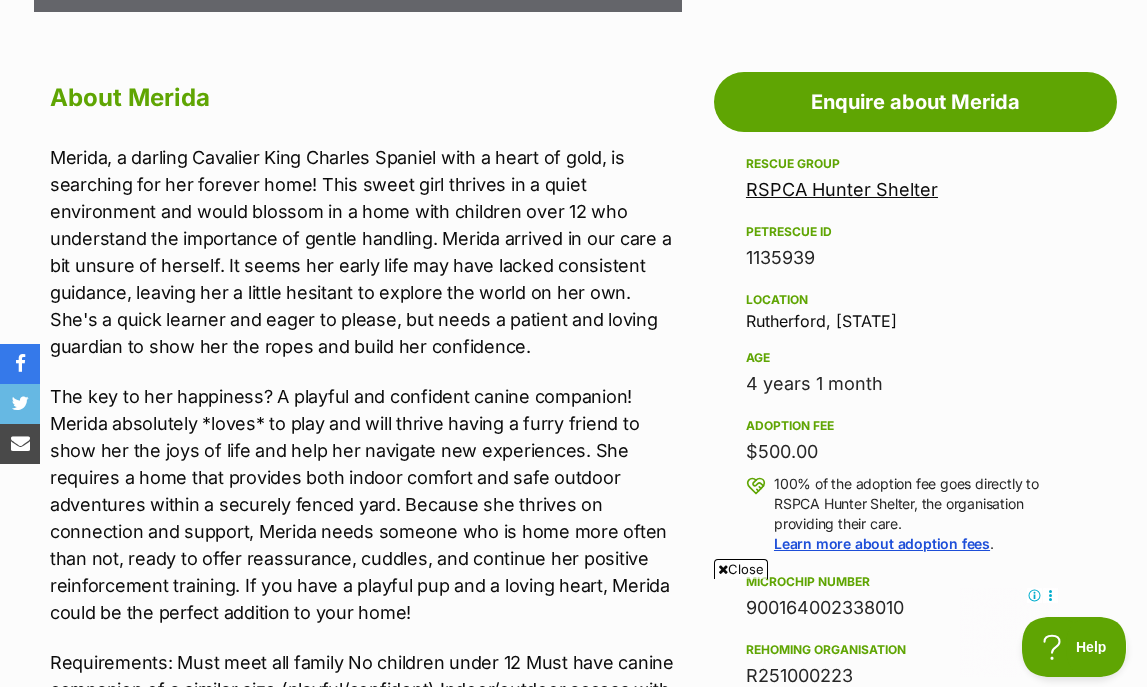 scroll, scrollTop: 1072, scrollLeft: 0, axis: vertical 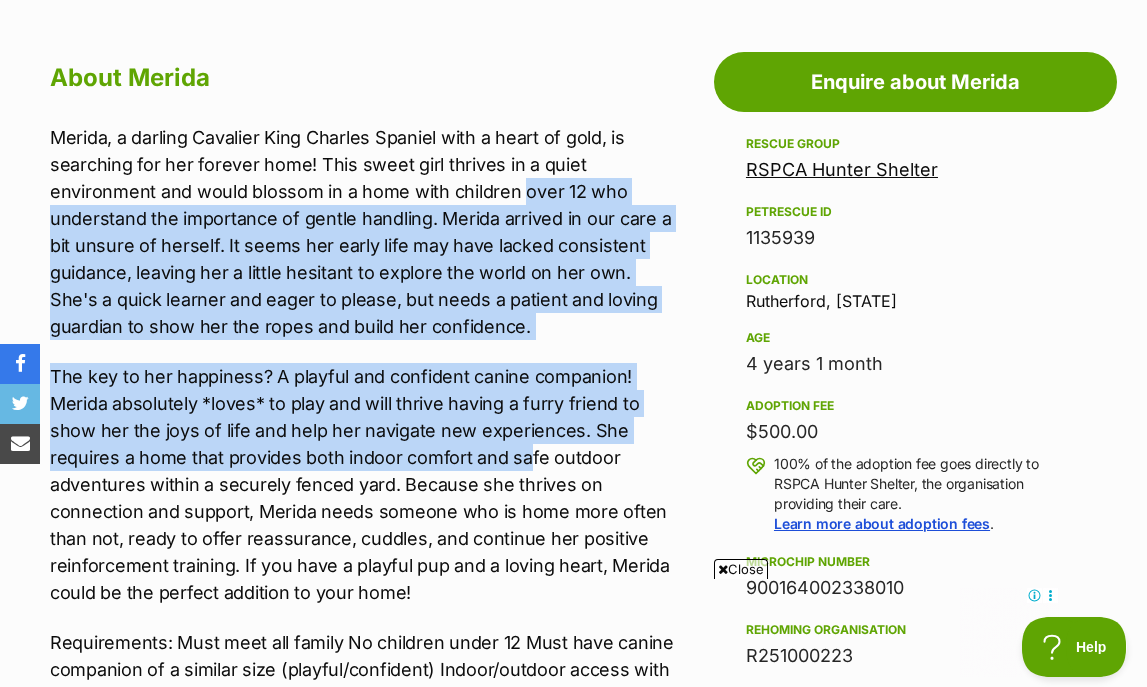 drag, startPoint x: 527, startPoint y: 457, endPoint x: 518, endPoint y: 191, distance: 266.15222 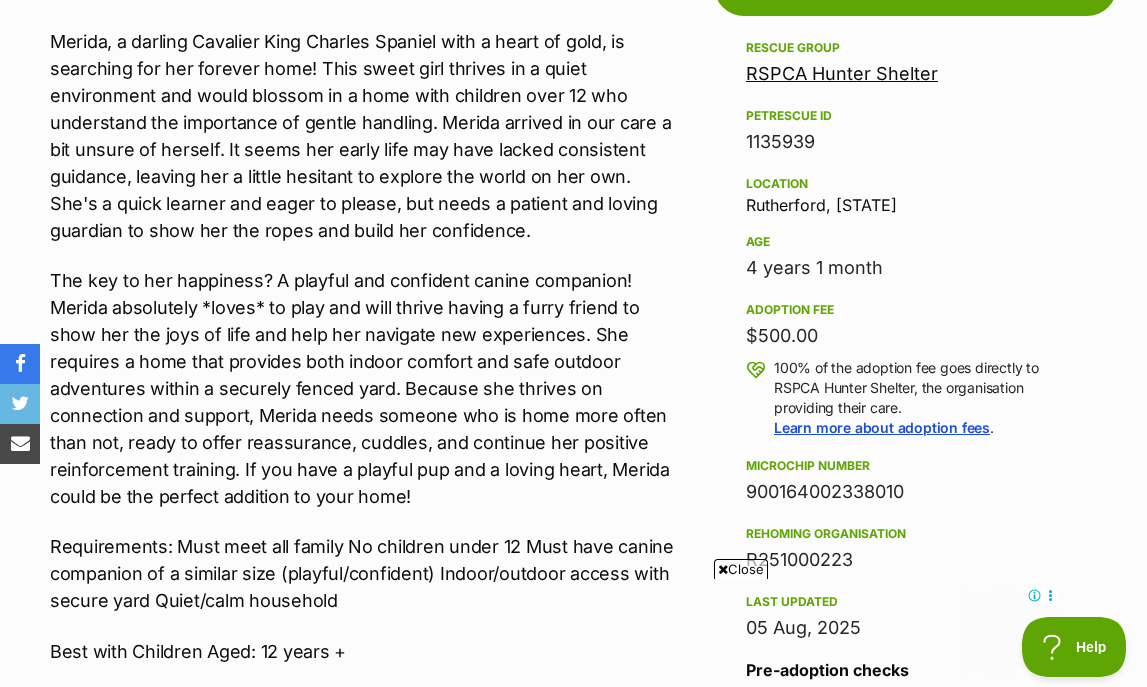 scroll, scrollTop: 1305, scrollLeft: 0, axis: vertical 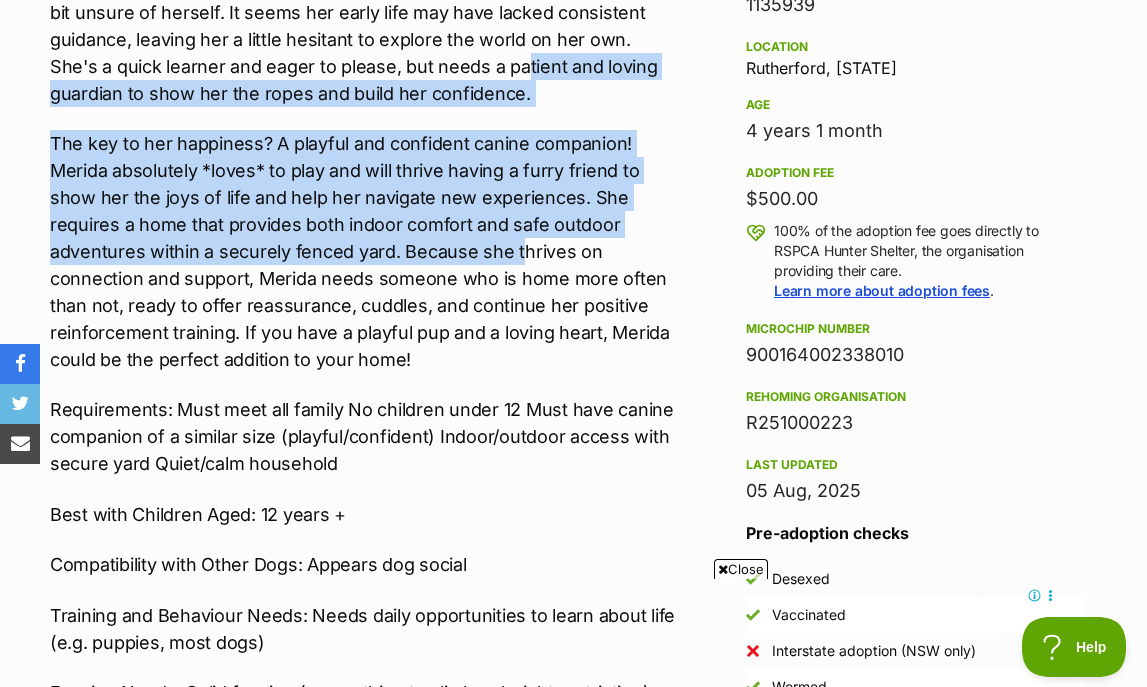drag, startPoint x: 476, startPoint y: 79, endPoint x: 530, endPoint y: 286, distance: 213.92755 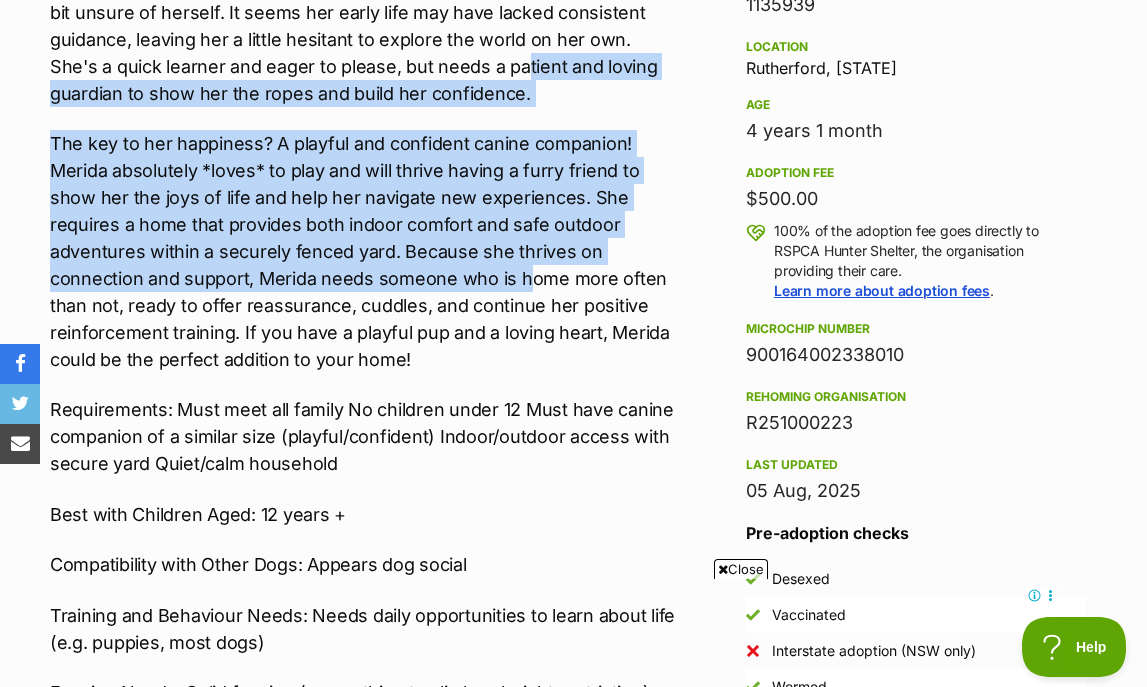 click on "The key to her happiness? A playful and confident canine companion! Merida absolutely *loves* to play and will thrive having a furry friend to show her the joys of life and help her navigate new experiences. She requires a home that provides both indoor comfort and safe outdoor adventures within a securely fenced yard. Because she thrives on connection and support, Merida needs someone who is home more often than not, ready to offer reassurance, cuddles, and continue her positive reinforcement training. If you have a playful pup and a loving heart, Merida could be the perfect addition to your home!" at bounding box center [366, 251] 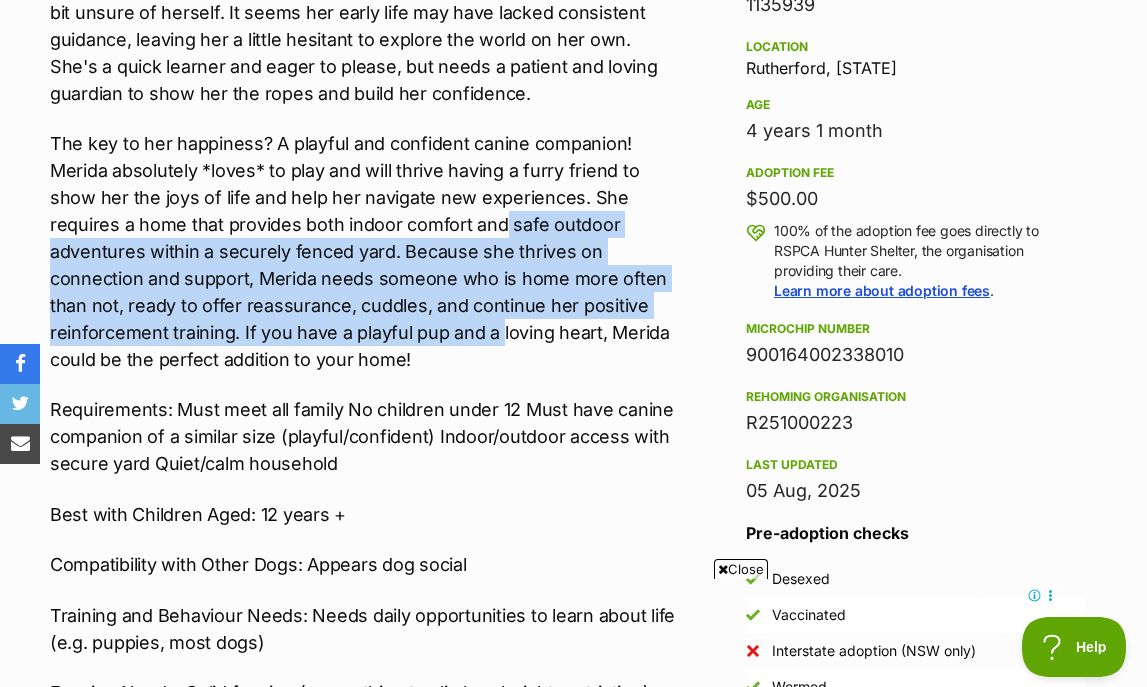 drag, startPoint x: 499, startPoint y: 329, endPoint x: 502, endPoint y: 191, distance: 138.03261 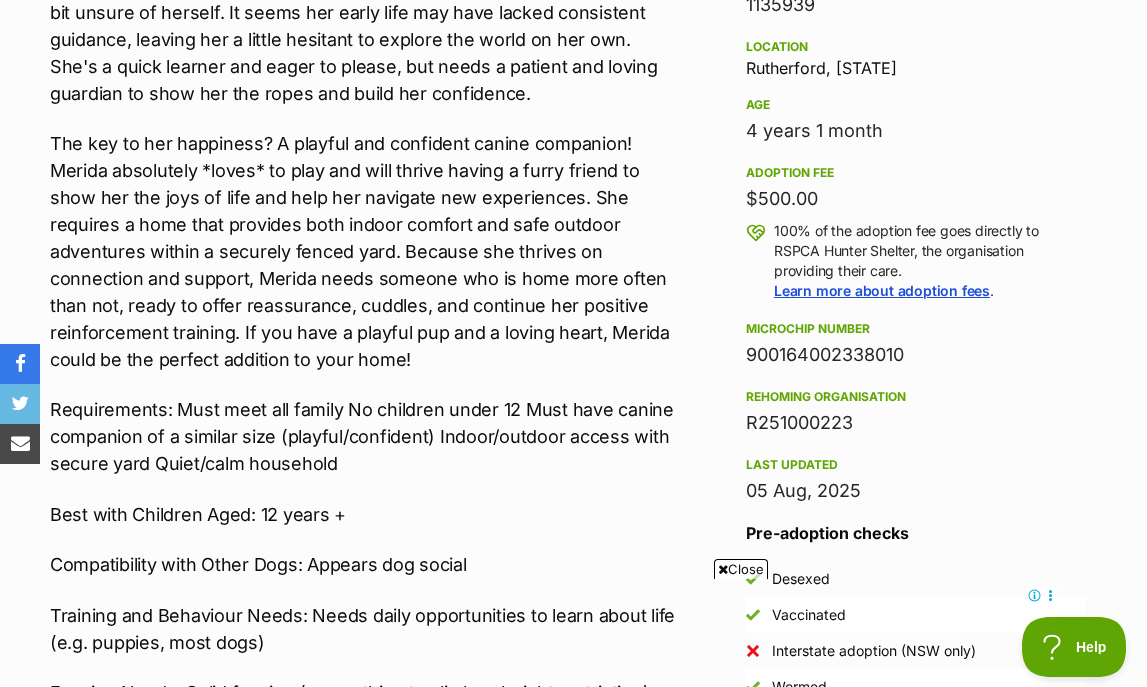 click on "The key to her happiness? A playful and confident canine companion! Merida absolutely *loves* to play and will thrive having a furry friend to show her the joys of life and help her navigate new experiences. She requires a home that provides both indoor comfort and safe outdoor adventures within a securely fenced yard. Because she thrives on connection and support, Merida needs someone who is home more often than not, ready to offer reassurance, cuddles, and continue her positive reinforcement training. If you have a playful pup and a loving heart, Merida could be the perfect addition to your home!" at bounding box center (366, 251) 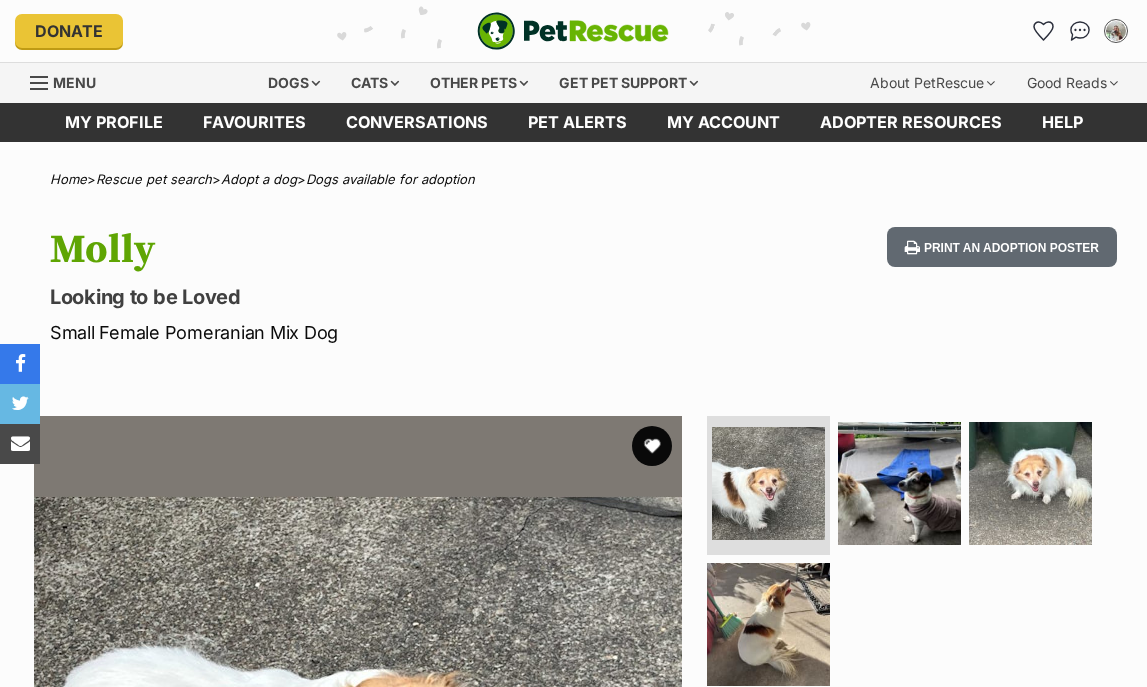 scroll, scrollTop: 0, scrollLeft: 0, axis: both 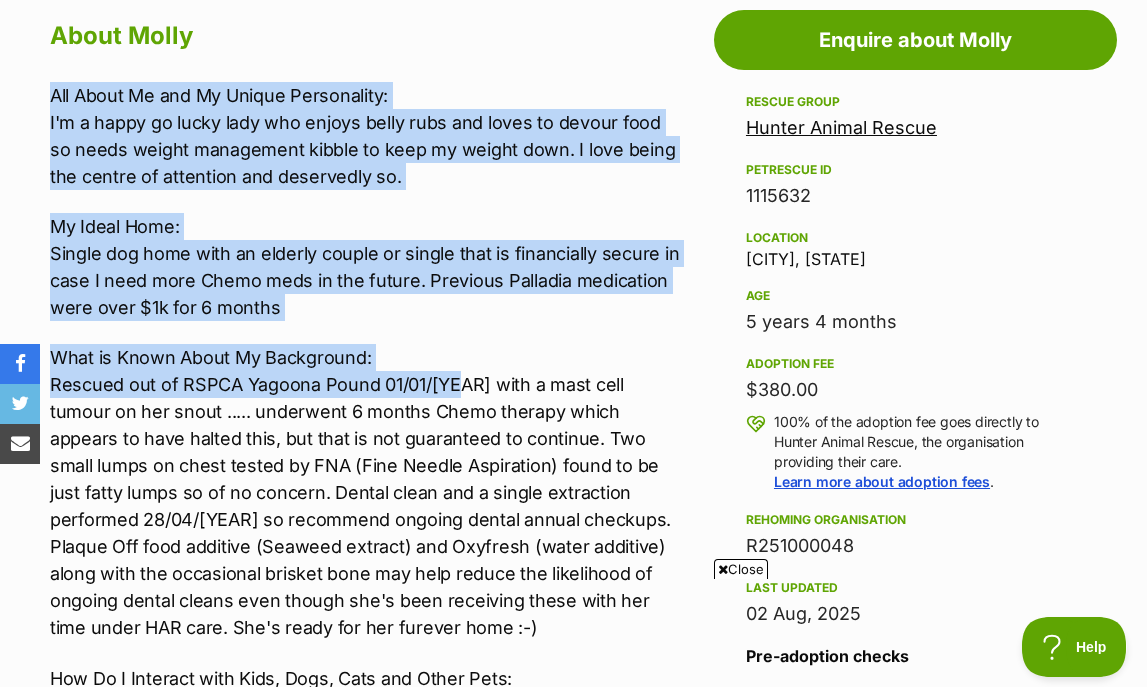 drag, startPoint x: 316, startPoint y: 76, endPoint x: 465, endPoint y: 389, distance: 346.65546 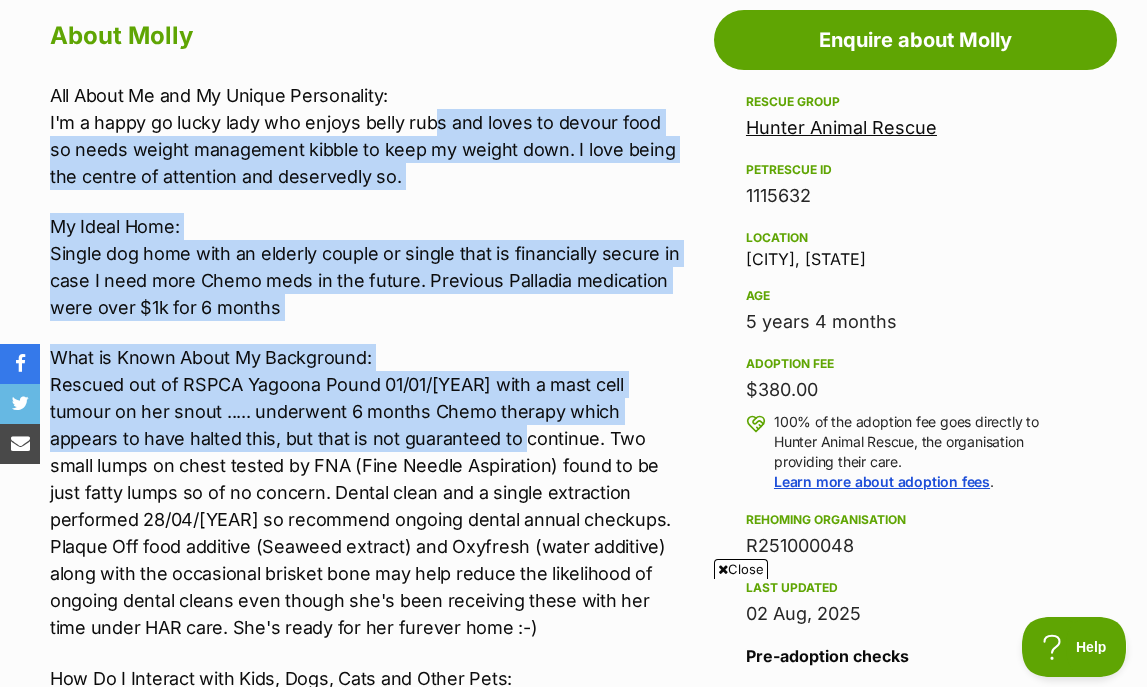 drag, startPoint x: 452, startPoint y: 432, endPoint x: 431, endPoint y: 133, distance: 299.73654 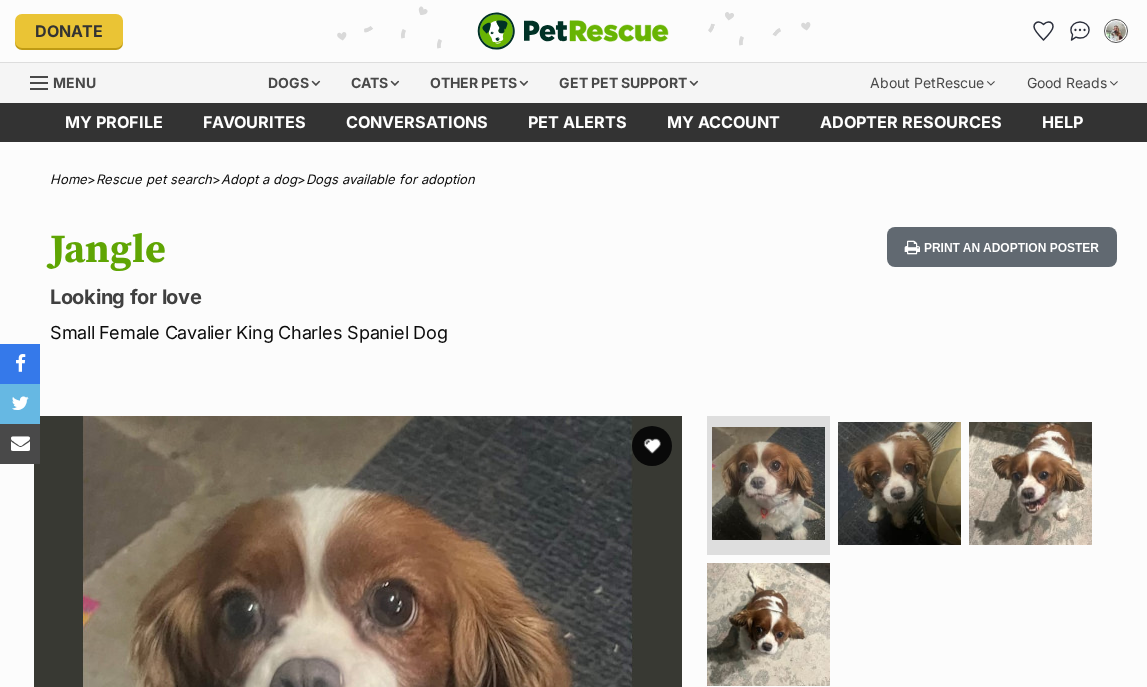 scroll, scrollTop: 0, scrollLeft: 0, axis: both 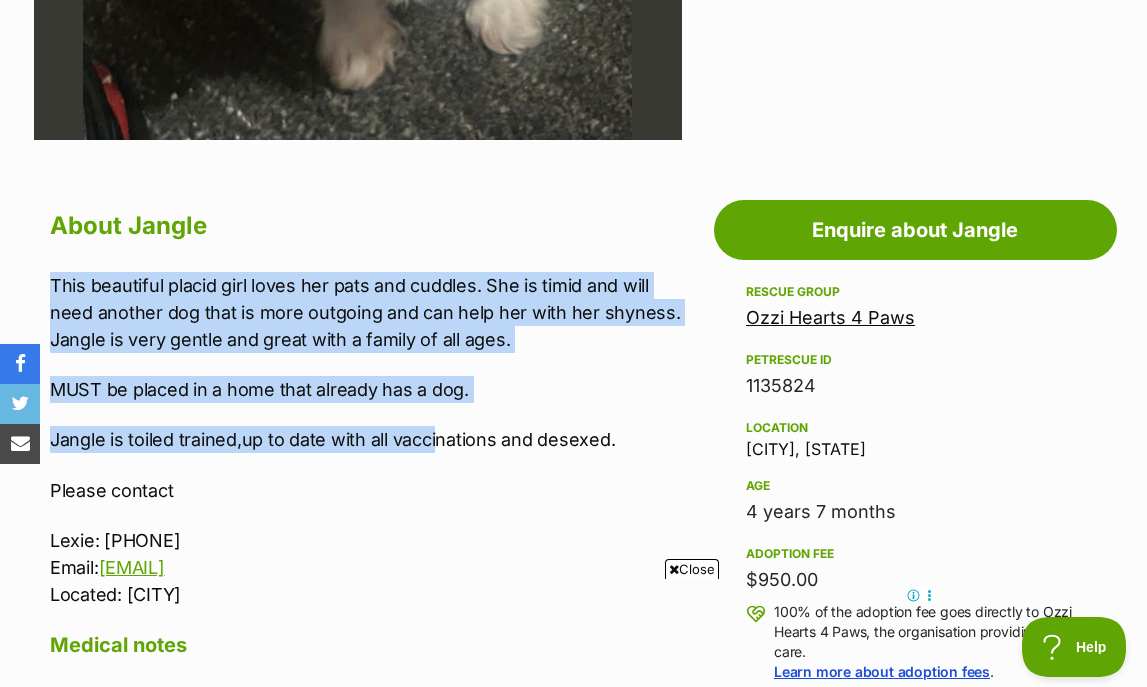 drag, startPoint x: 326, startPoint y: 270, endPoint x: 434, endPoint y: 449, distance: 209.0574 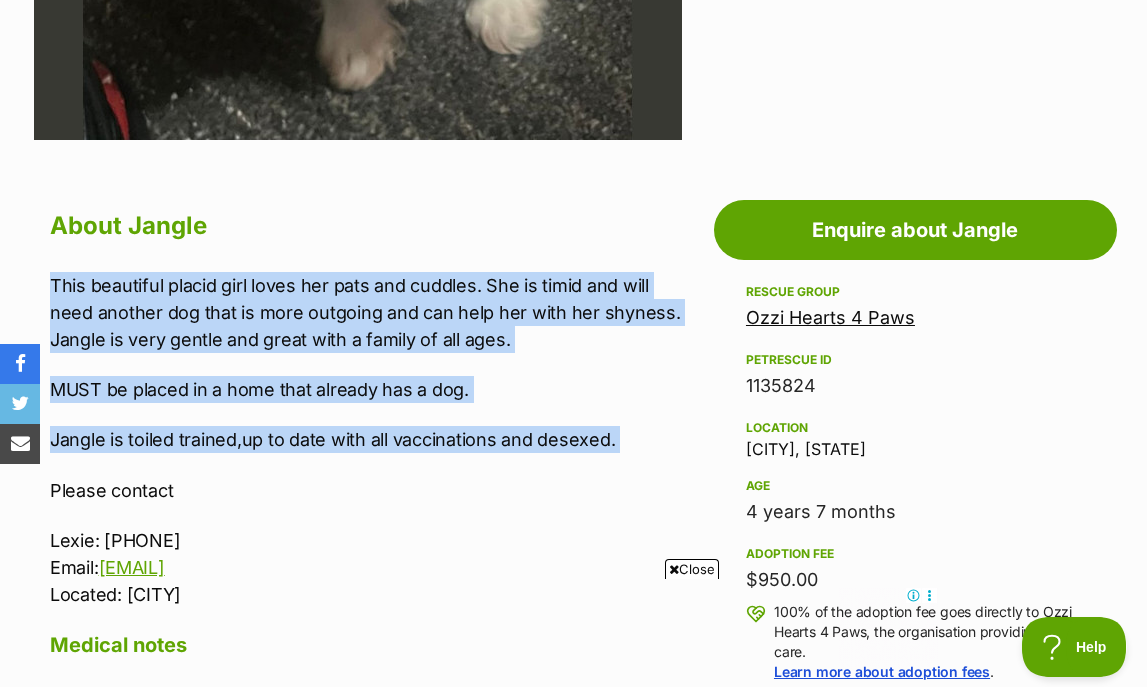drag, startPoint x: 435, startPoint y: 474, endPoint x: 432, endPoint y: 268, distance: 206.02185 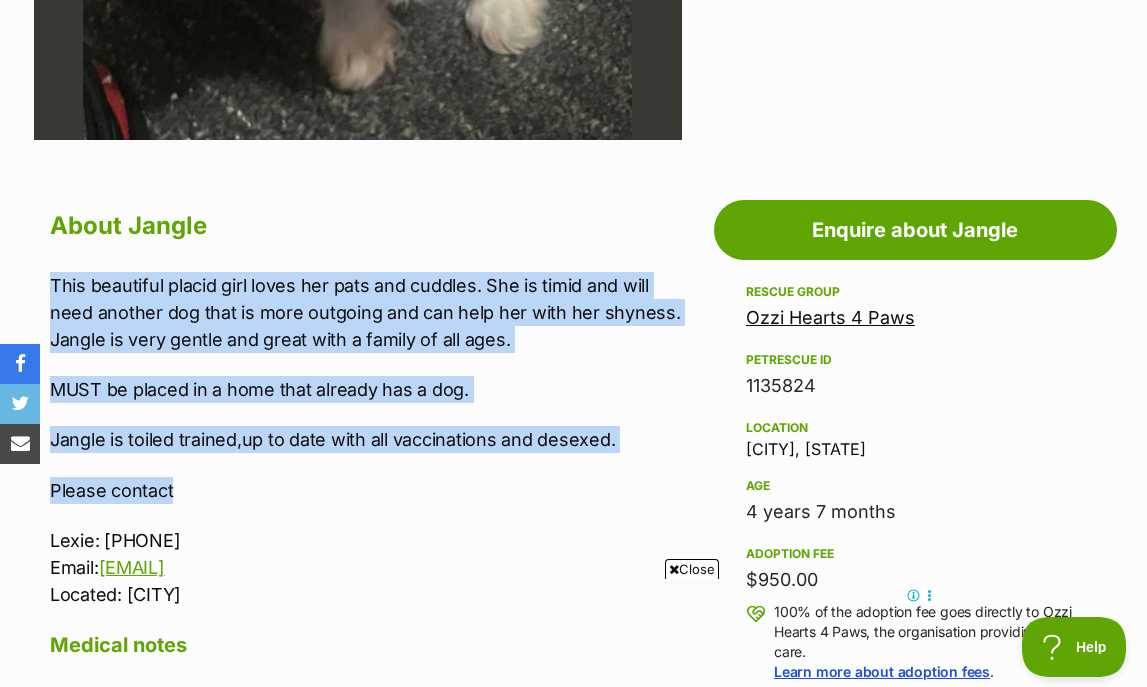 drag, startPoint x: 436, startPoint y: 263, endPoint x: 532, endPoint y: 480, distance: 237.28674 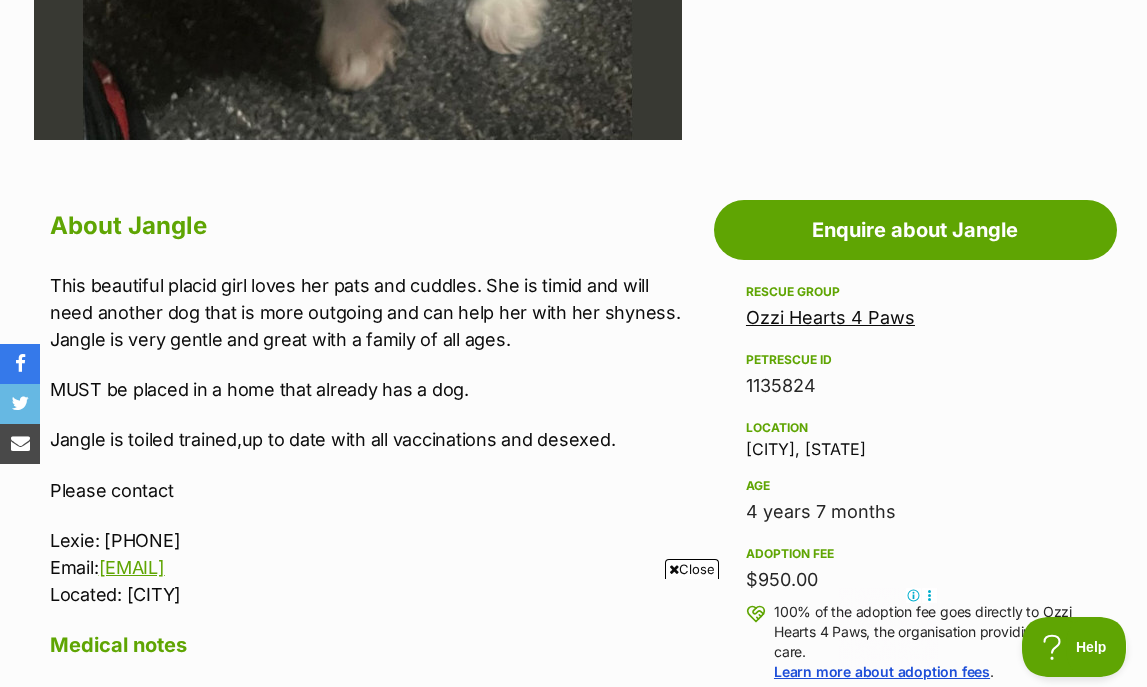 scroll, scrollTop: 931, scrollLeft: 0, axis: vertical 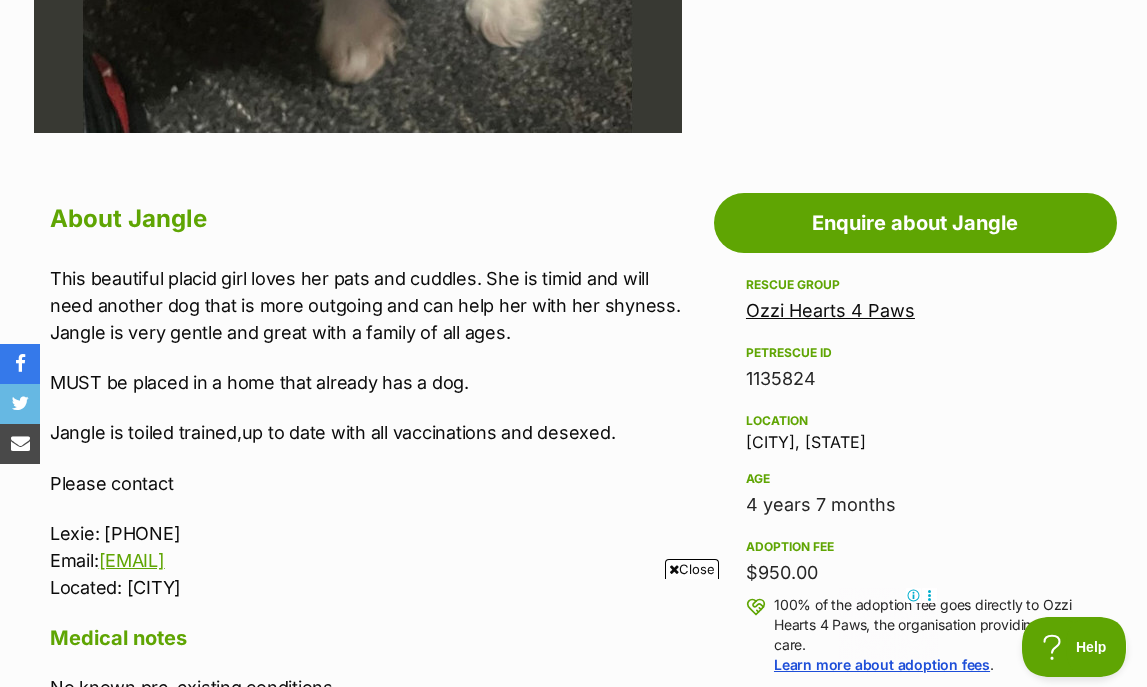drag, startPoint x: 511, startPoint y: 464, endPoint x: 514, endPoint y: 236, distance: 228.01973 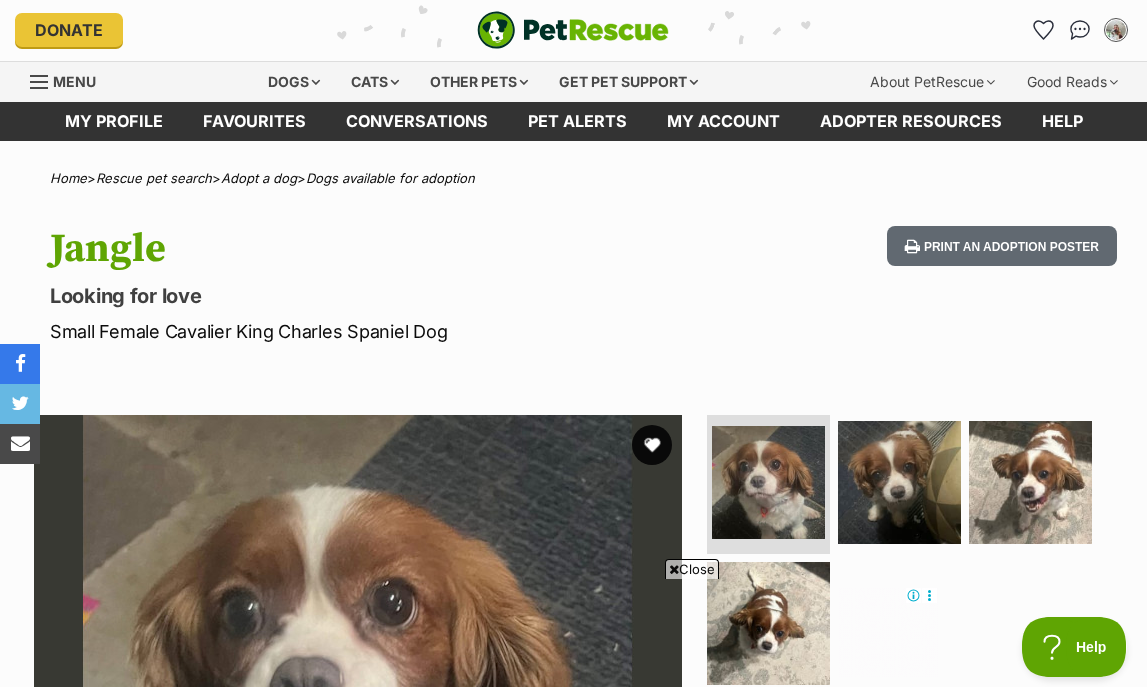 scroll, scrollTop: 0, scrollLeft: 0, axis: both 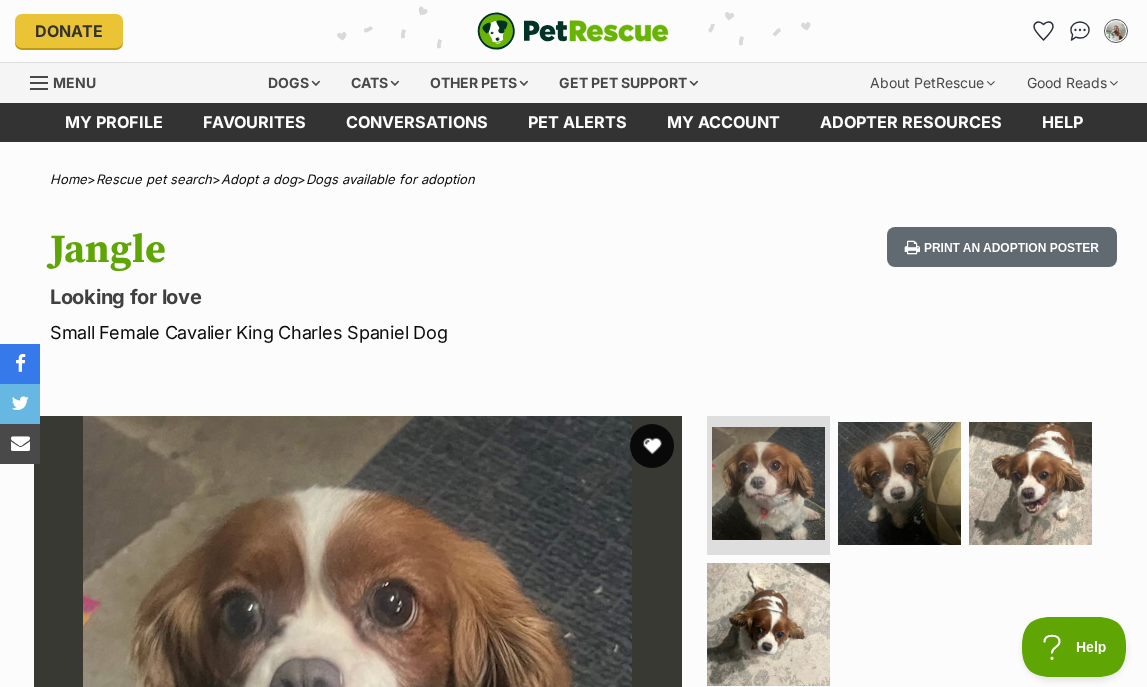click at bounding box center (652, 446) 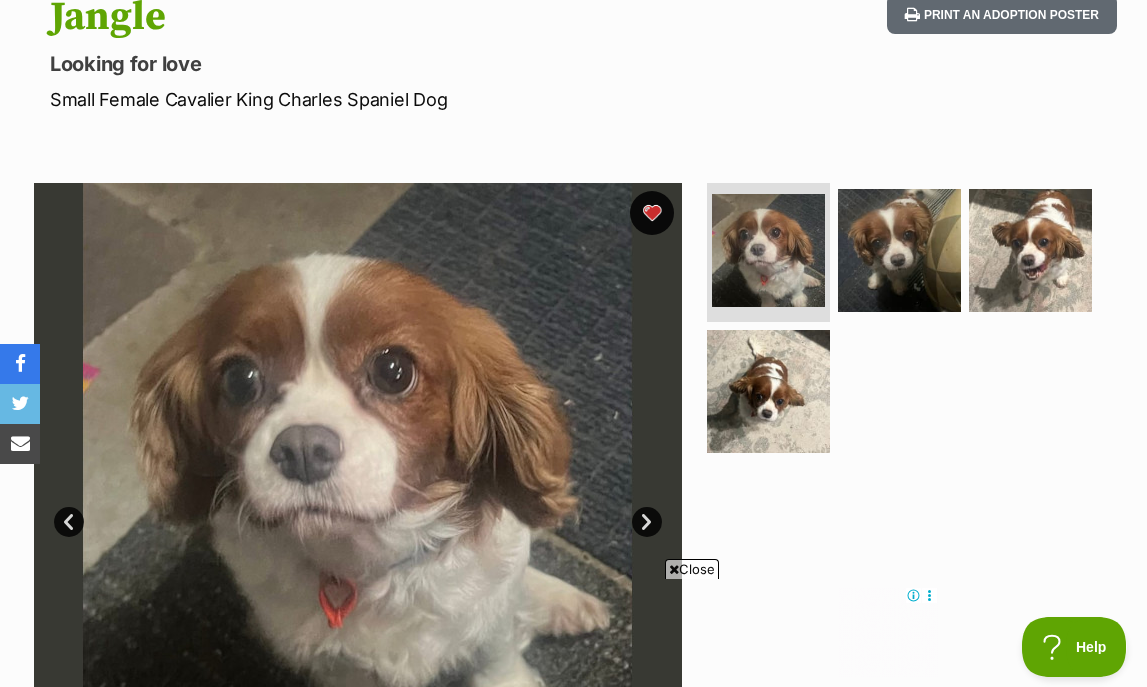scroll, scrollTop: 265, scrollLeft: 0, axis: vertical 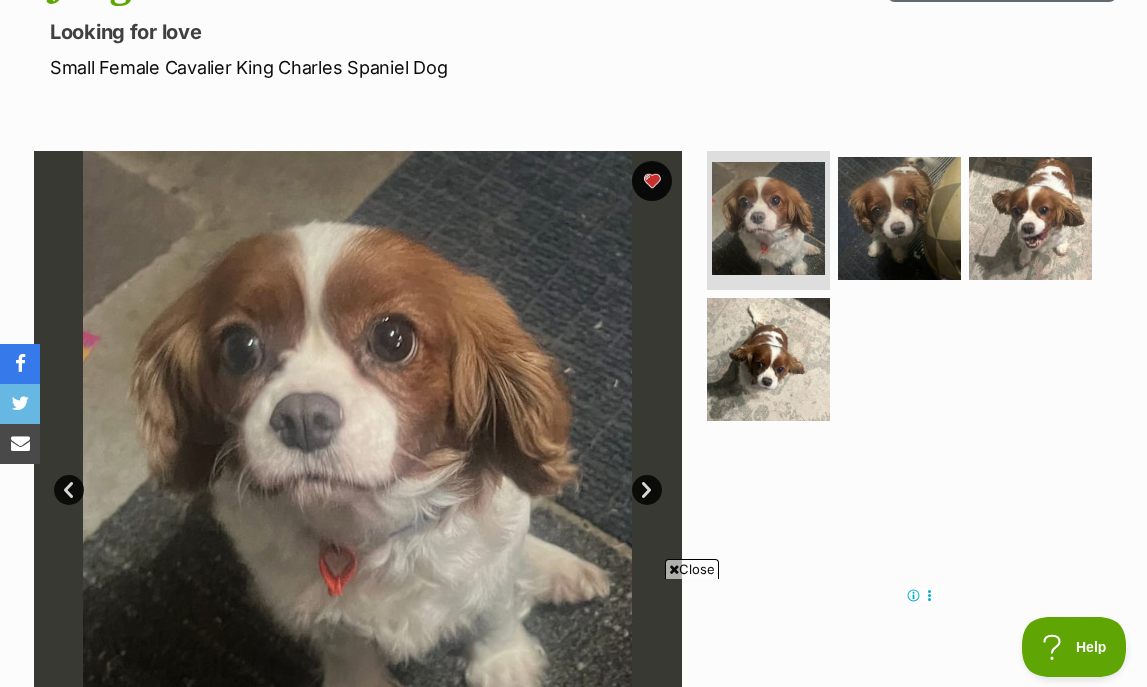 click on "Next" at bounding box center (647, 490) 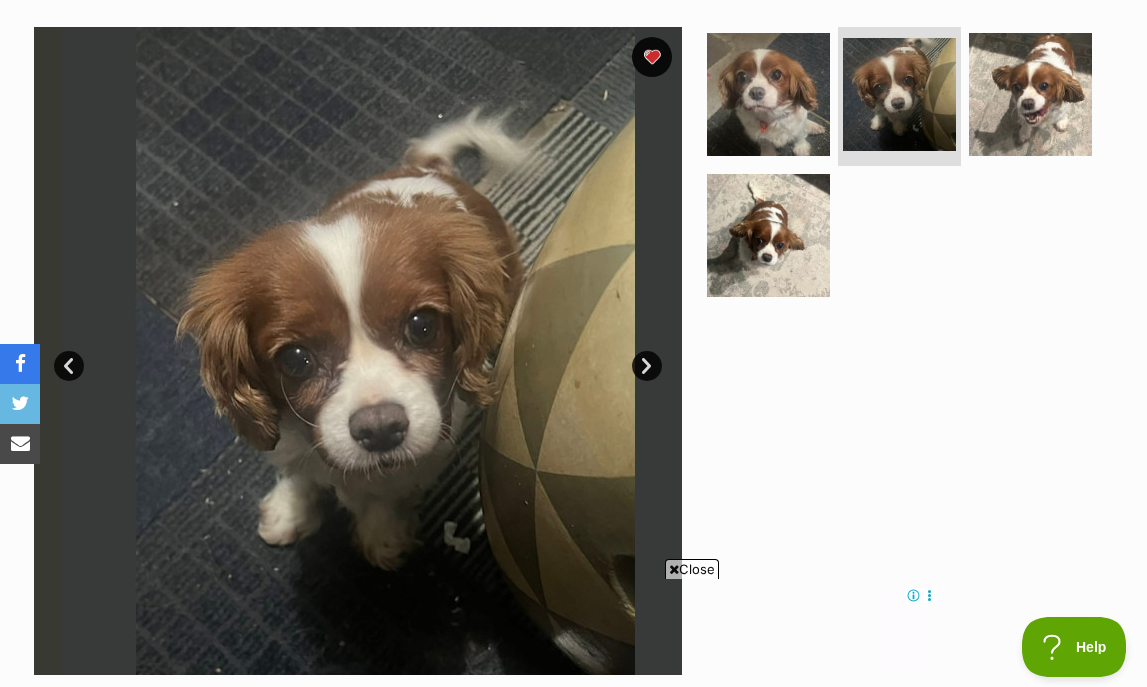 scroll, scrollTop: 418, scrollLeft: 0, axis: vertical 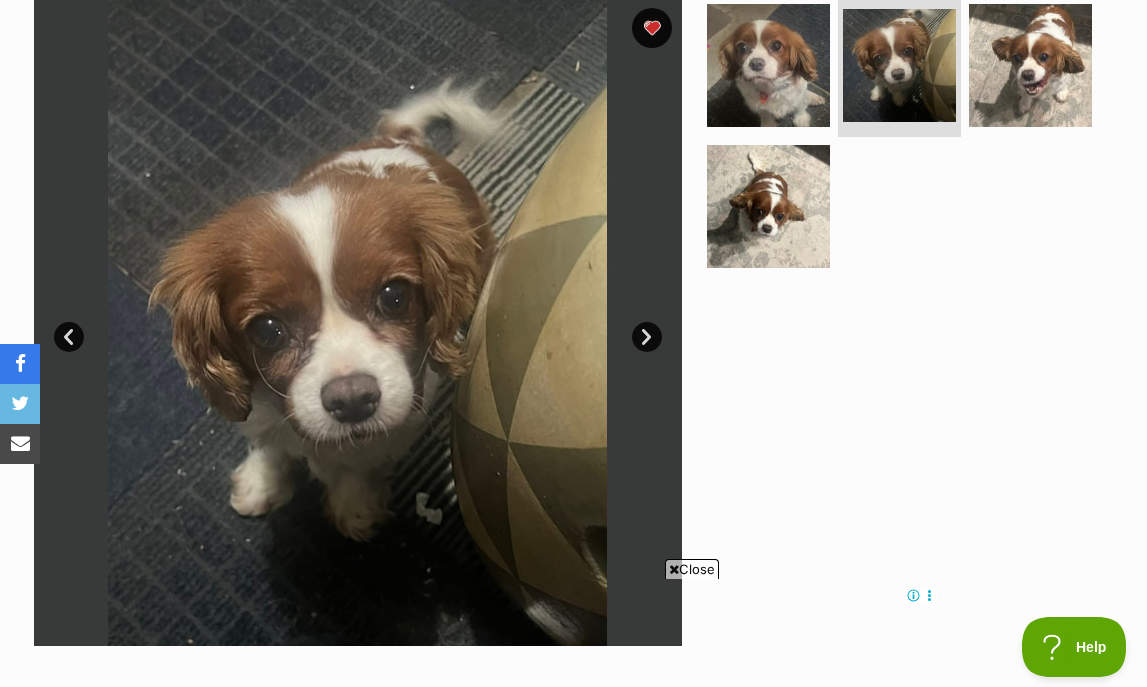 click on "Next" at bounding box center (647, 337) 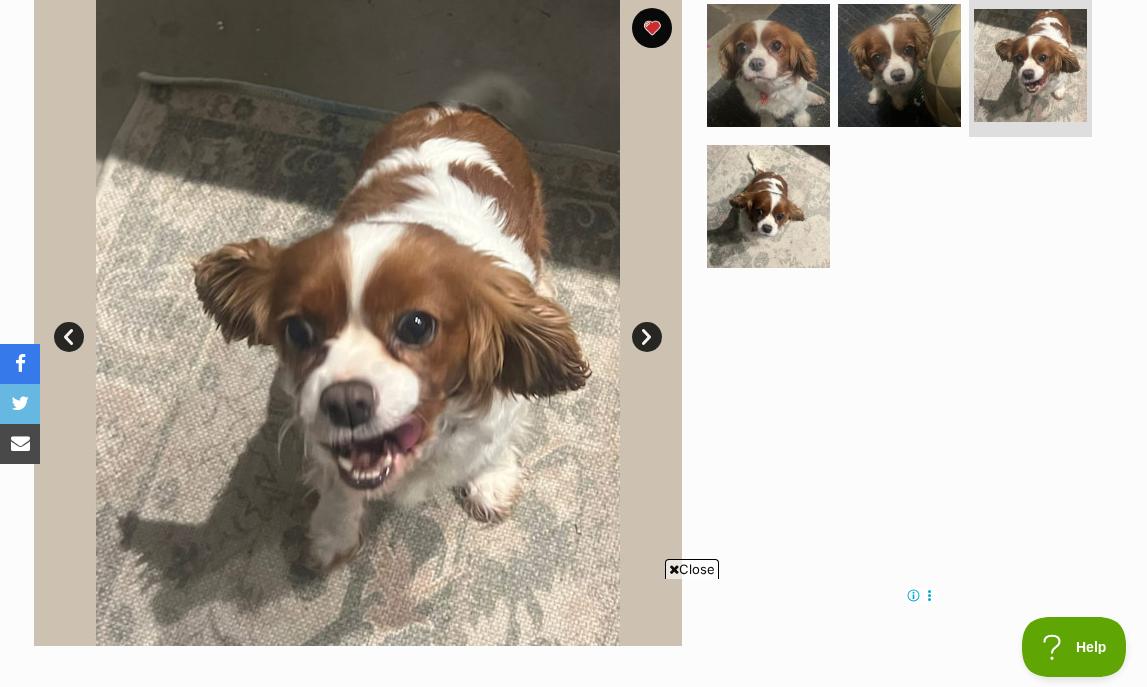 click on "Next" at bounding box center [647, 337] 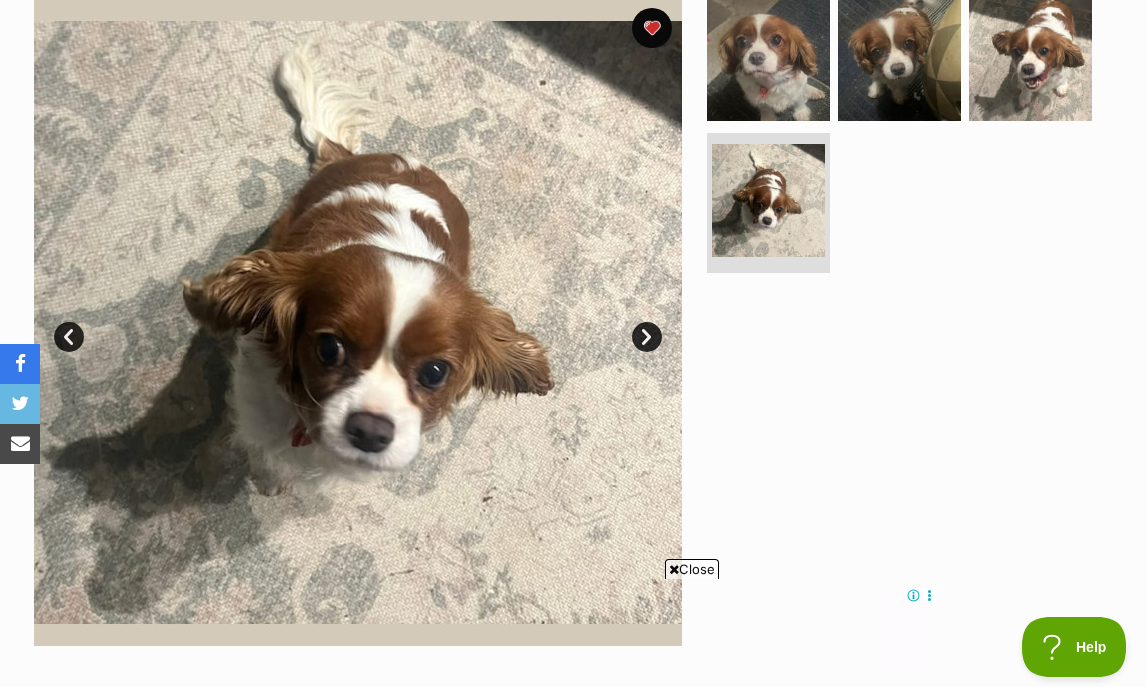 click on "Next" at bounding box center [647, 337] 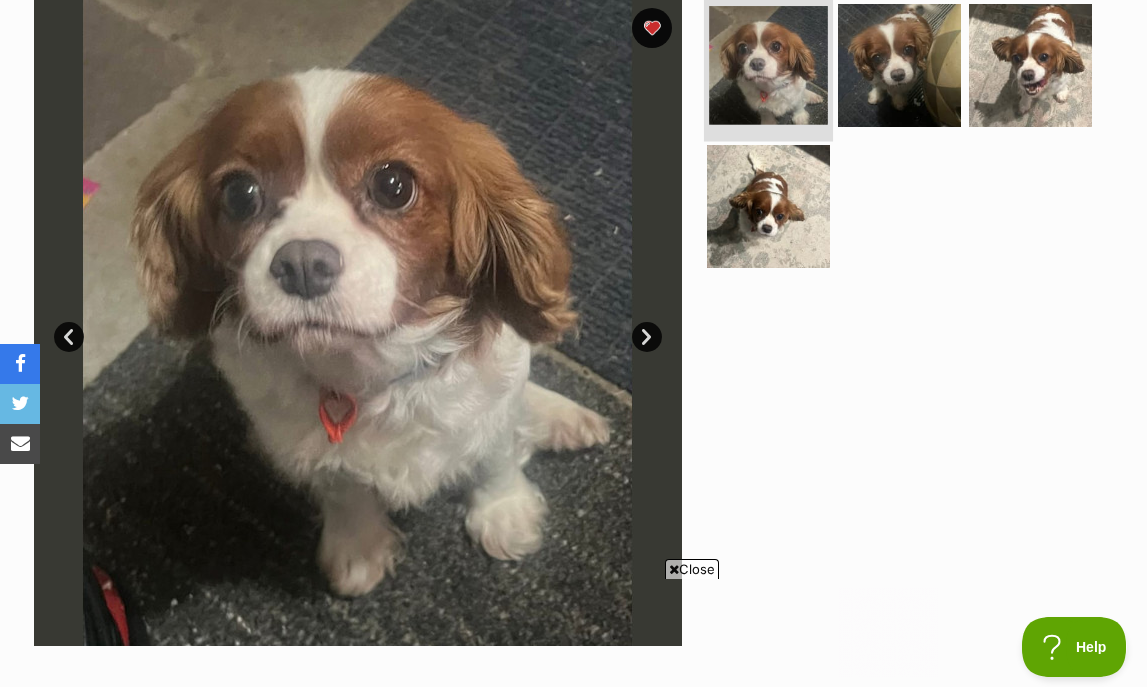 scroll, scrollTop: 0, scrollLeft: 0, axis: both 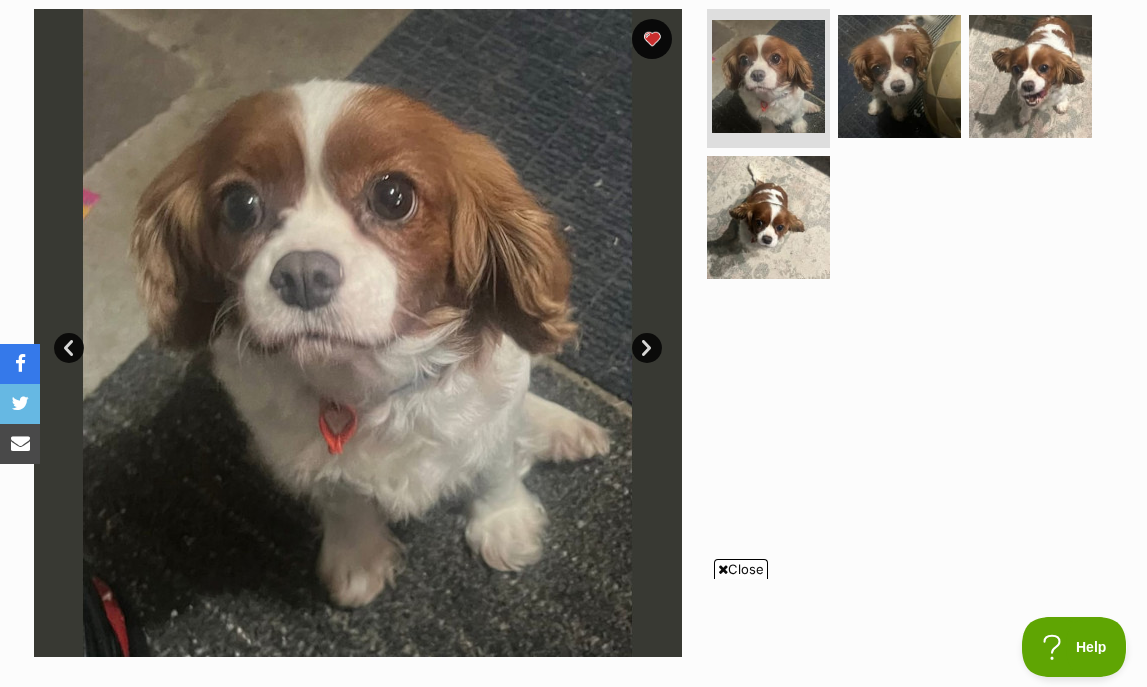 click on "Next" at bounding box center [647, 348] 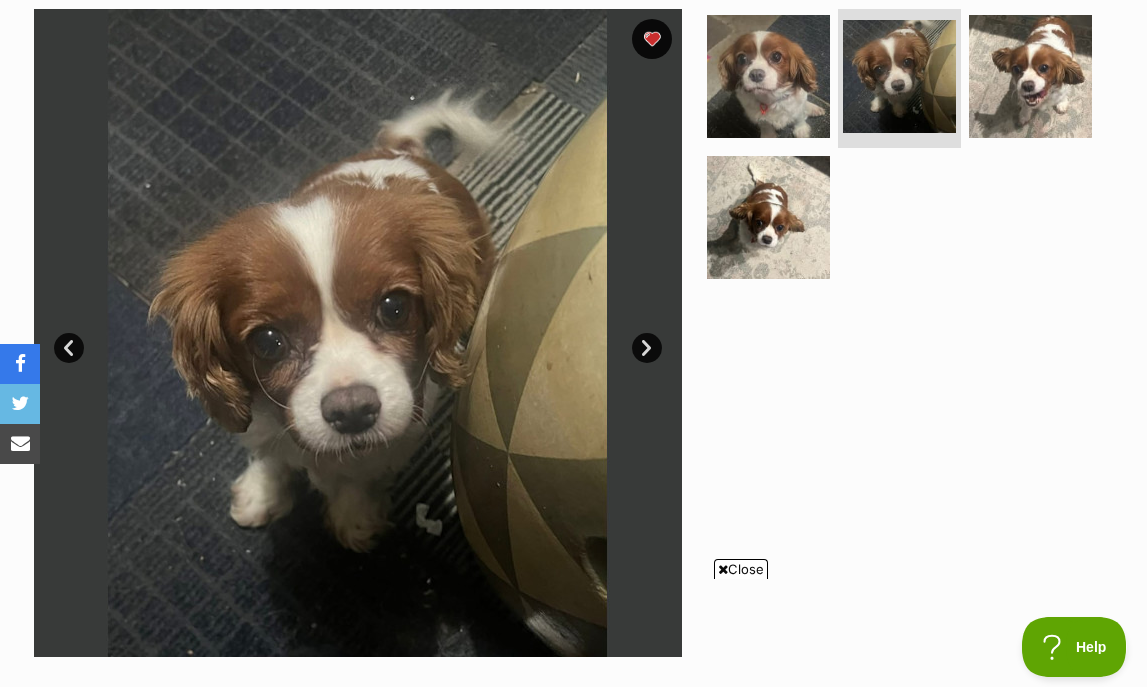 click on "Next" at bounding box center (647, 348) 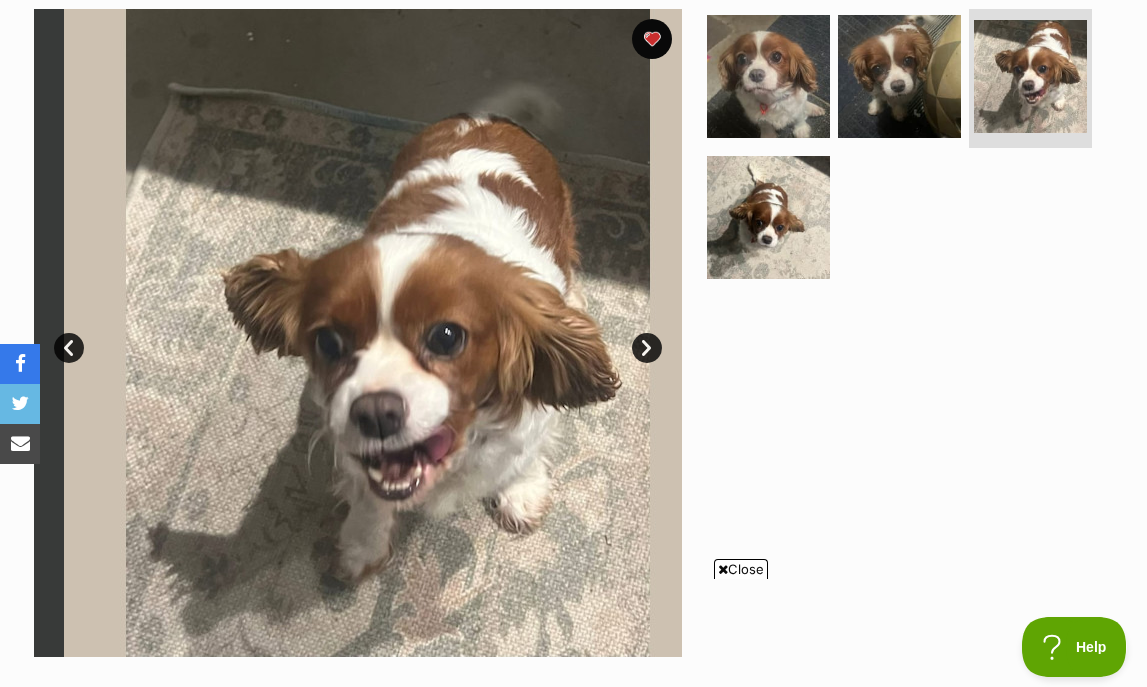 scroll, scrollTop: 0, scrollLeft: 0, axis: both 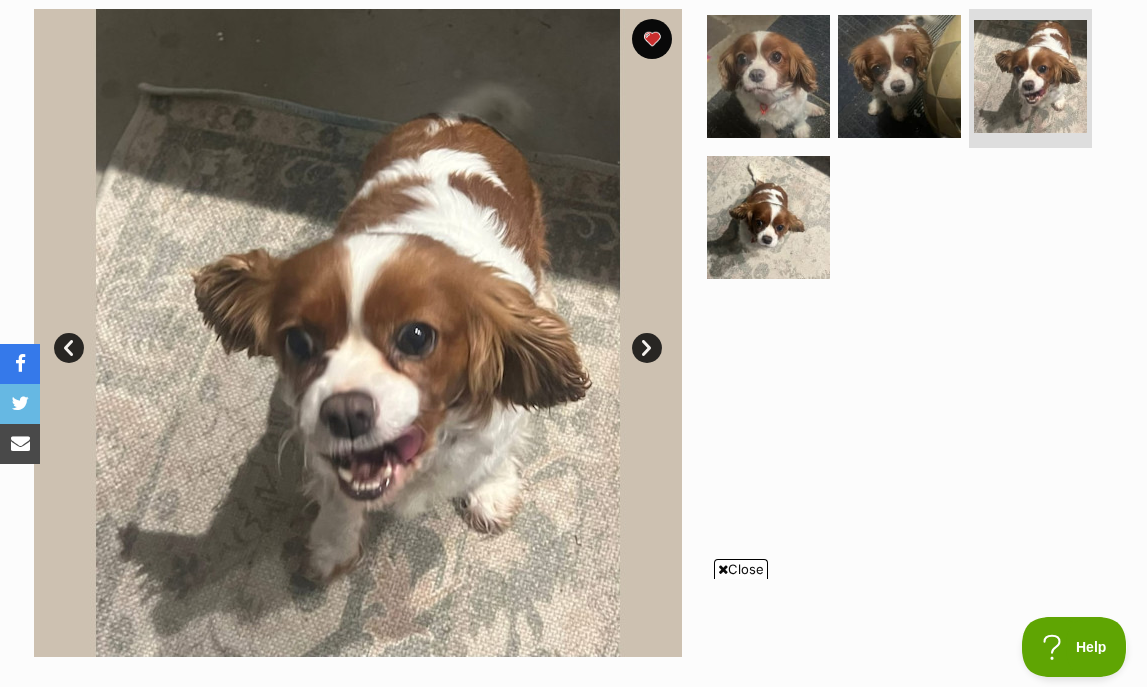 click on "Next" at bounding box center [647, 348] 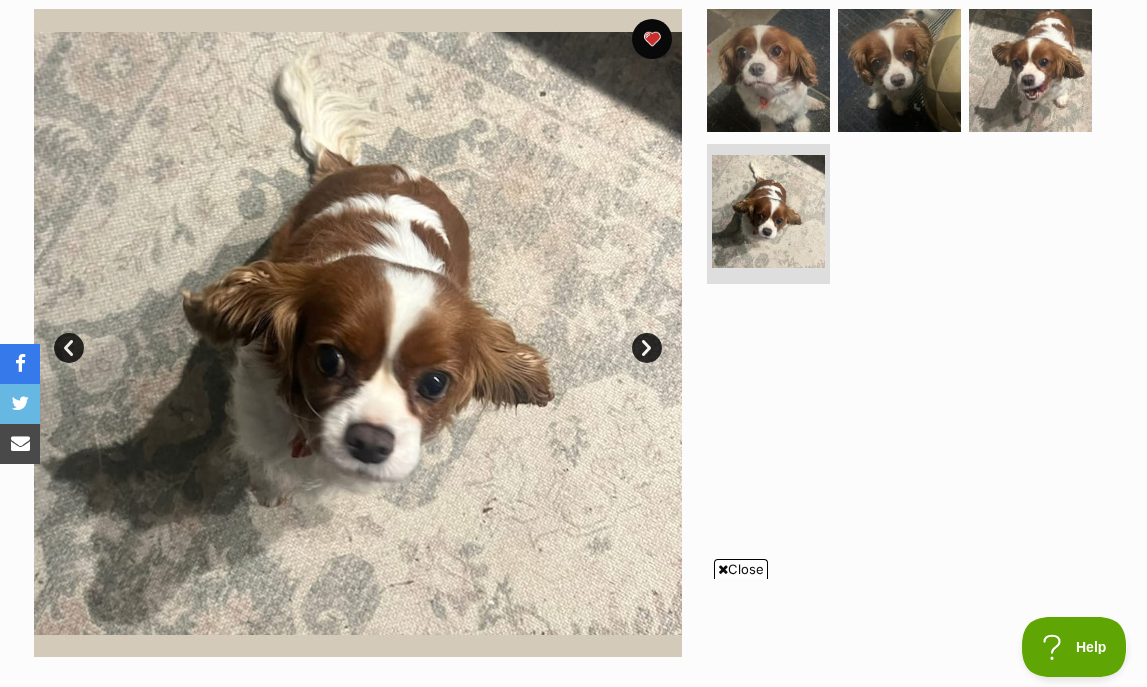 click on "Next" at bounding box center (647, 348) 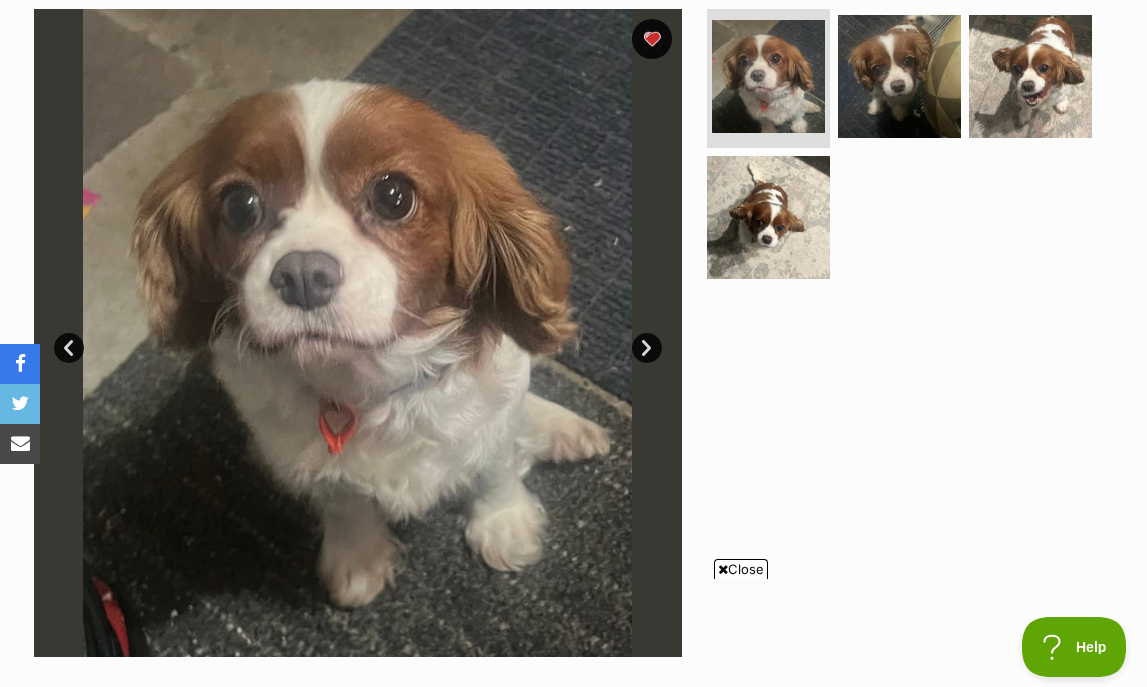 click at bounding box center [358, 333] 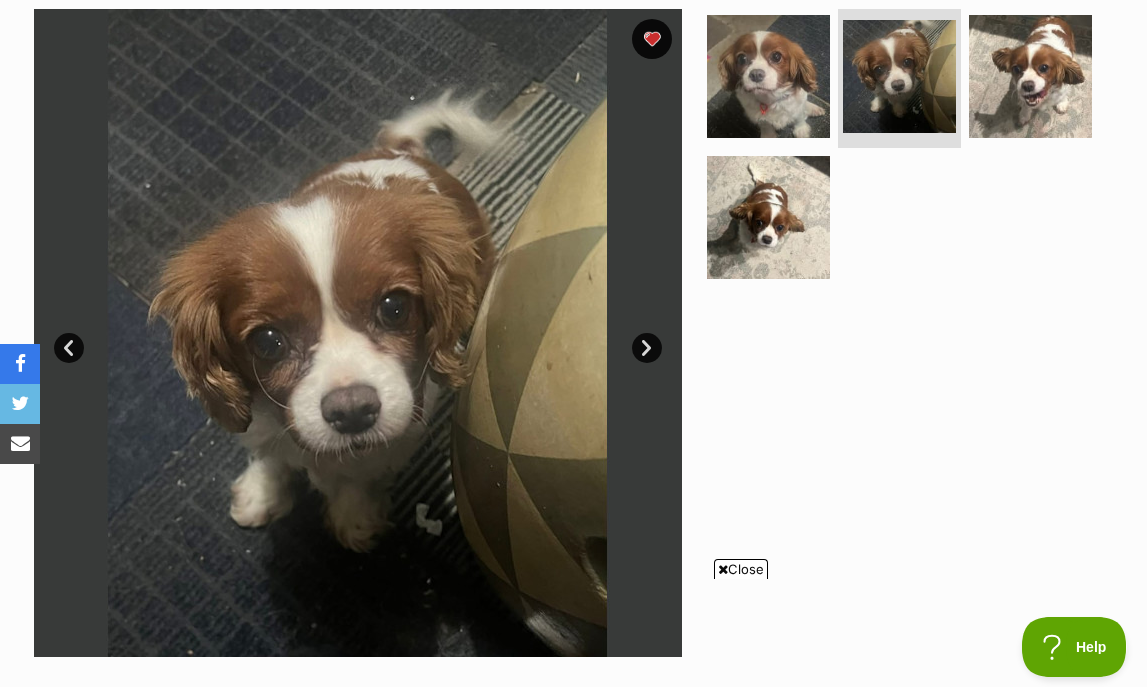 scroll, scrollTop: 0, scrollLeft: 0, axis: both 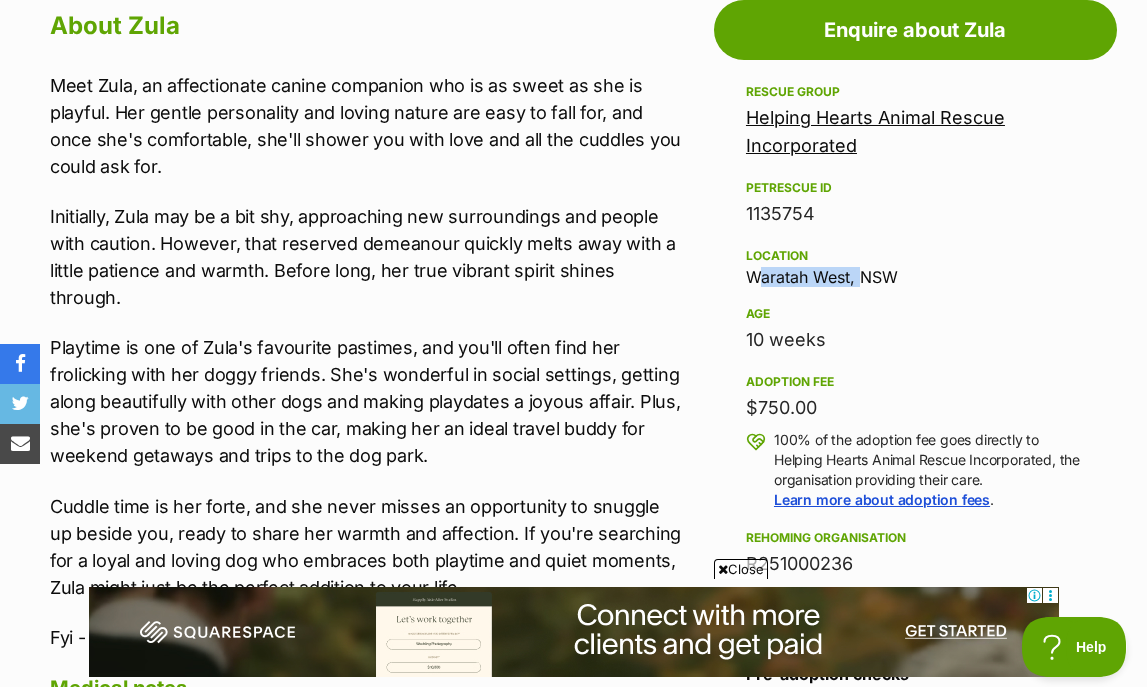drag, startPoint x: 855, startPoint y: 277, endPoint x: 744, endPoint y: 271, distance: 111.16204 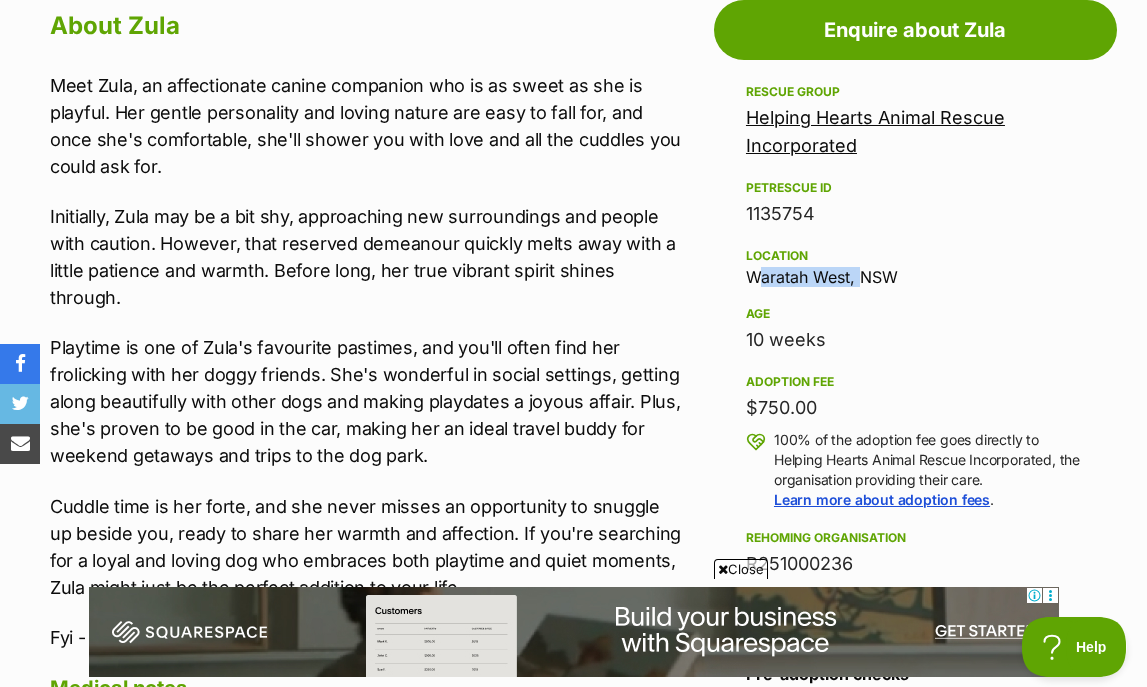 scroll, scrollTop: 0, scrollLeft: 0, axis: both 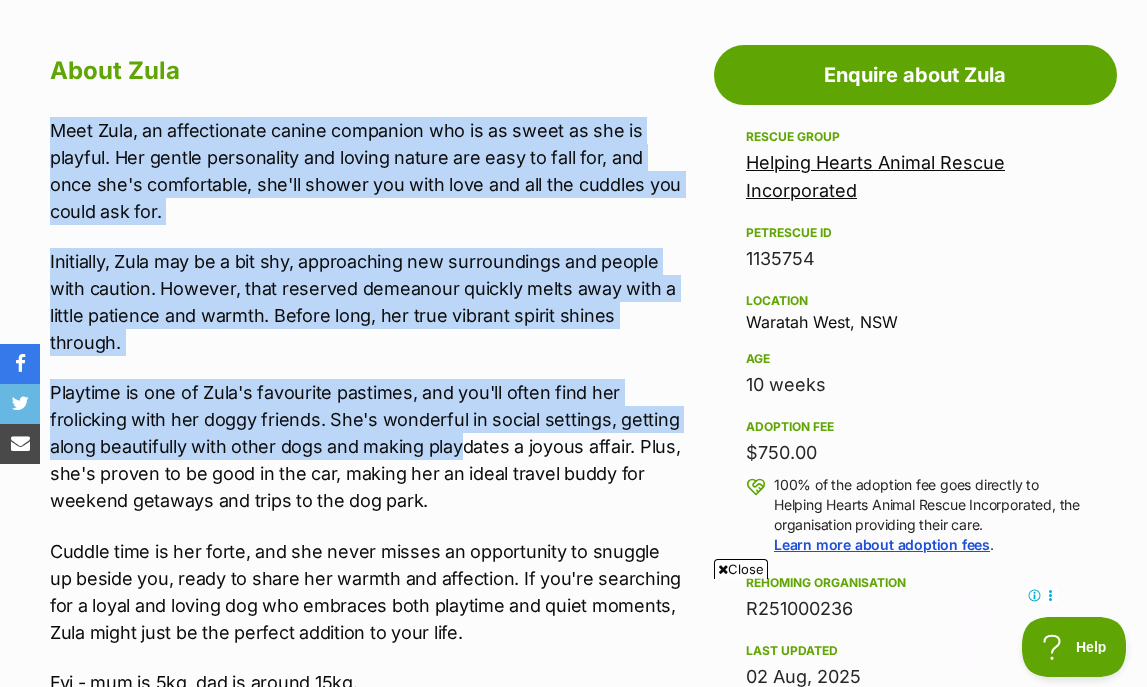 drag, startPoint x: 283, startPoint y: 108, endPoint x: 466, endPoint y: 453, distance: 390.5304 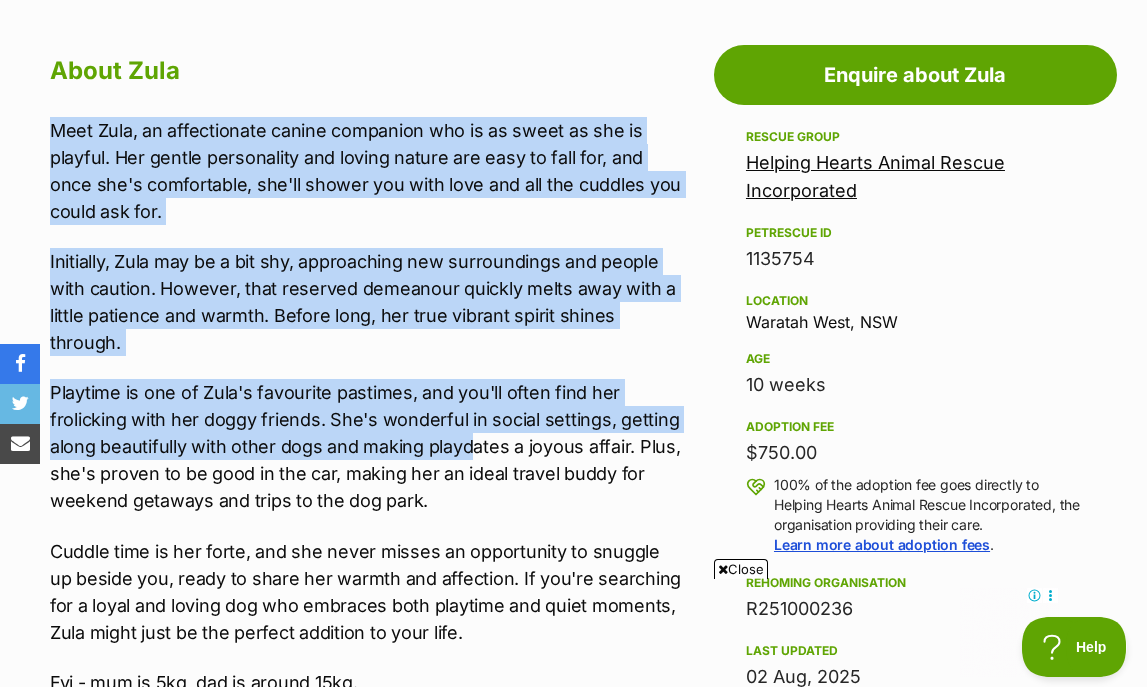click on "Playtime is one of Zula's favourite pastimes, and you'll often find her frolicking with her doggy friends. She's wonderful in social settings, getting along beautifully with other dogs and making playdates a joyous affair. Plus, she's proven to be good in the car, making her an ideal travel buddy for weekend getaways and trips to the dog park." at bounding box center (366, 446) 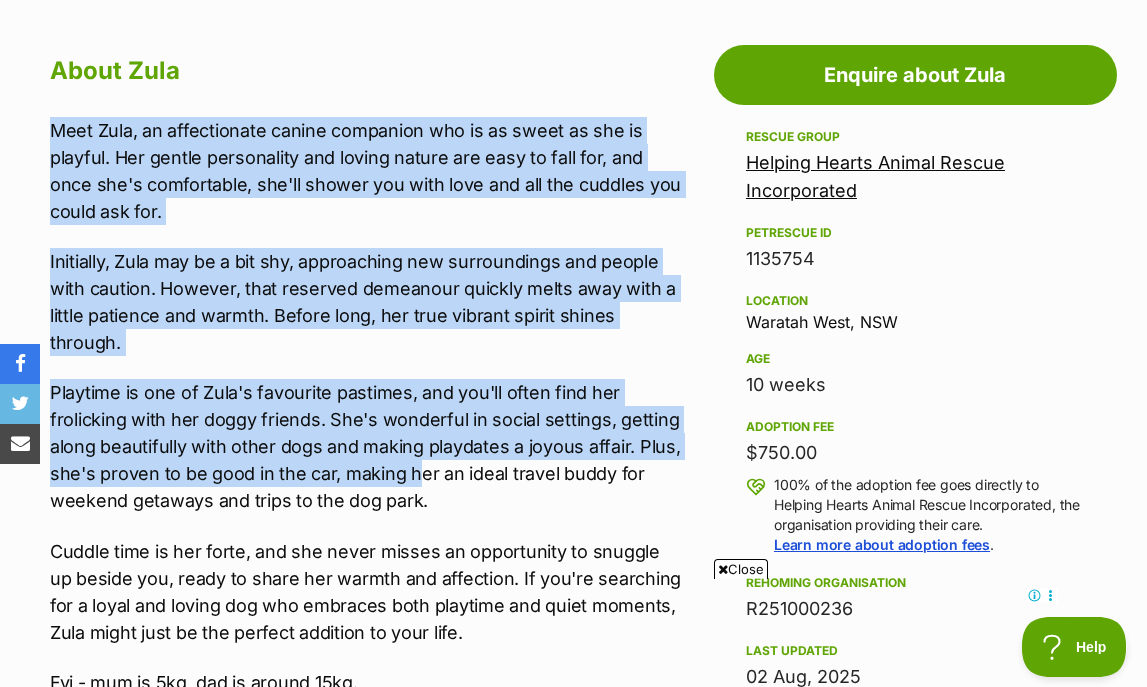 drag, startPoint x: 418, startPoint y: 468, endPoint x: 458, endPoint y: 102, distance: 368.1793 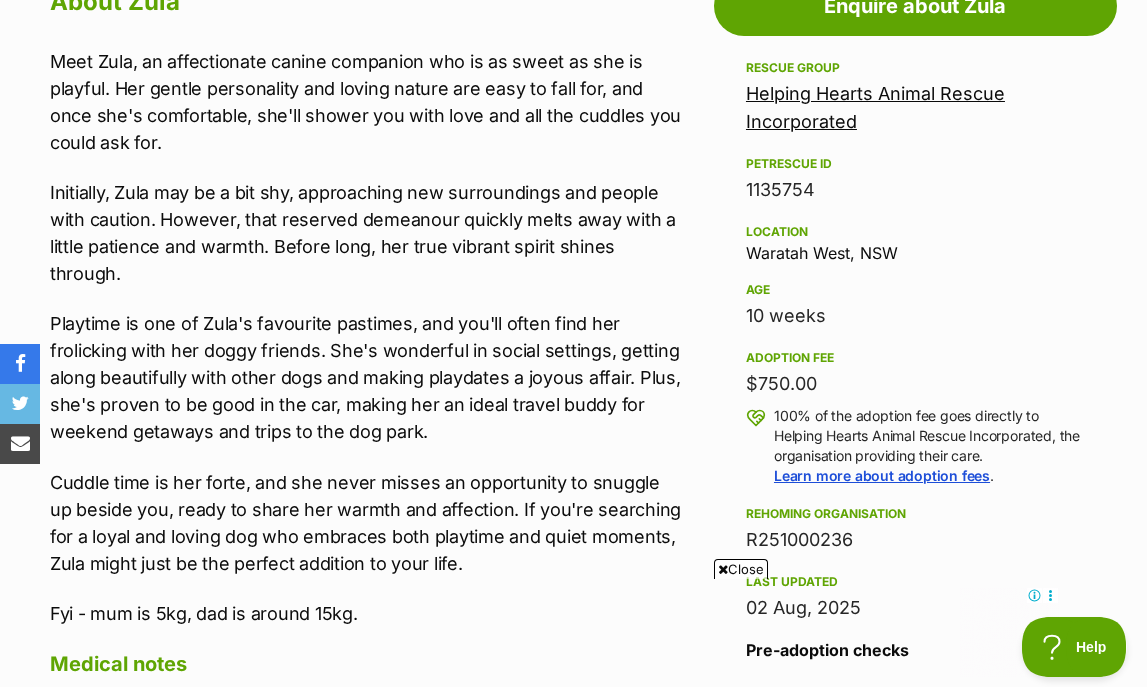 scroll, scrollTop: 1152, scrollLeft: 0, axis: vertical 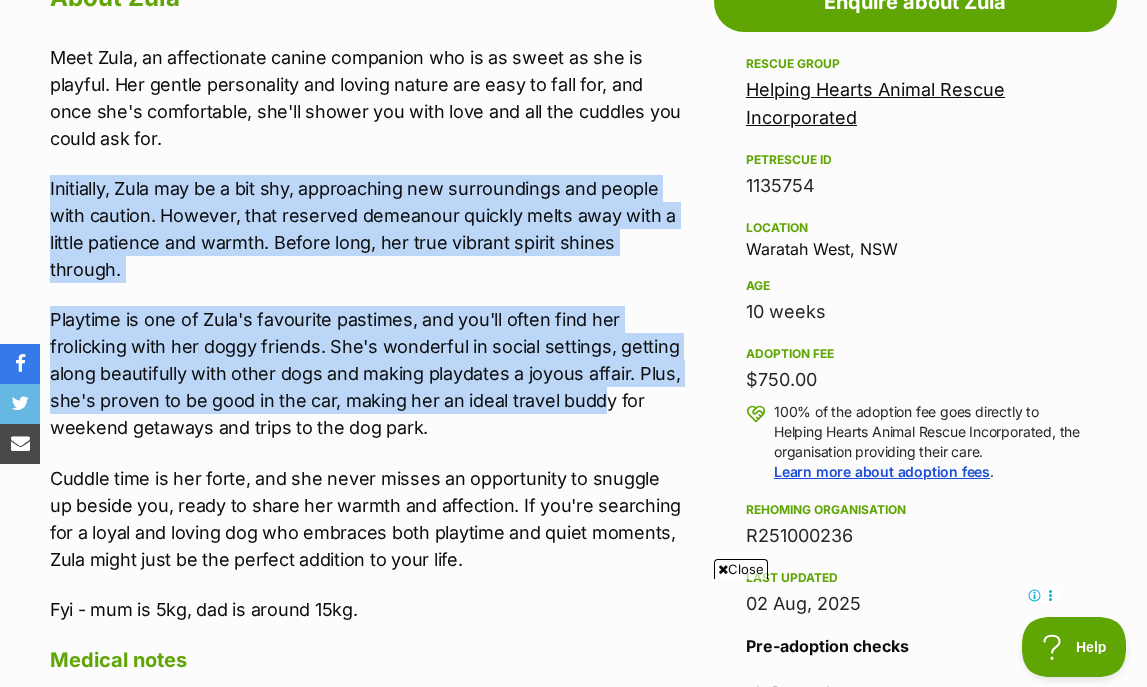 drag, startPoint x: 428, startPoint y: 158, endPoint x: 601, endPoint y: 410, distance: 305.66812 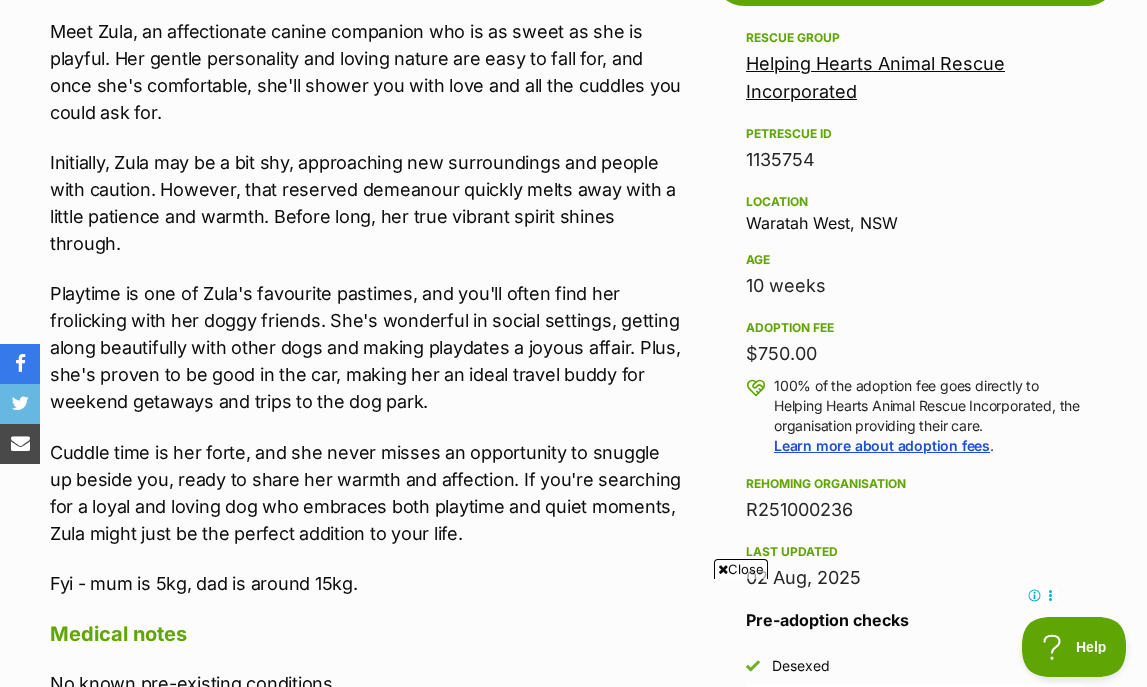 scroll, scrollTop: 1177, scrollLeft: 0, axis: vertical 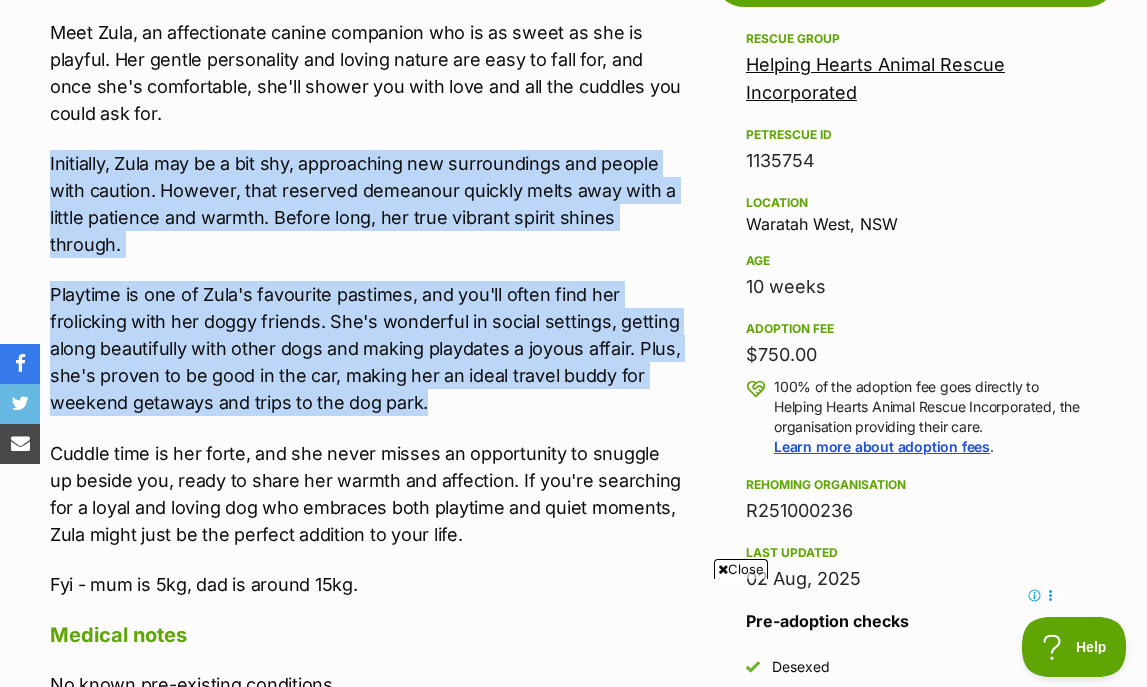 drag, startPoint x: 583, startPoint y: 409, endPoint x: 562, endPoint y: 144, distance: 265.83078 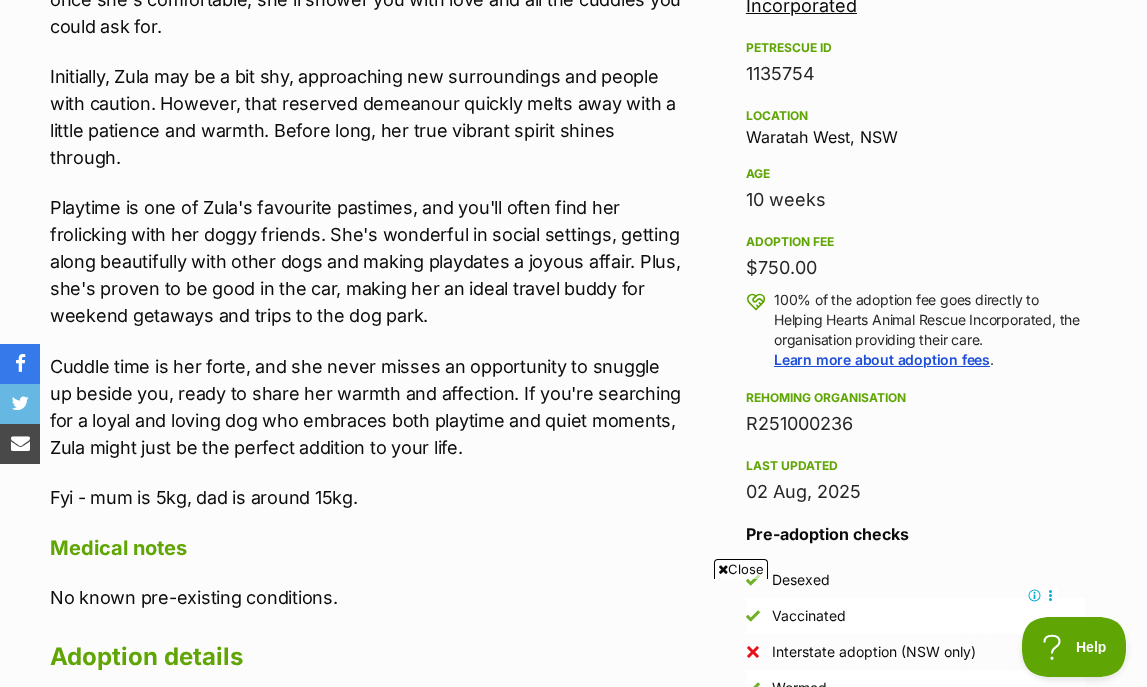 scroll, scrollTop: 1292, scrollLeft: 0, axis: vertical 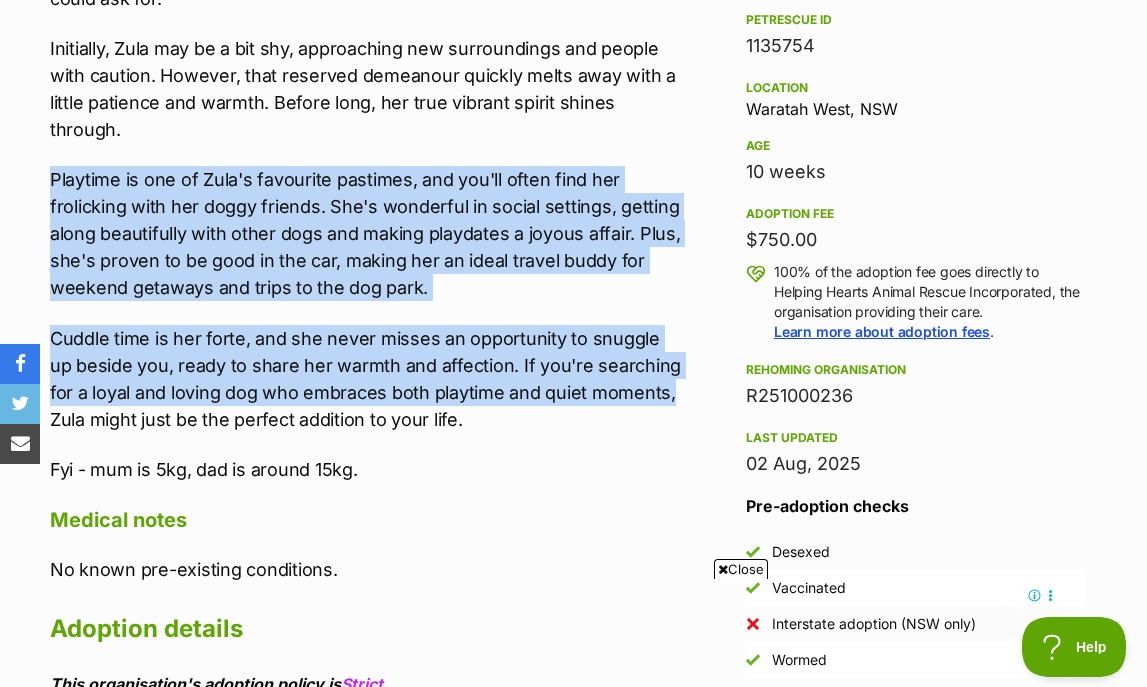 drag, startPoint x: 538, startPoint y: 156, endPoint x: 685, endPoint y: 400, distance: 284.85962 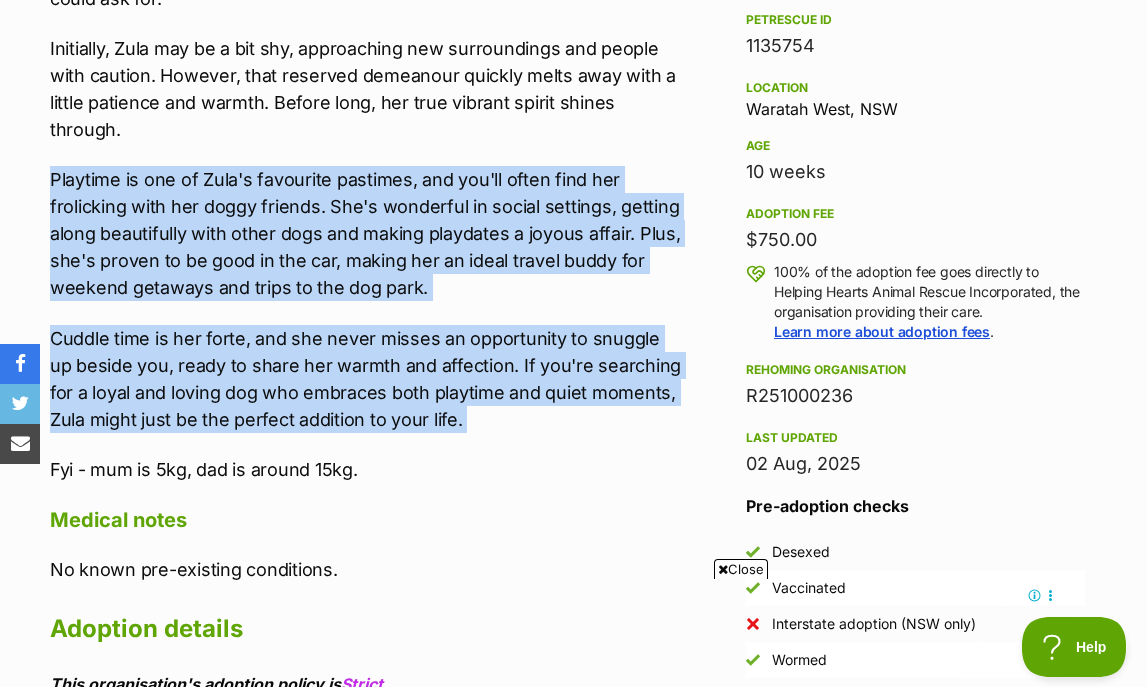 drag, startPoint x: 644, startPoint y: 447, endPoint x: 651, endPoint y: 139, distance: 308.07953 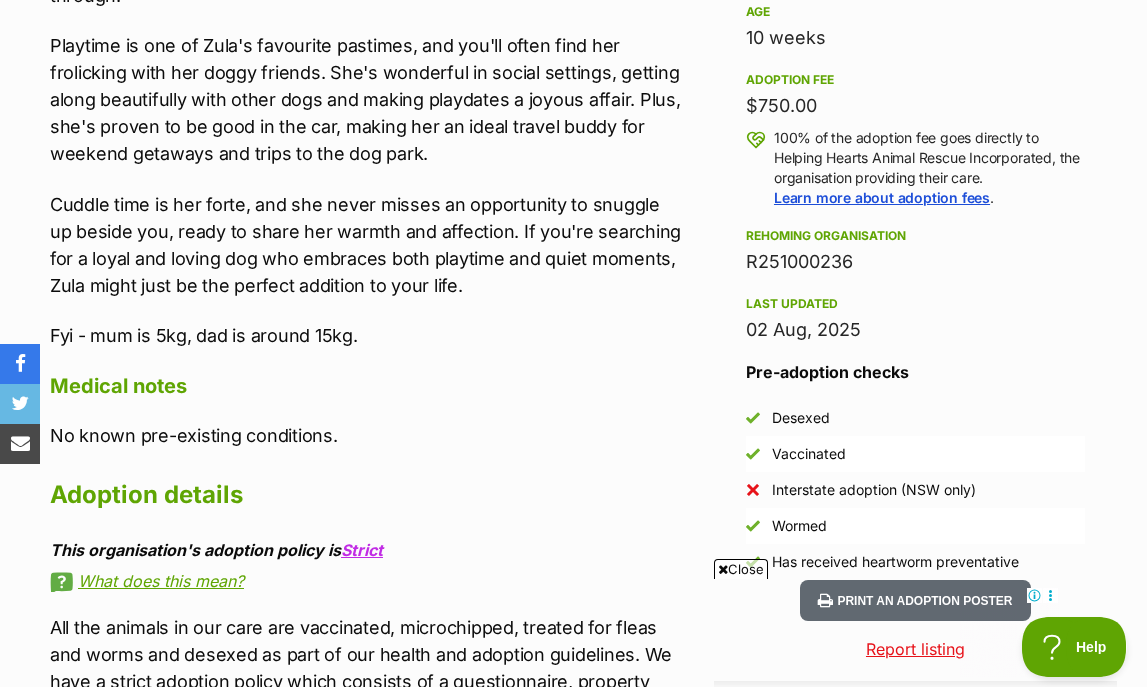 scroll, scrollTop: 1432, scrollLeft: 0, axis: vertical 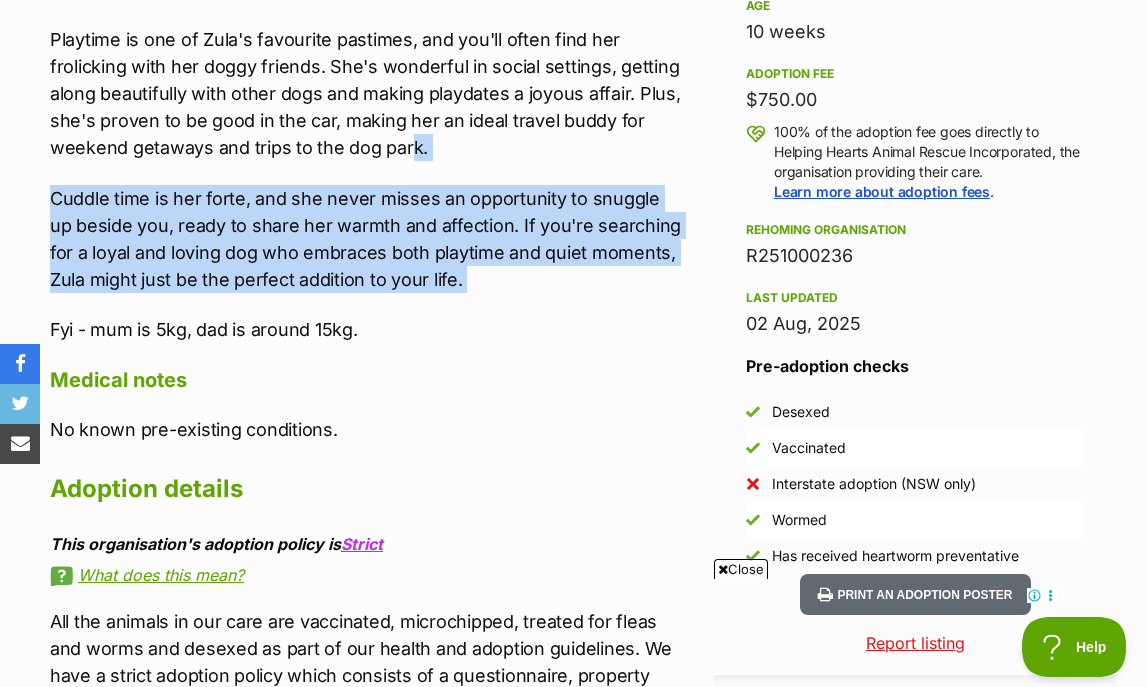 drag, startPoint x: 426, startPoint y: 312, endPoint x: 410, endPoint y: 122, distance: 190.6725 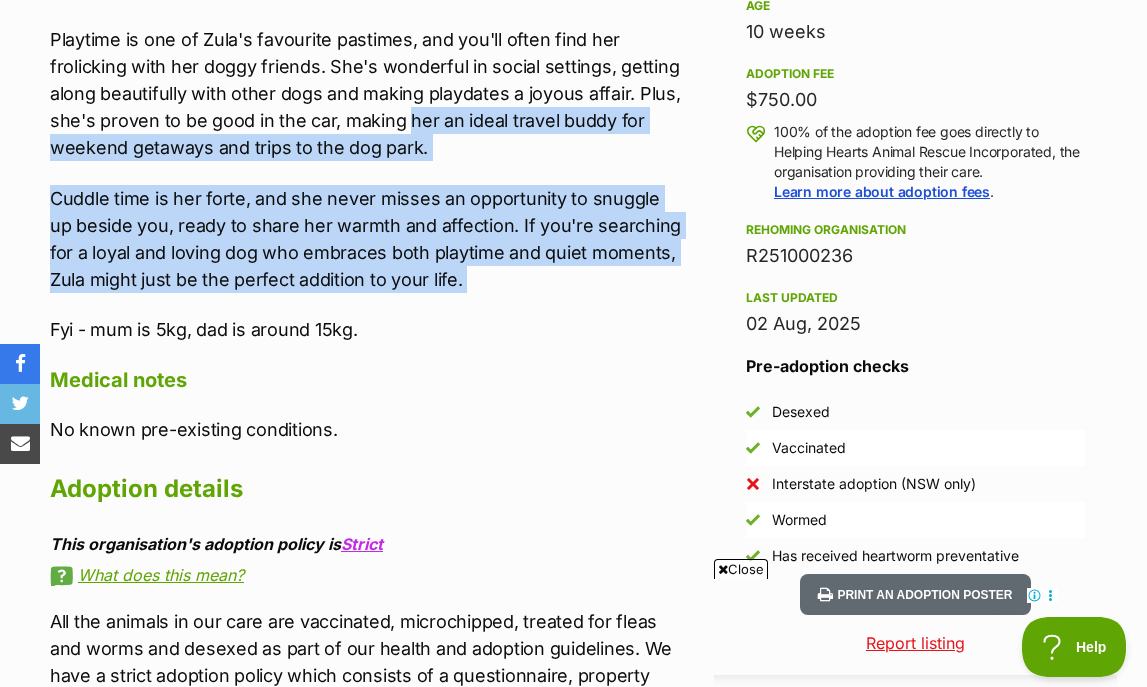 click on "Playtime is one of Zula's favourite pastimes, and you'll often find her frolicking with her doggy friends. She's wonderful in social settings, getting along beautifully with other dogs and making playdates a joyous affair. Plus, she's proven to be good in the car, making her an ideal travel buddy for weekend getaways and trips to the dog park." at bounding box center (366, 93) 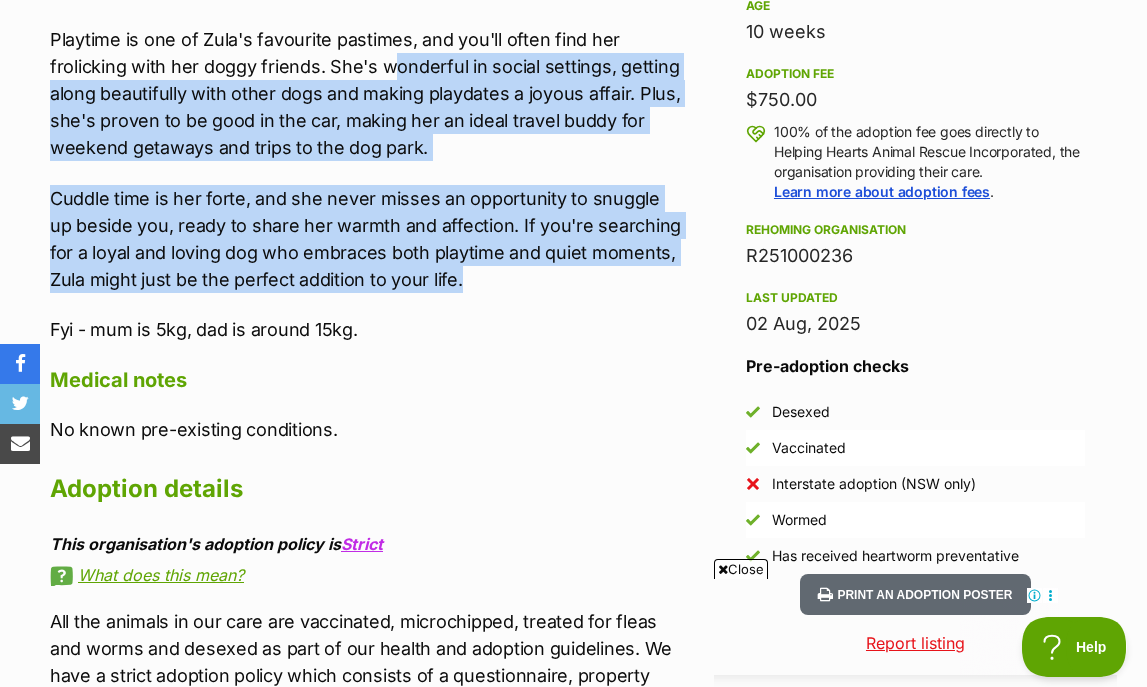 drag, startPoint x: 393, startPoint y: 66, endPoint x: 516, endPoint y: 291, distance: 256.4254 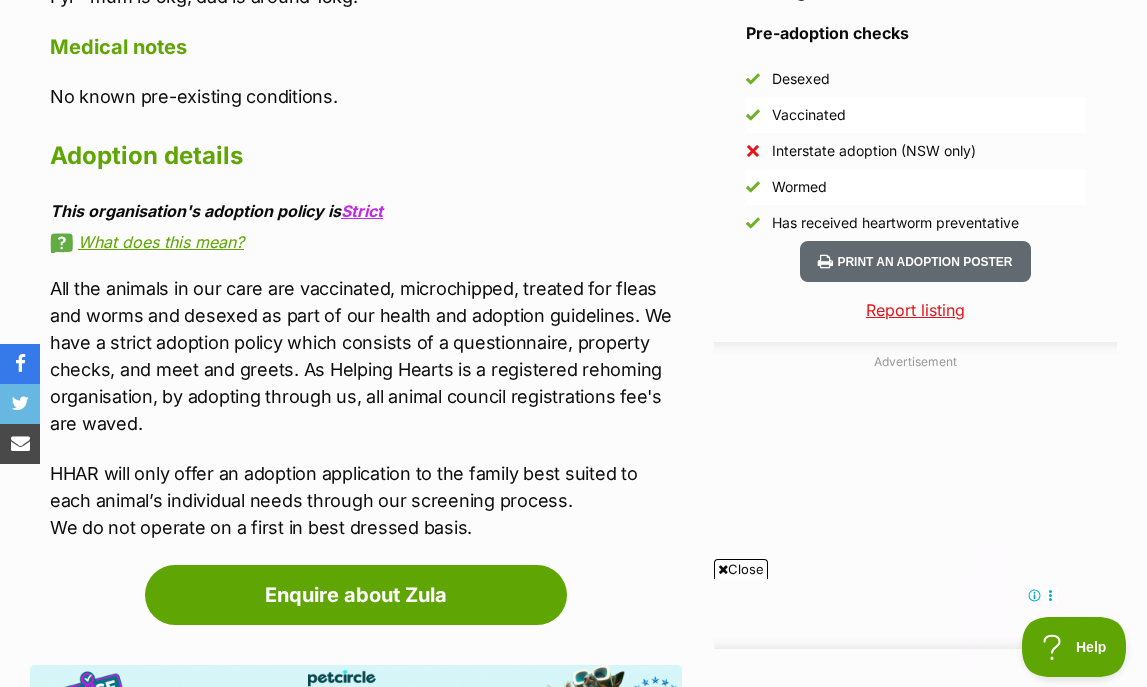 scroll, scrollTop: 0, scrollLeft: 0, axis: both 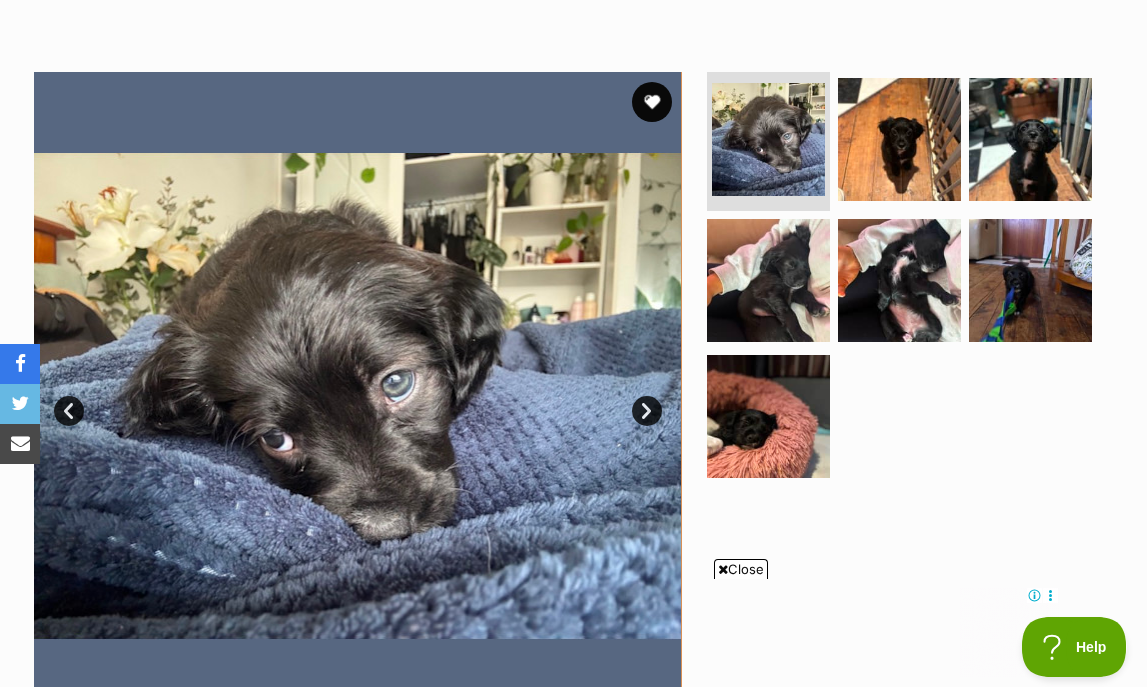 click on "Next" at bounding box center (647, 411) 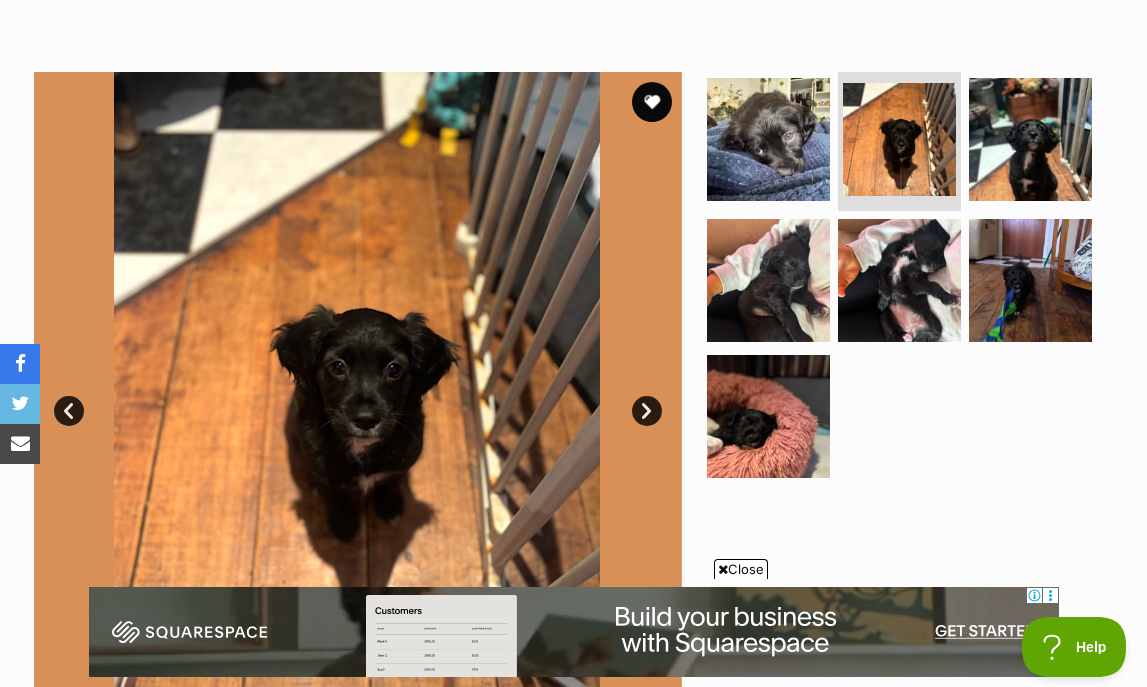 click on "Next" at bounding box center [647, 411] 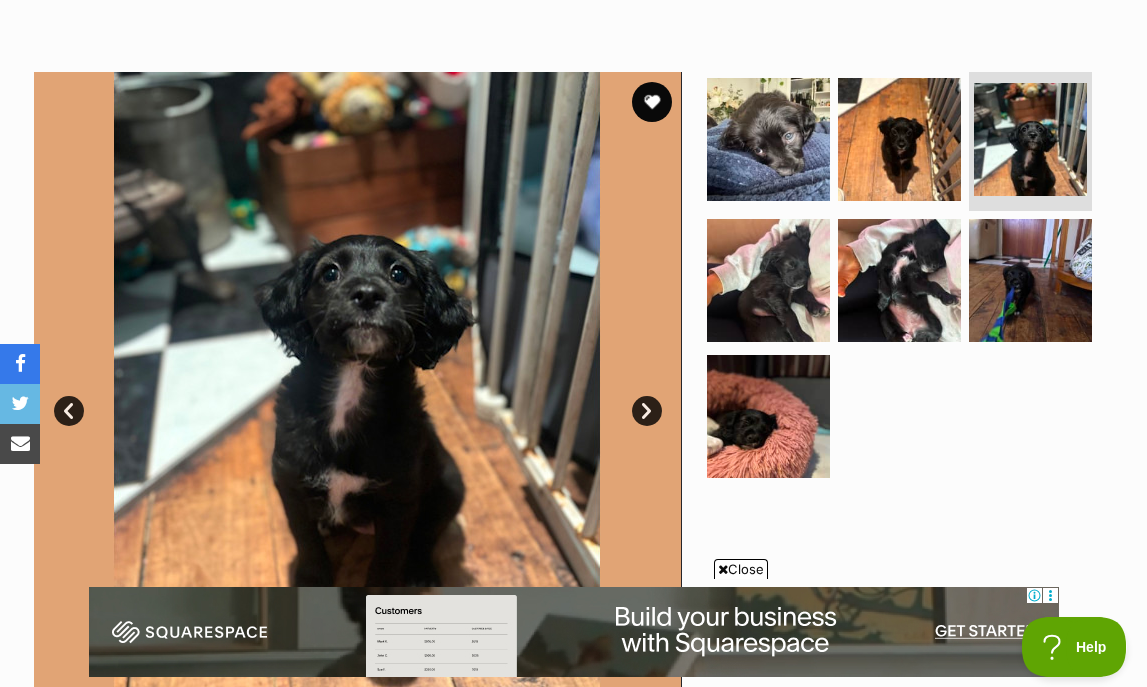 click on "Next" at bounding box center [647, 411] 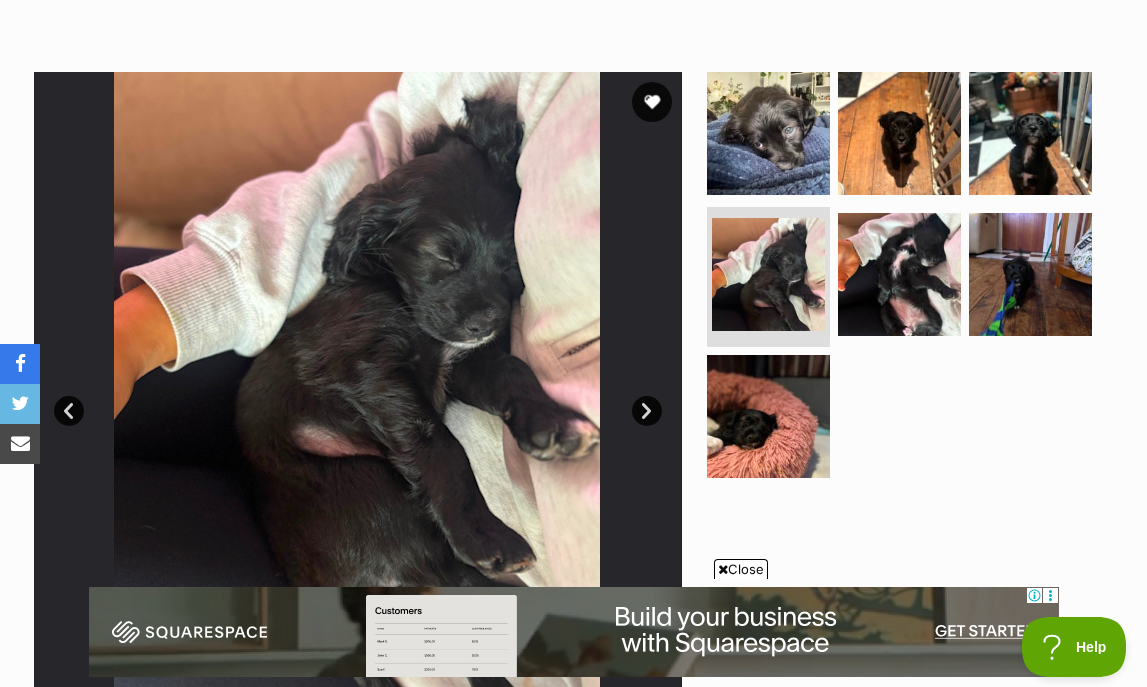click on "Next" at bounding box center (647, 411) 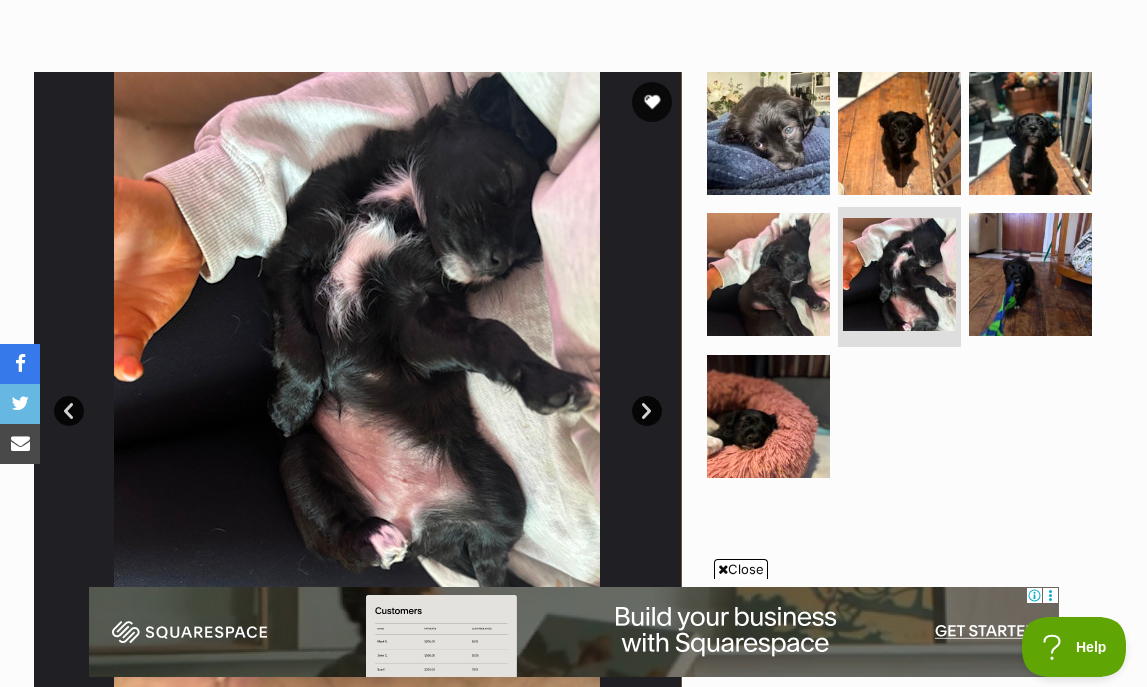 click on "Next" at bounding box center [647, 411] 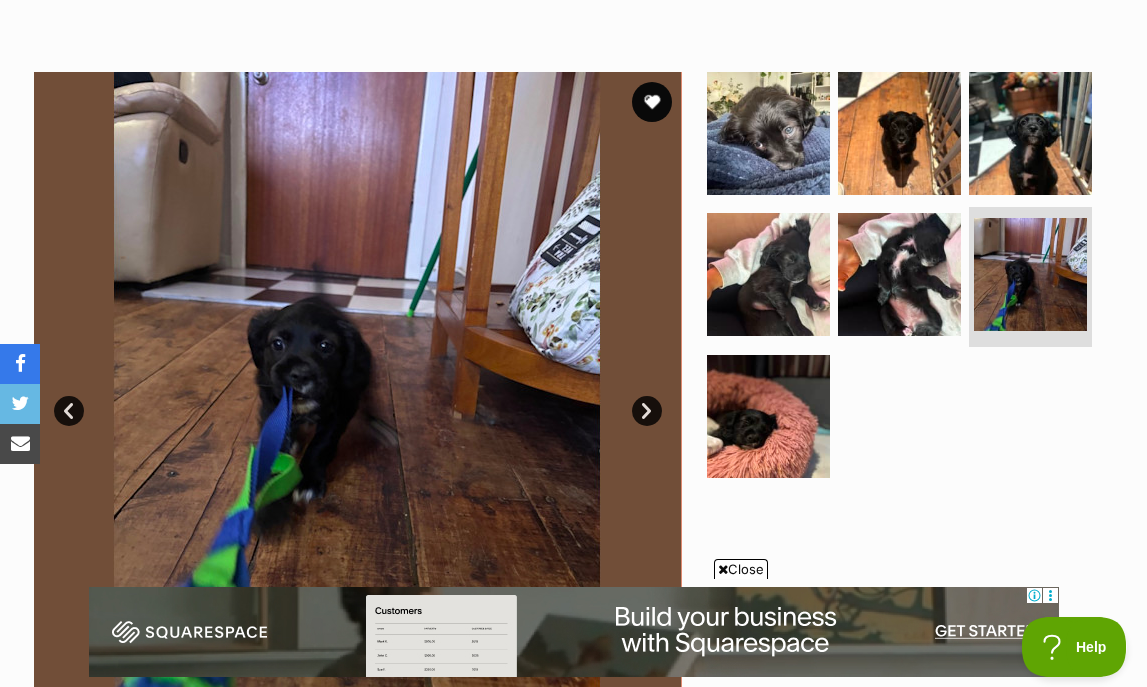 click on "Next" at bounding box center (647, 411) 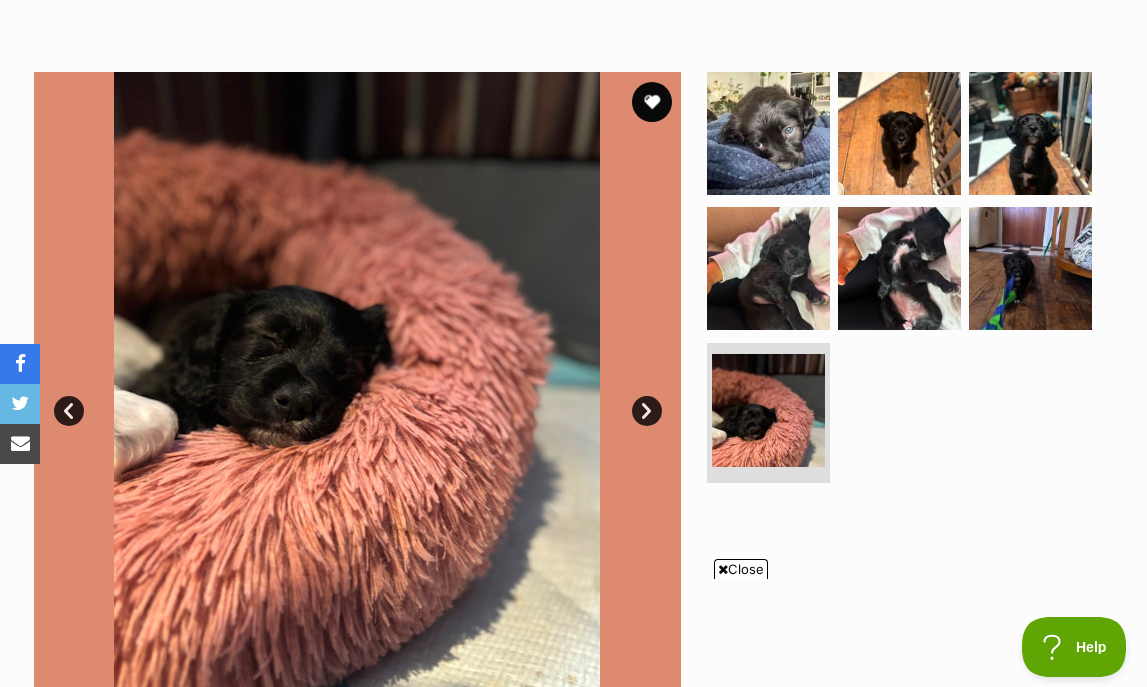 click on "Next" at bounding box center (647, 411) 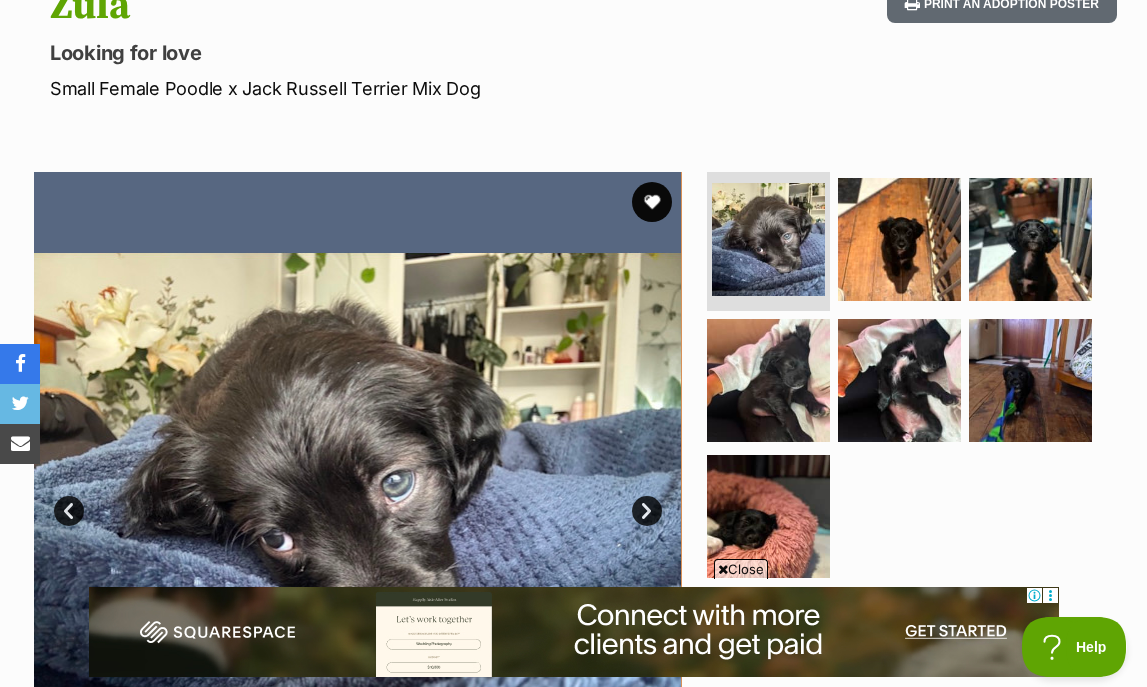 scroll, scrollTop: 391, scrollLeft: 0, axis: vertical 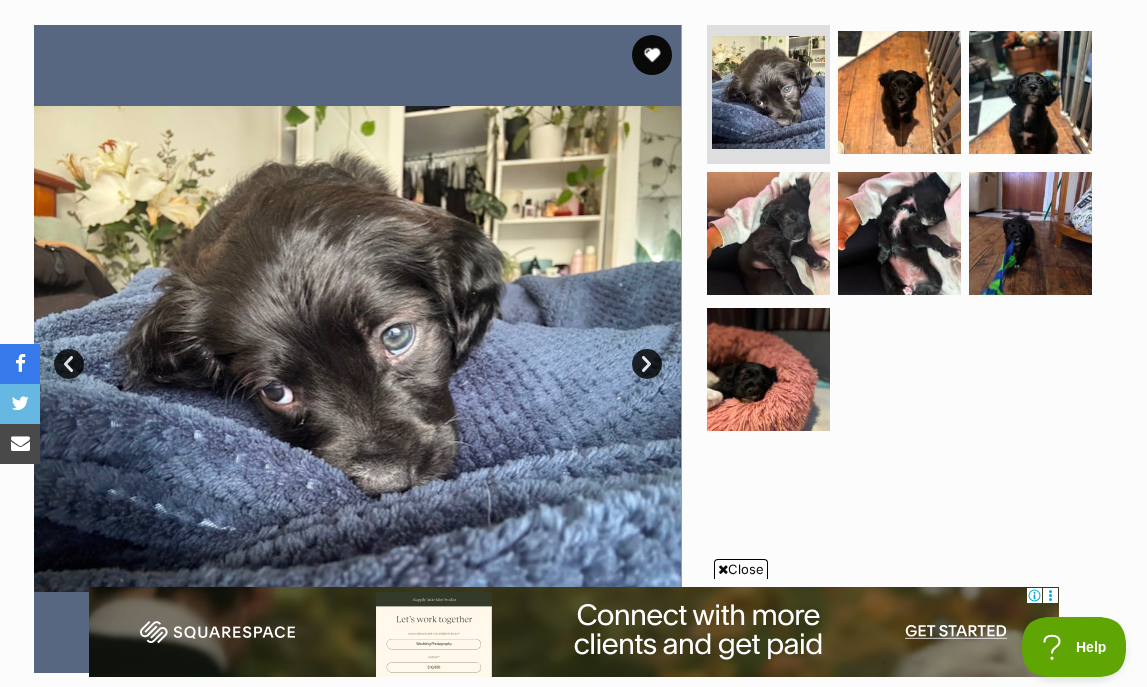 click on "Next" at bounding box center (647, 364) 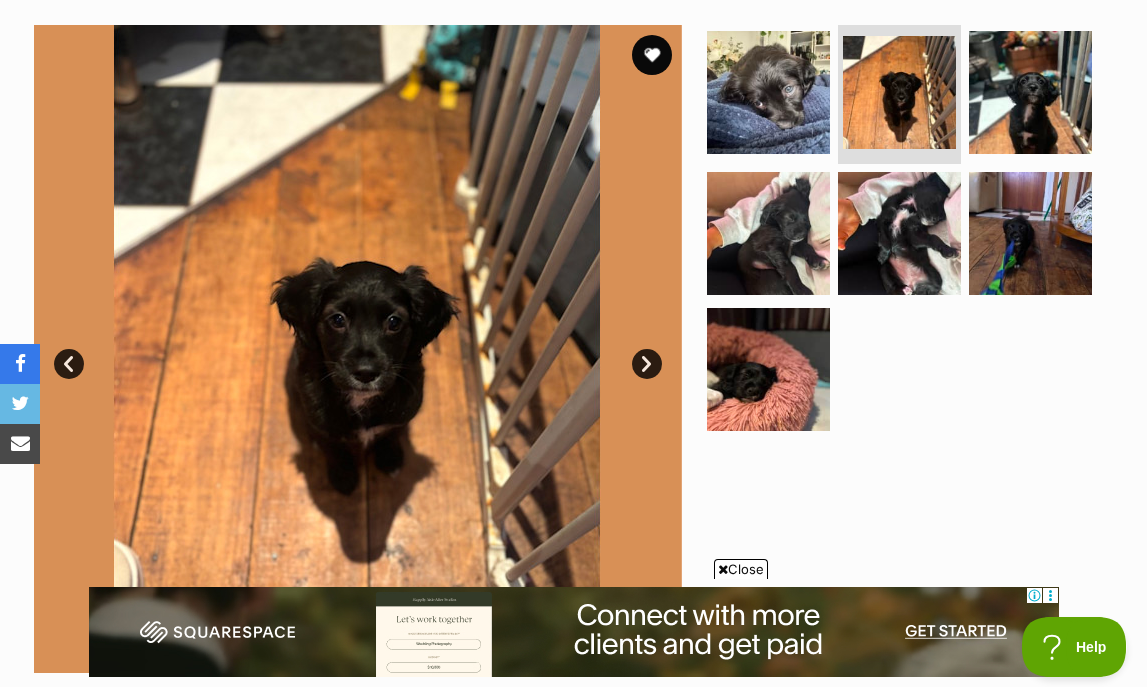 click on "Next" at bounding box center (647, 364) 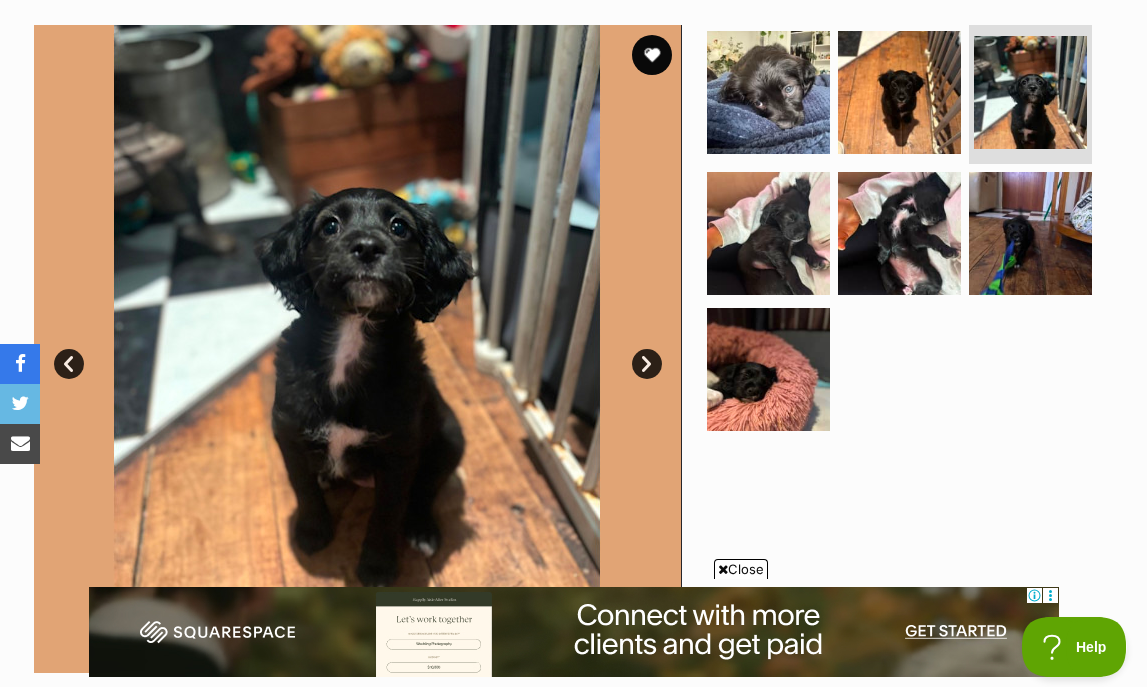 click on "Next" at bounding box center [647, 364] 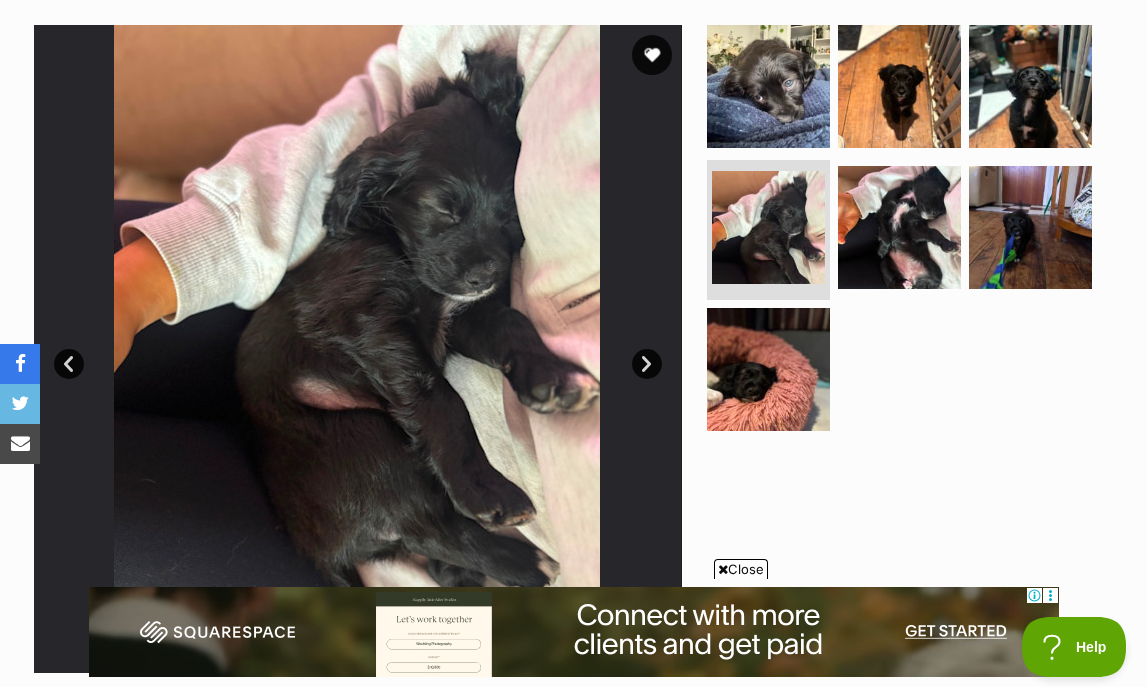 click on "Next" at bounding box center (647, 364) 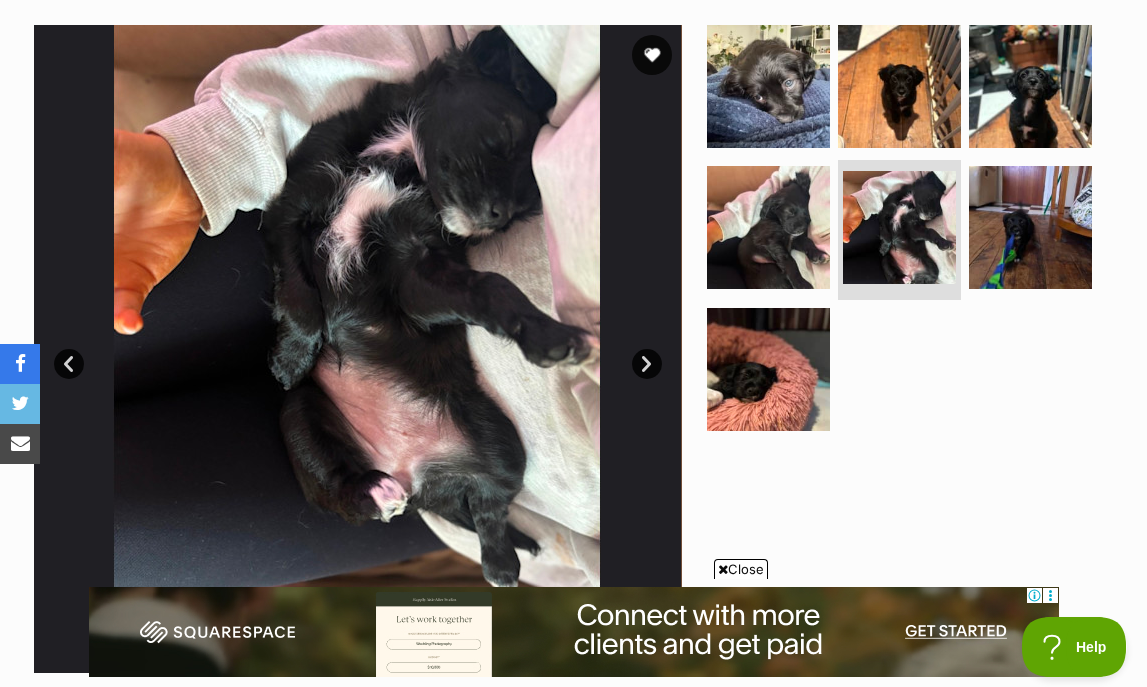 click on "Next" at bounding box center (647, 364) 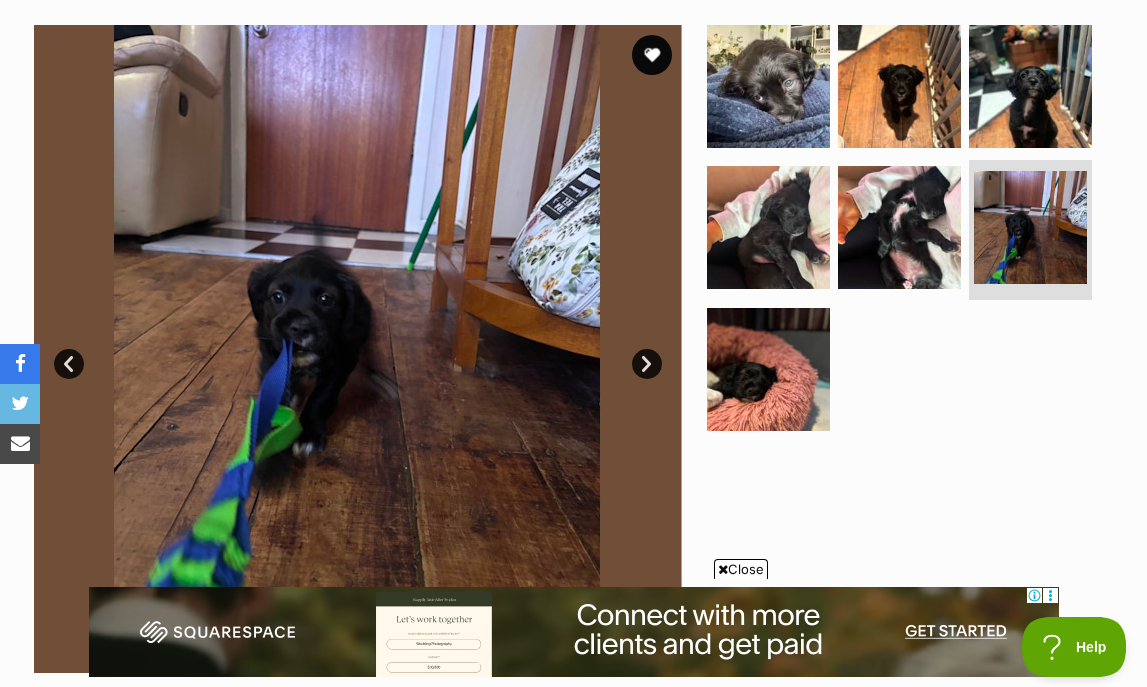 click on "Next" at bounding box center [647, 364] 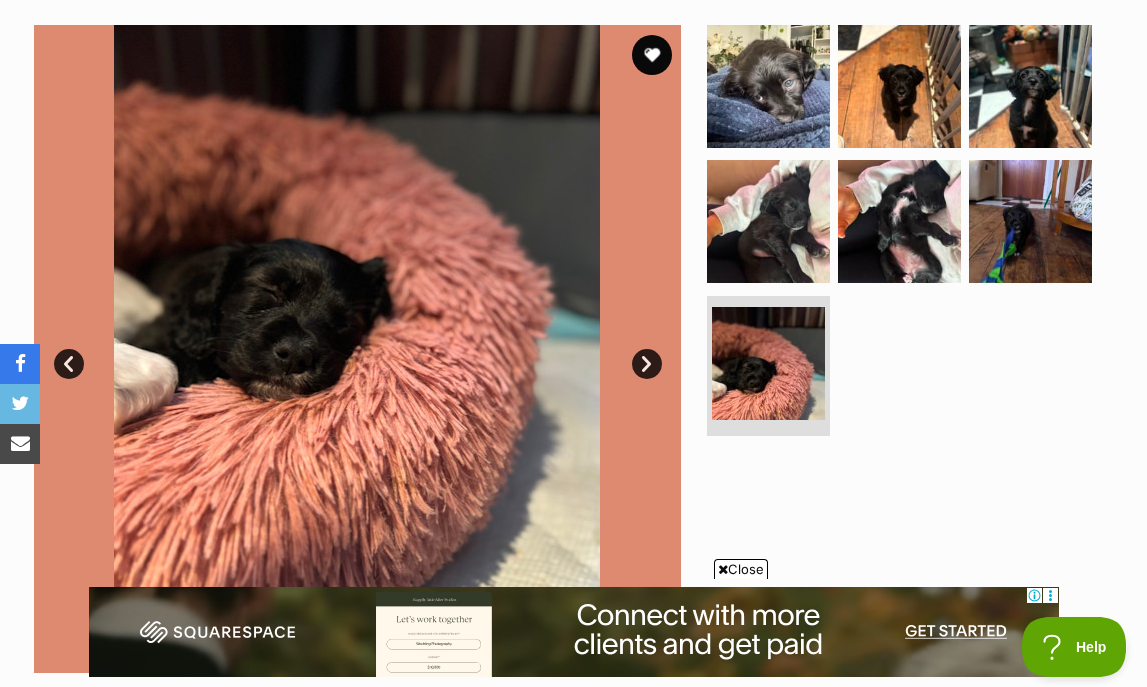 click on "Next" at bounding box center (647, 364) 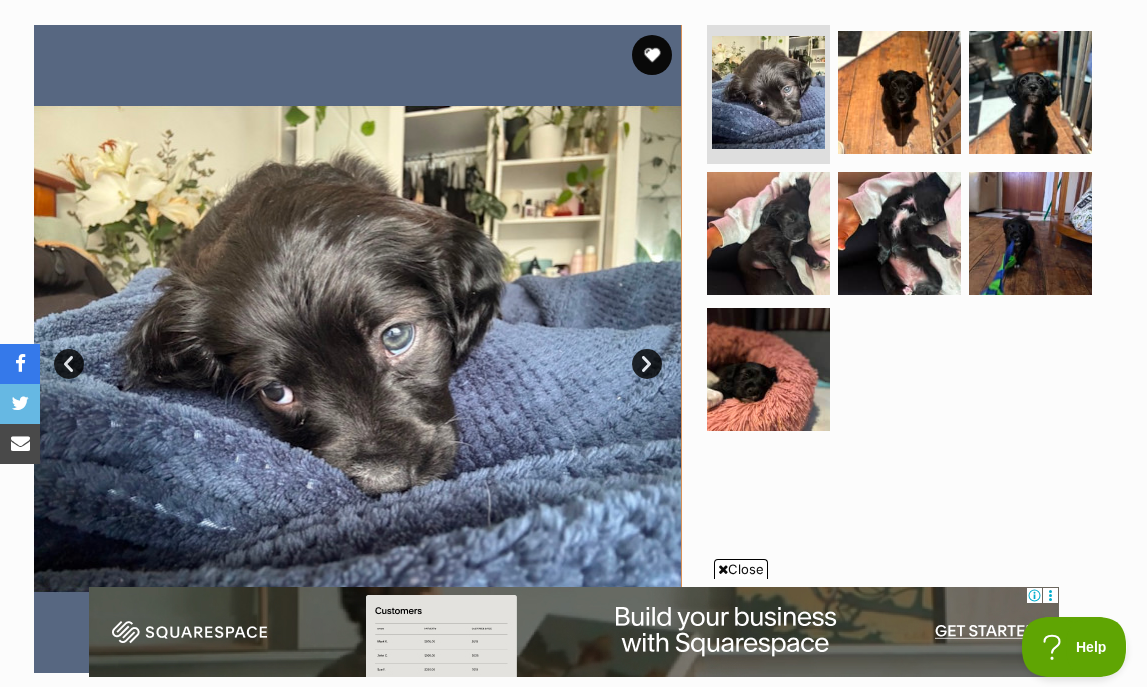 scroll, scrollTop: 0, scrollLeft: 0, axis: both 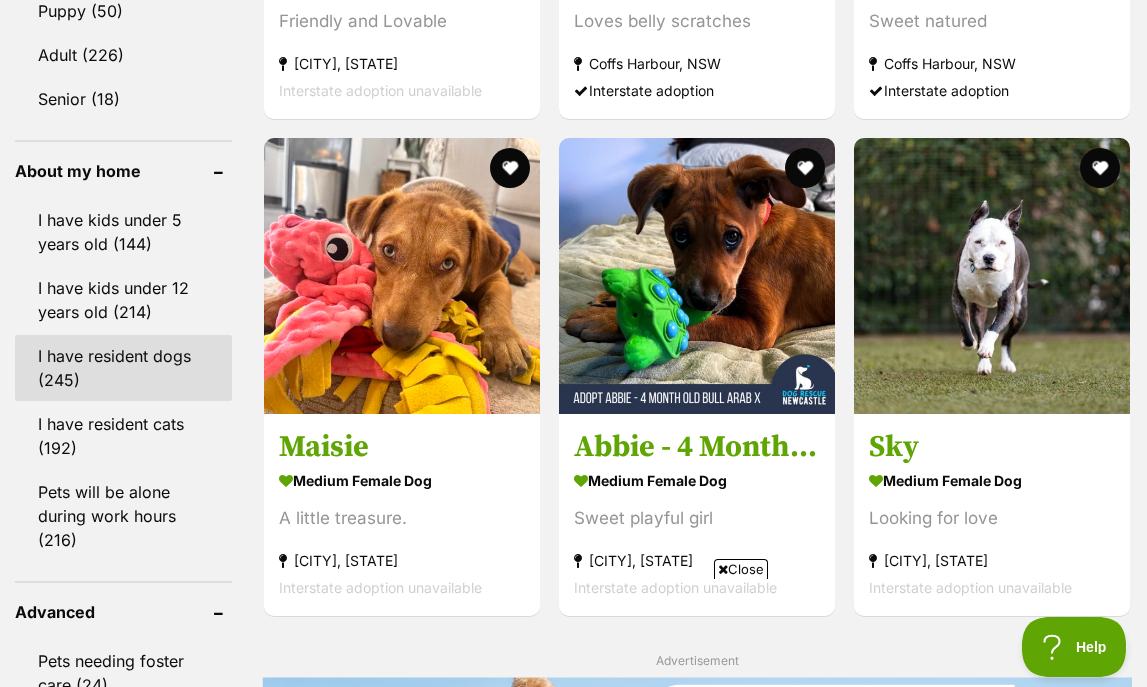 click on "I have resident dogs (245)" at bounding box center [123, 368] 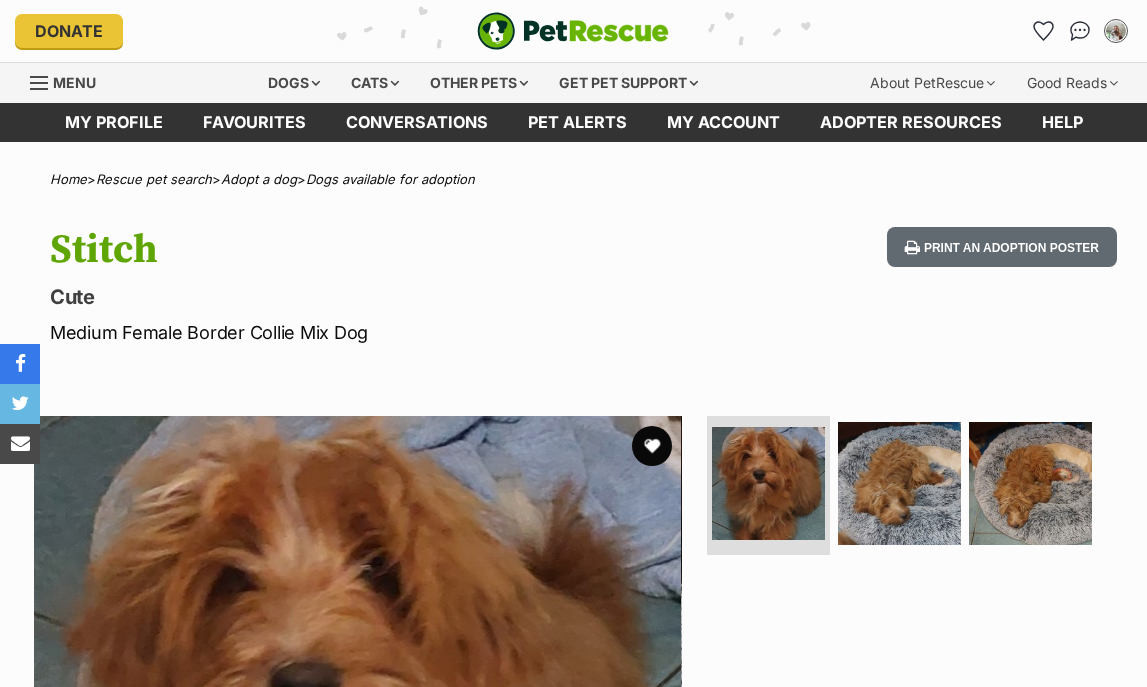 scroll, scrollTop: 0, scrollLeft: 0, axis: both 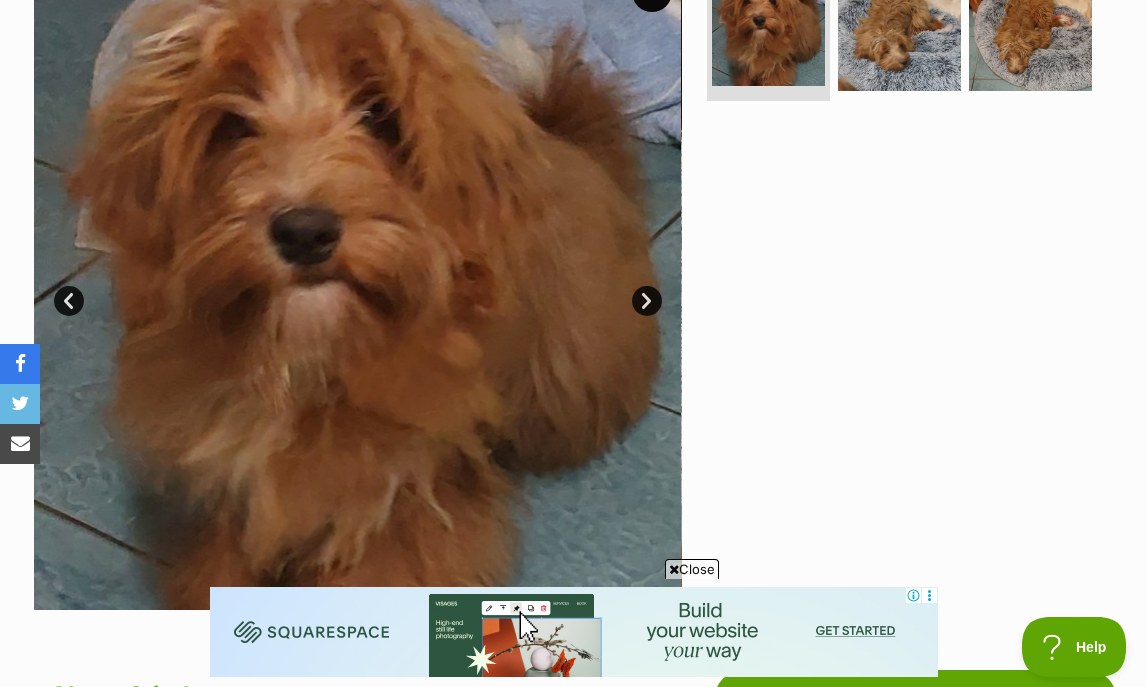 click on "Next" at bounding box center [647, 301] 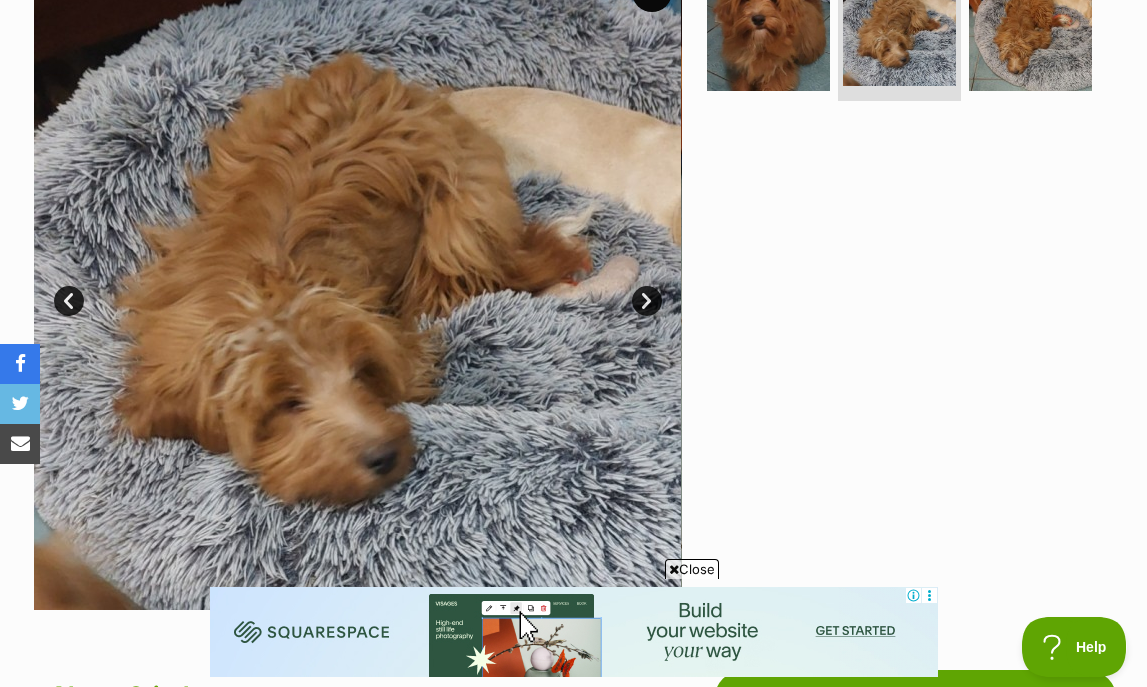 click on "Next" at bounding box center (647, 301) 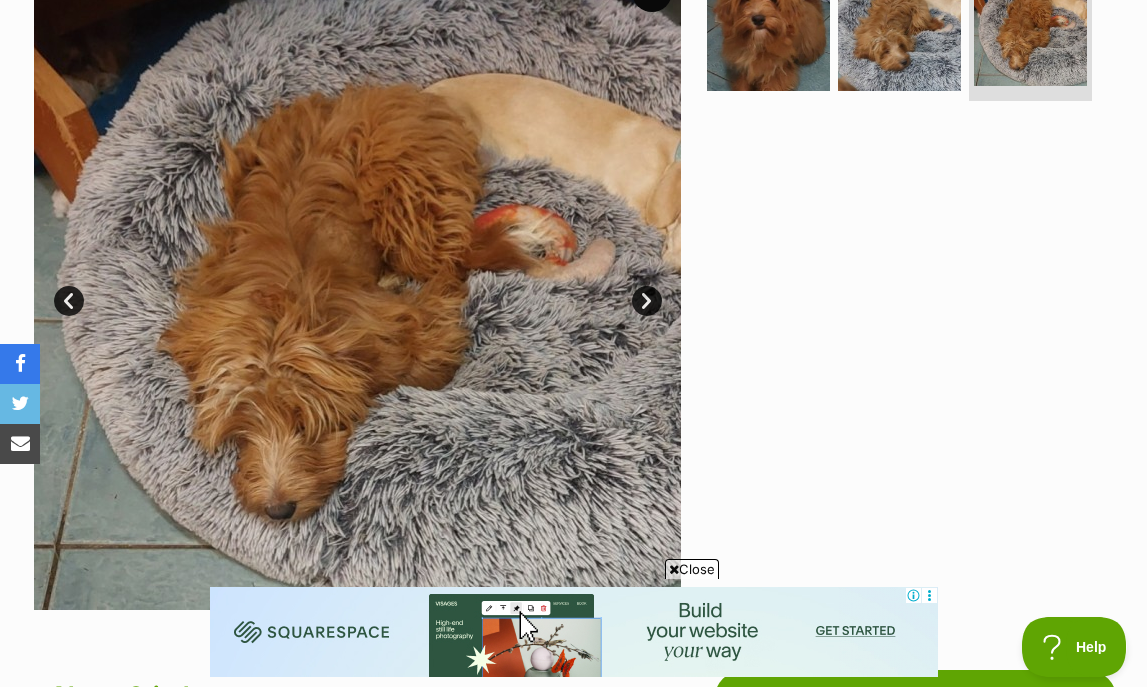 click on "Next" at bounding box center [647, 301] 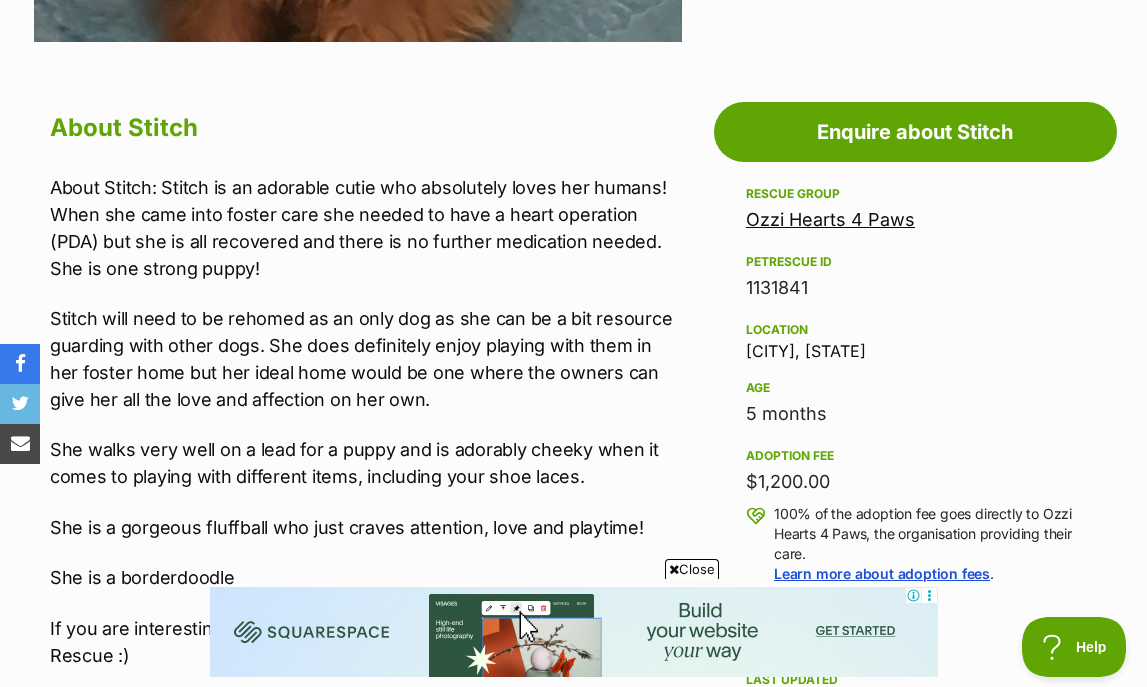 scroll, scrollTop: 1023, scrollLeft: 0, axis: vertical 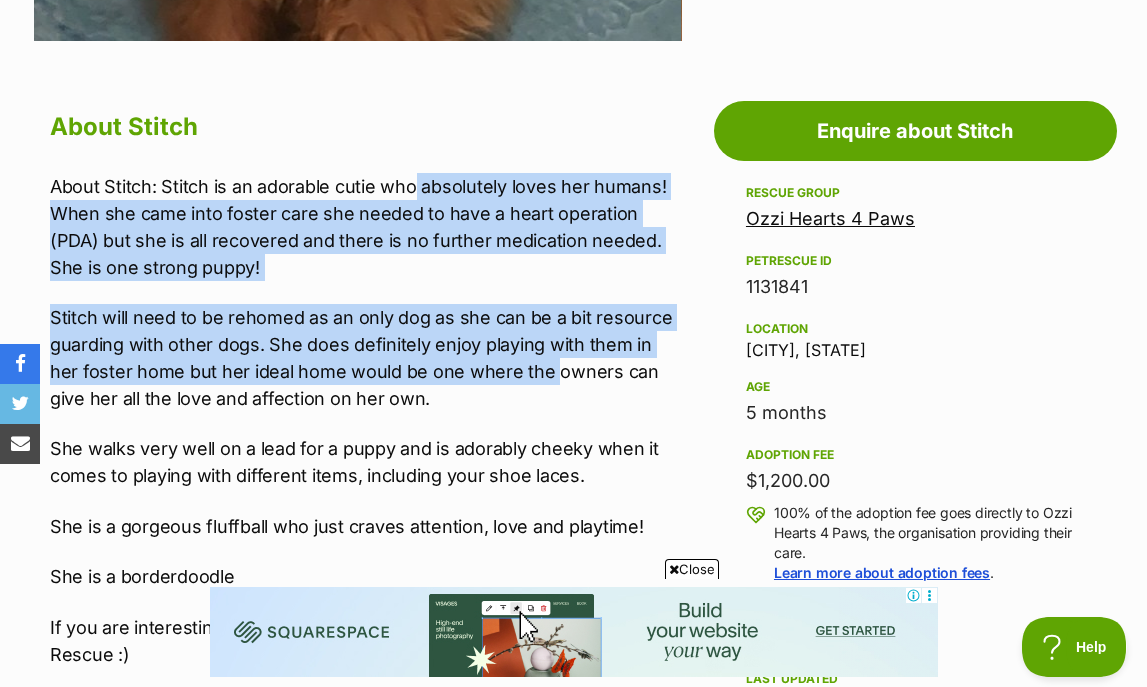 drag, startPoint x: 411, startPoint y: 186, endPoint x: 517, endPoint y: 370, distance: 212.34877 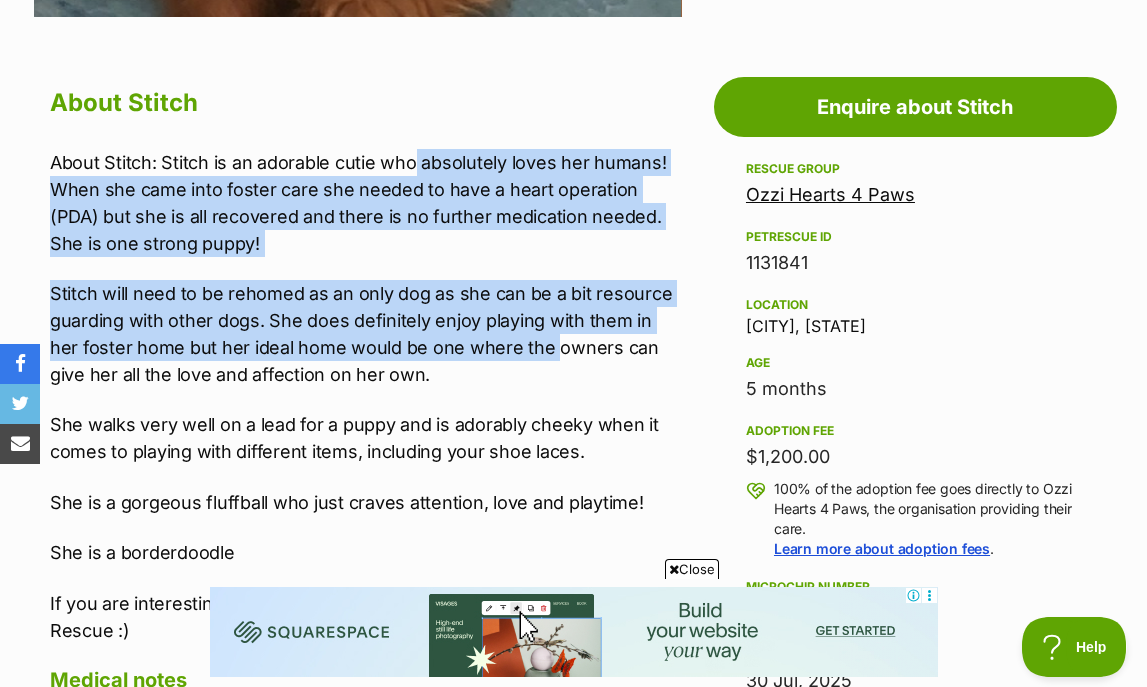 scroll, scrollTop: 1048, scrollLeft: 0, axis: vertical 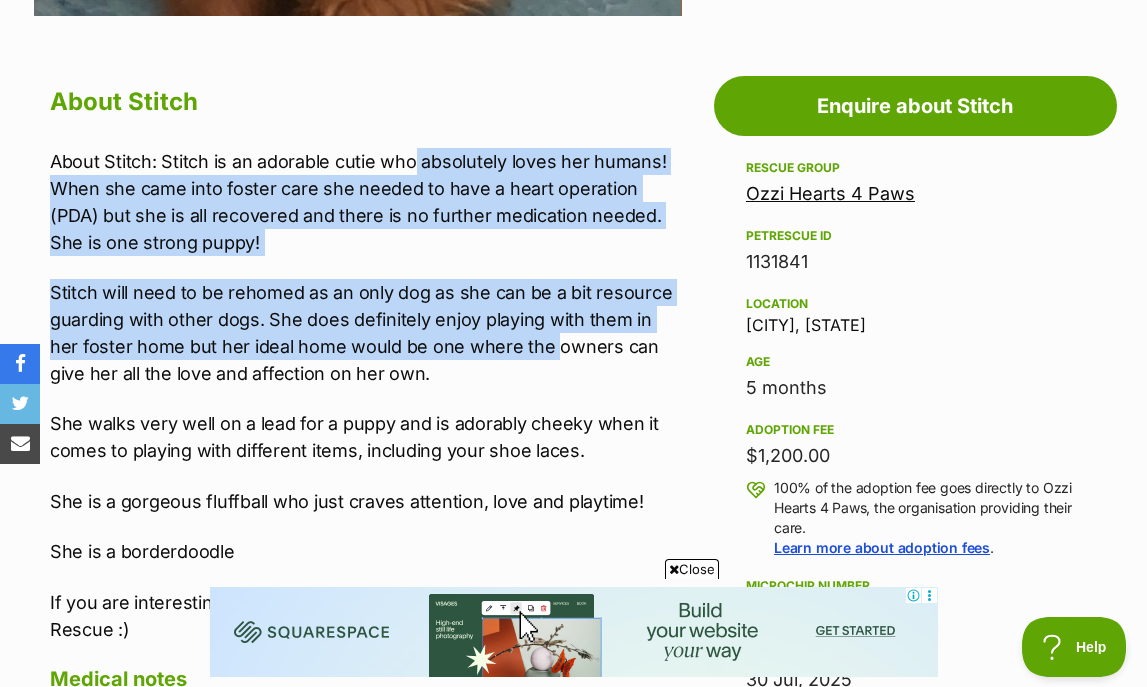 click on "Stitch will need to be rehomed as an only dog as she can be a bit resource guarding with other dogs. She does definitely enjoy playing with them in her foster home but her ideal home would be one where the owners can give her all the love and affection on her own." at bounding box center (366, 333) 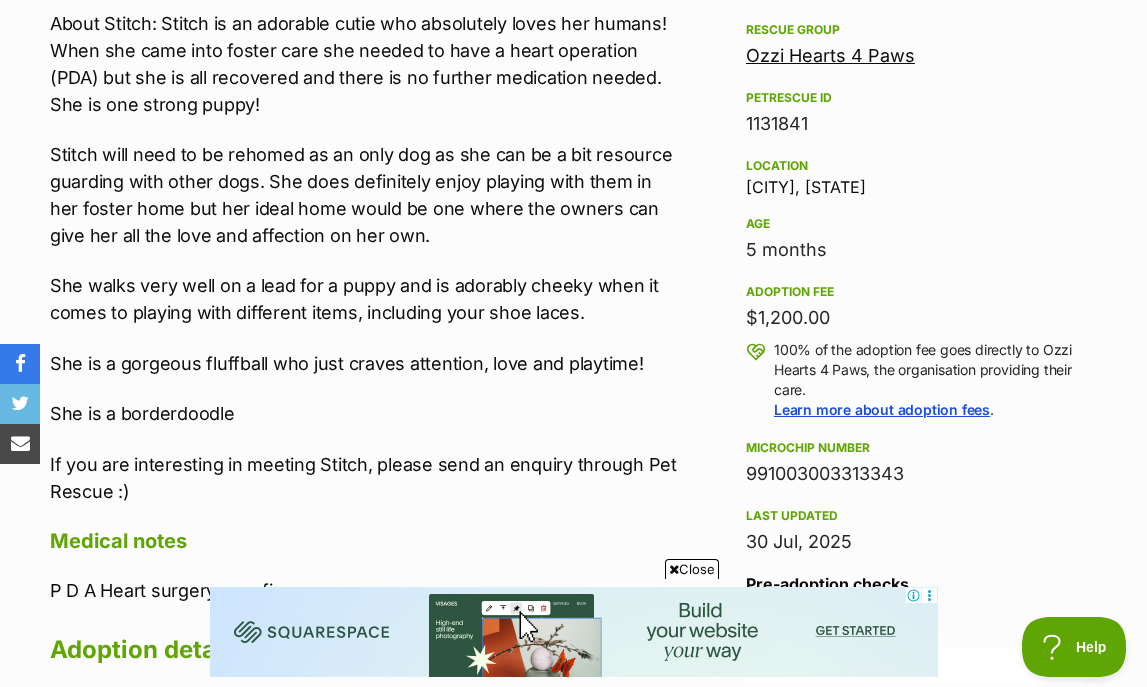 scroll, scrollTop: 1248, scrollLeft: 0, axis: vertical 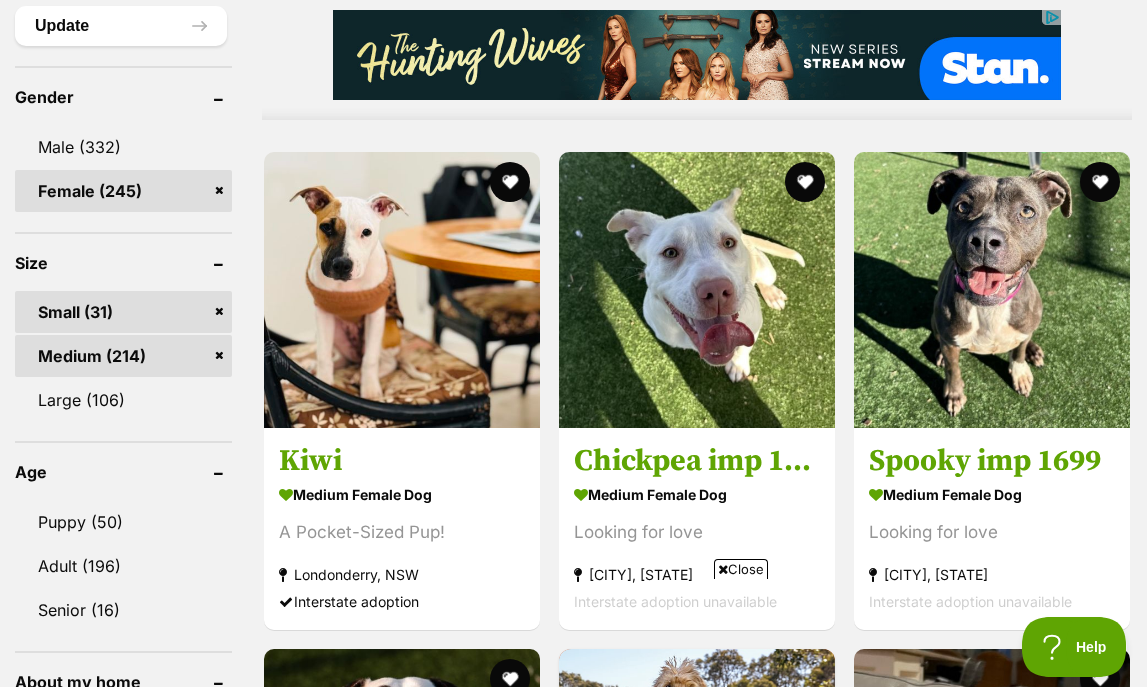 click on "Medium (214)" at bounding box center (123, 356) 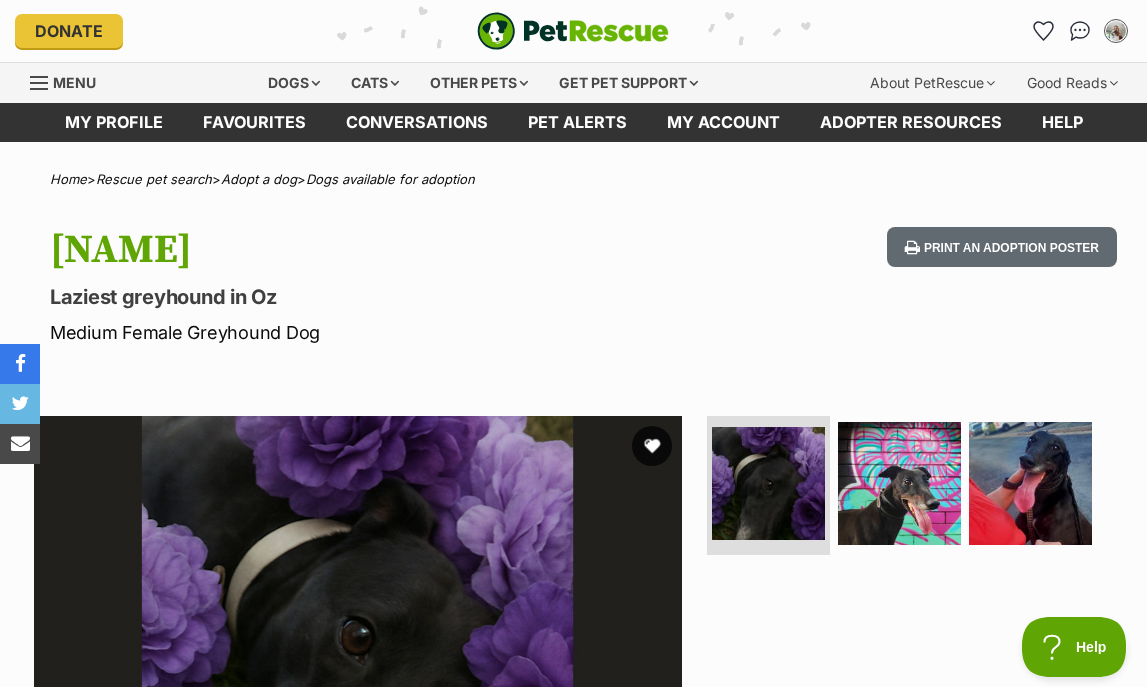 scroll, scrollTop: 0, scrollLeft: 0, axis: both 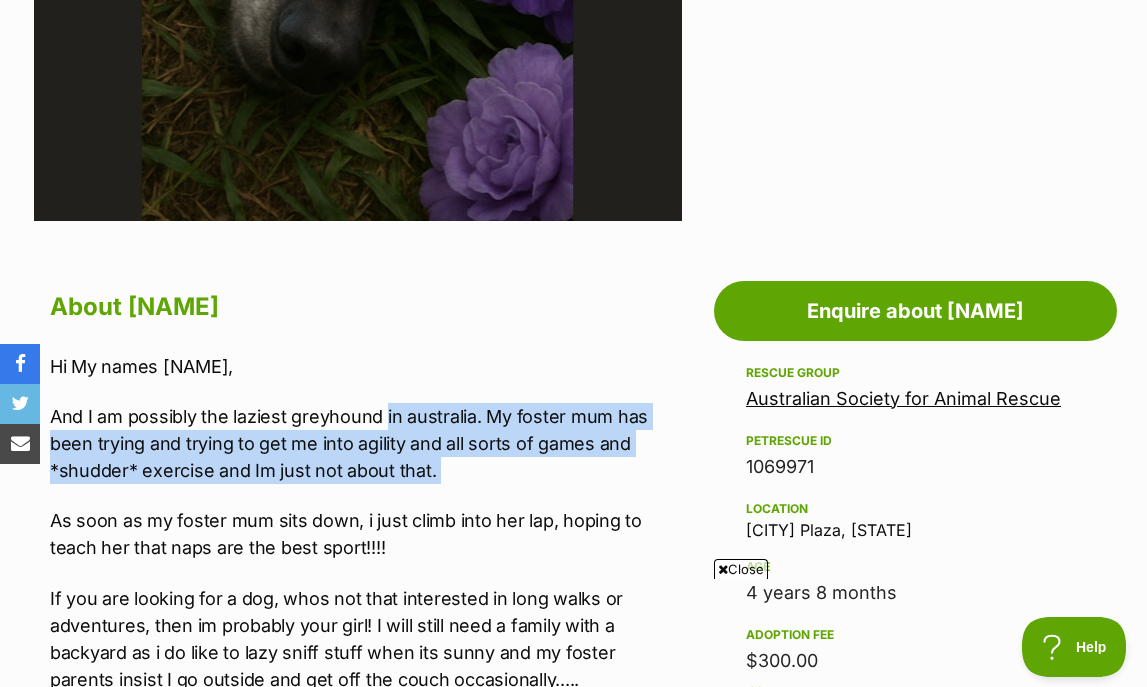 drag, startPoint x: 385, startPoint y: 413, endPoint x: 390, endPoint y: 500, distance: 87.14356 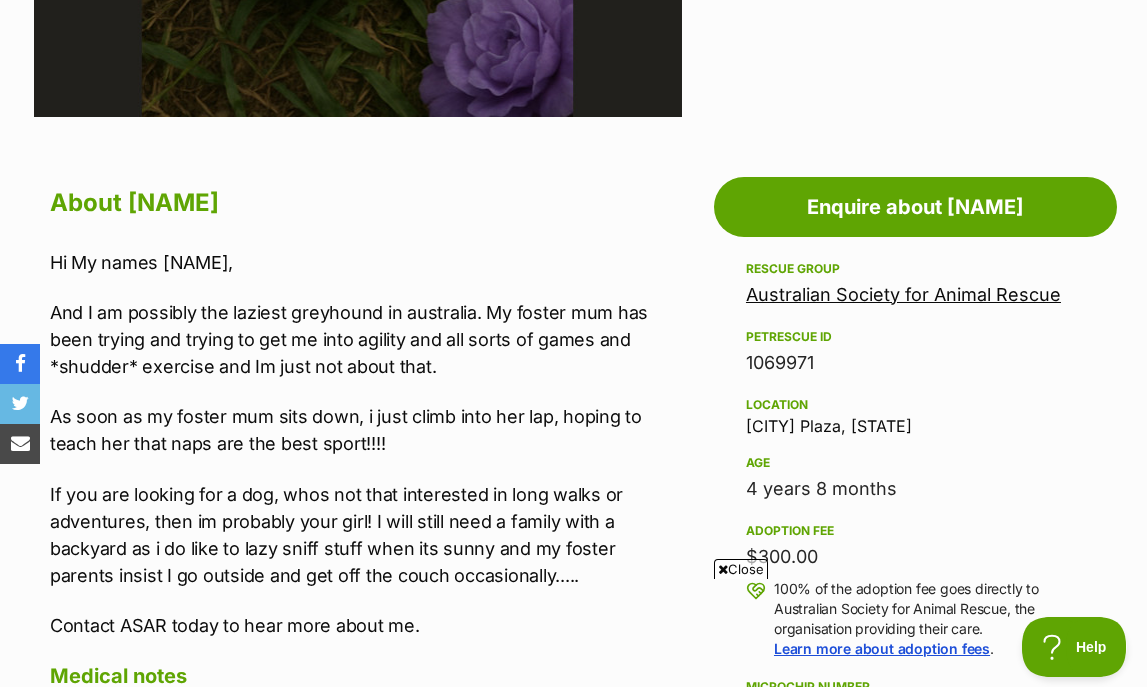 scroll, scrollTop: 959, scrollLeft: 0, axis: vertical 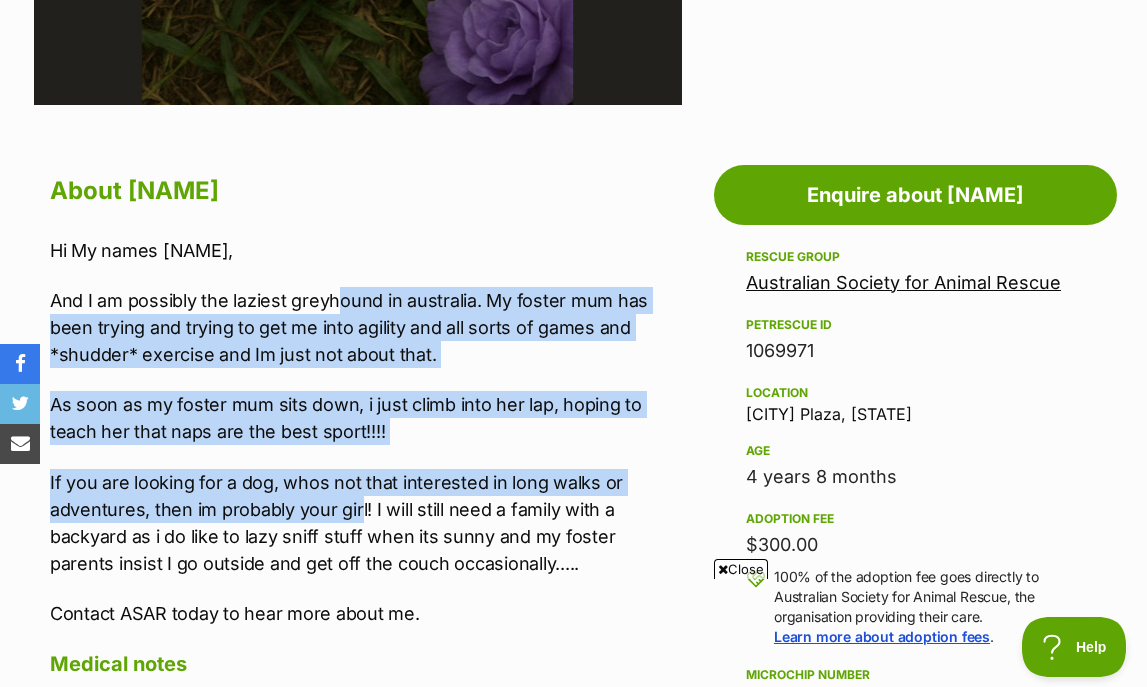 drag, startPoint x: 351, startPoint y: 516, endPoint x: 333, endPoint y: 291, distance: 225.71886 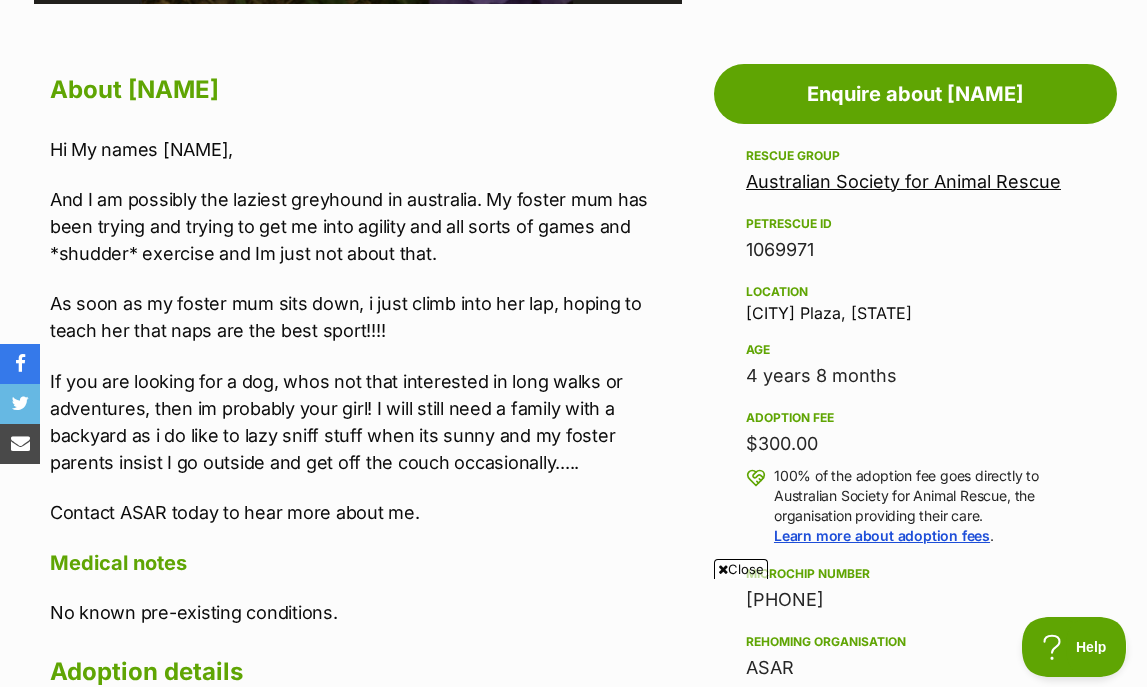 scroll, scrollTop: 1255, scrollLeft: 0, axis: vertical 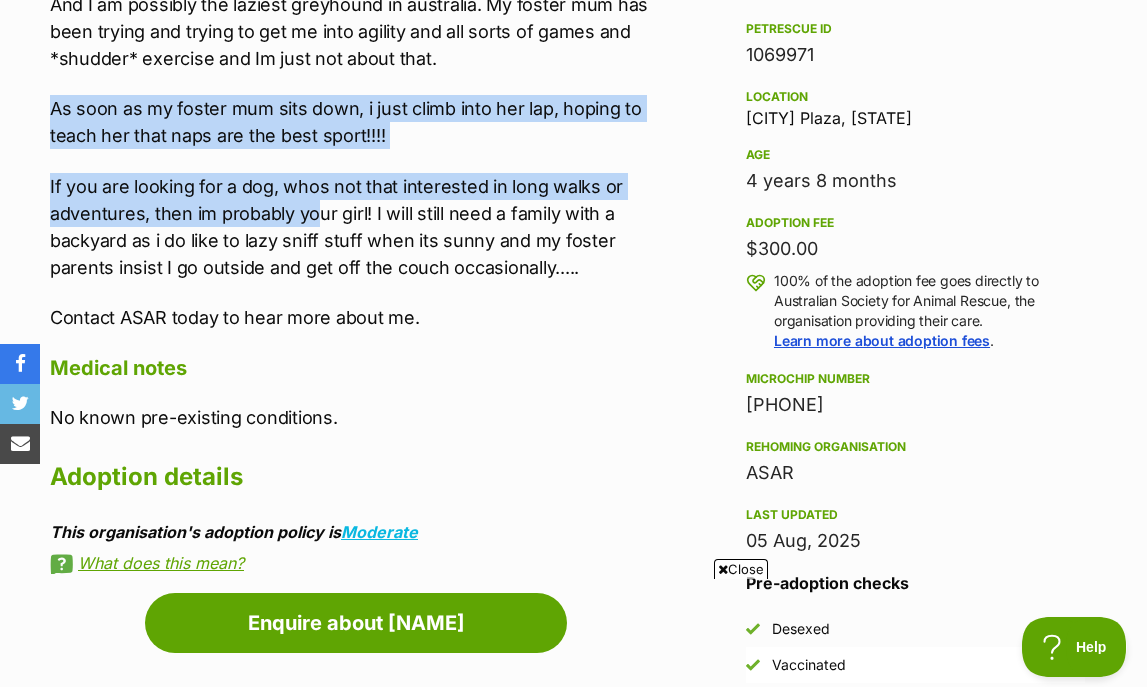 drag, startPoint x: 304, startPoint y: 214, endPoint x: 288, endPoint y: 88, distance: 127.01181 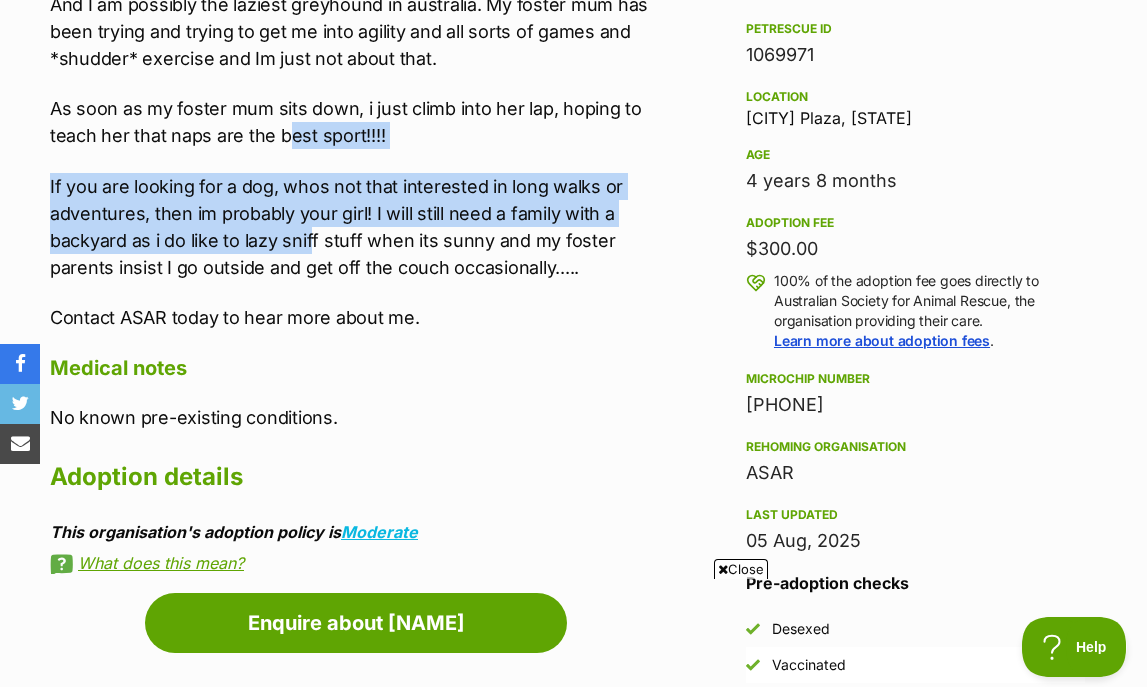 drag, startPoint x: 282, startPoint y: 123, endPoint x: 307, endPoint y: 254, distance: 133.36417 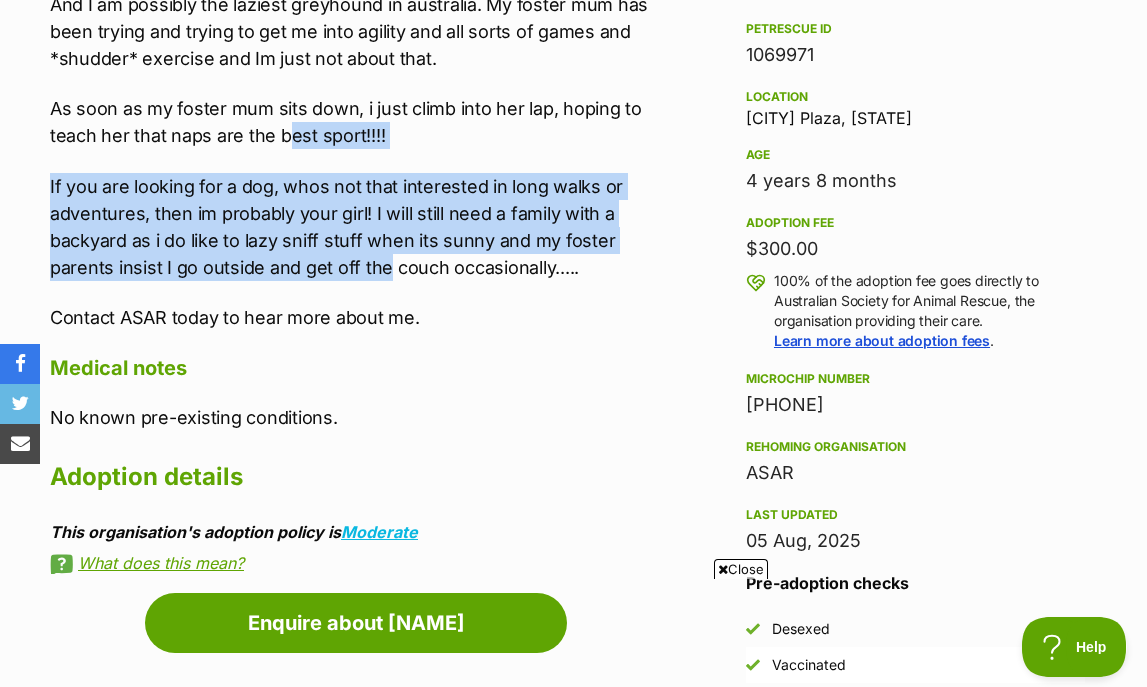 click on "If you are looking for a dog, whos  not that interested in  long walks or adventures, then im probably your girl!  I will still need a family with a backyard as i do like to lazy sniff stuff when its sunny and my foster parents insist I go outside and get off the couch occasionally....." at bounding box center [366, 227] 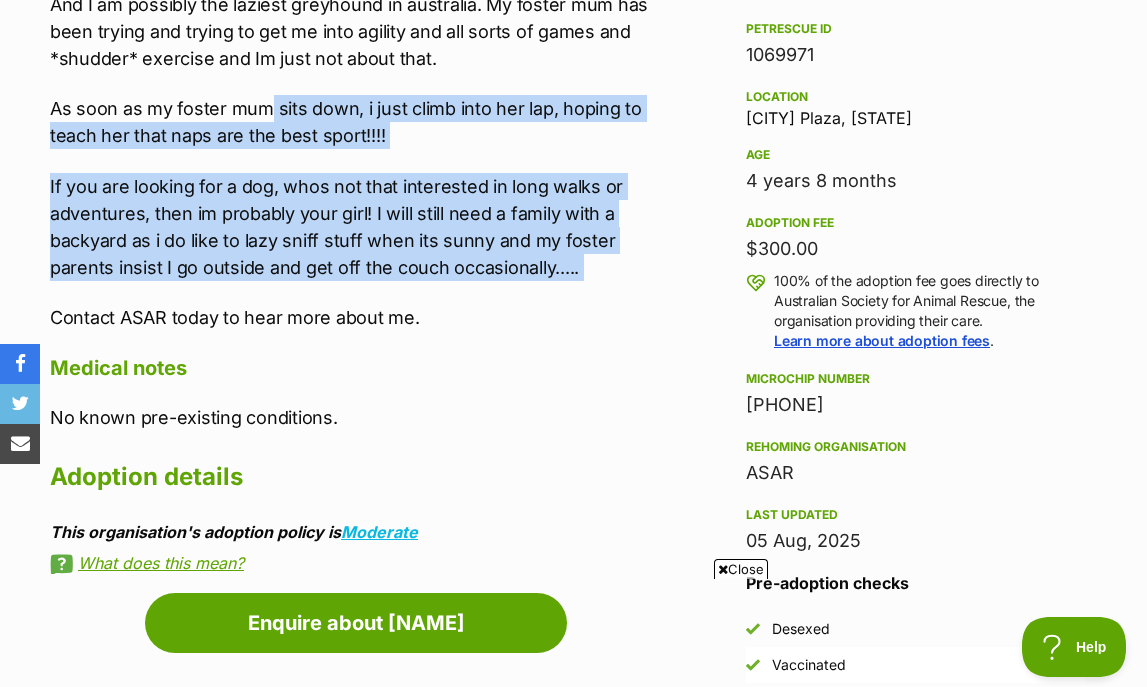 drag, startPoint x: 292, startPoint y: 283, endPoint x: 270, endPoint y: 119, distance: 165.46902 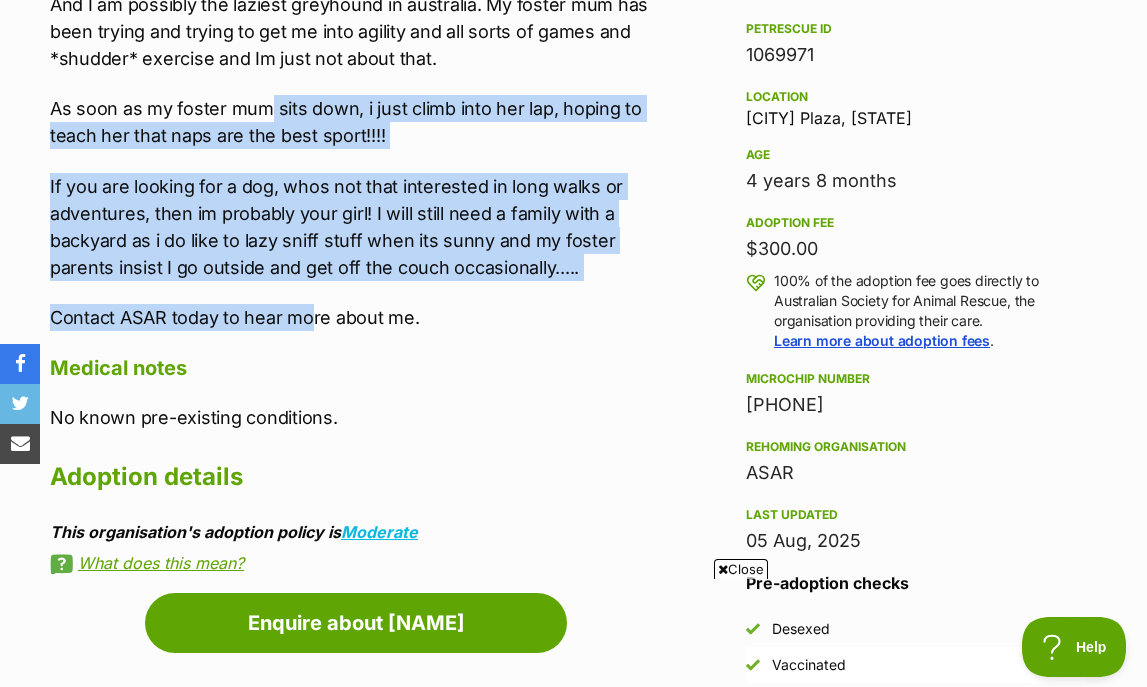 drag, startPoint x: 270, startPoint y: 119, endPoint x: 312, endPoint y: 317, distance: 202.40553 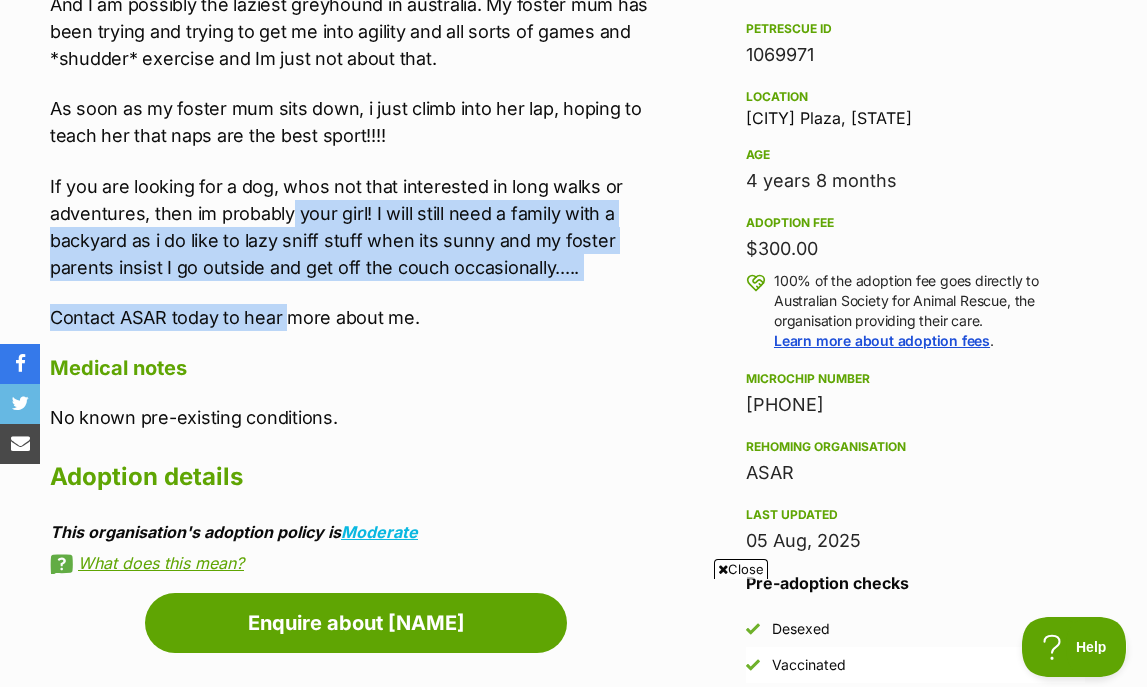 drag, startPoint x: 290, startPoint y: 326, endPoint x: 287, endPoint y: 216, distance: 110.0409 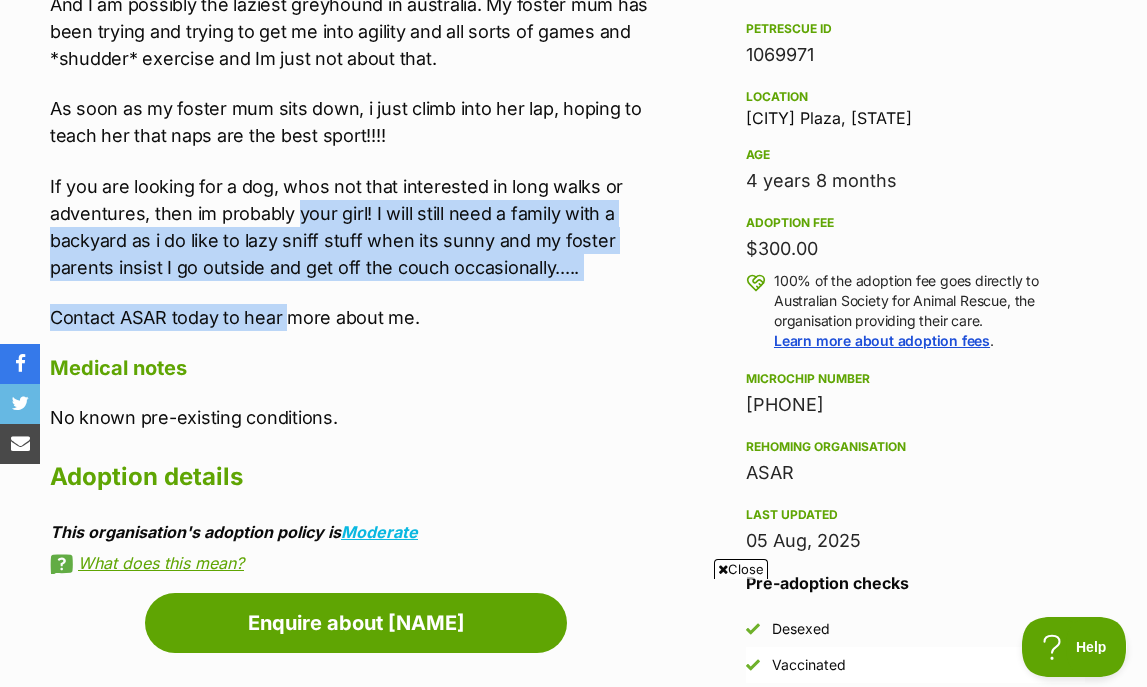 click on "If you are looking for a dog, whos  not that interested in  long walks or adventures, then im probably your girl!  I will still need a family with a backyard as i do like to lazy sniff stuff when its sunny and my foster parents insist I go outside and get off the couch occasionally....." at bounding box center (366, 227) 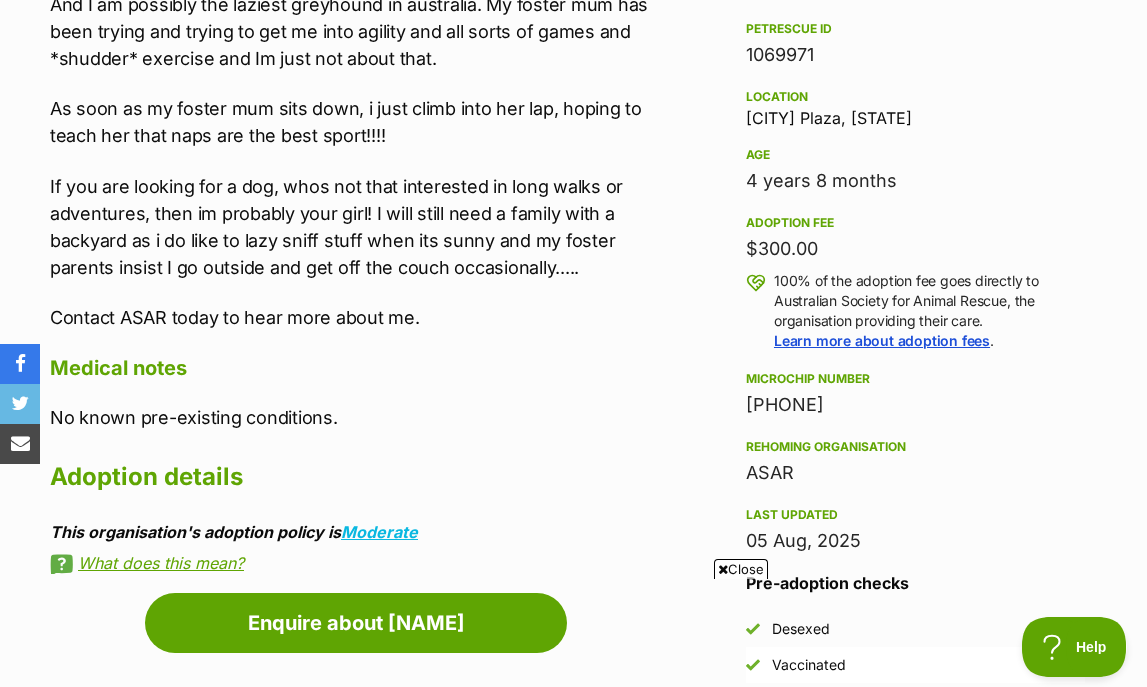 scroll, scrollTop: 0, scrollLeft: 0, axis: both 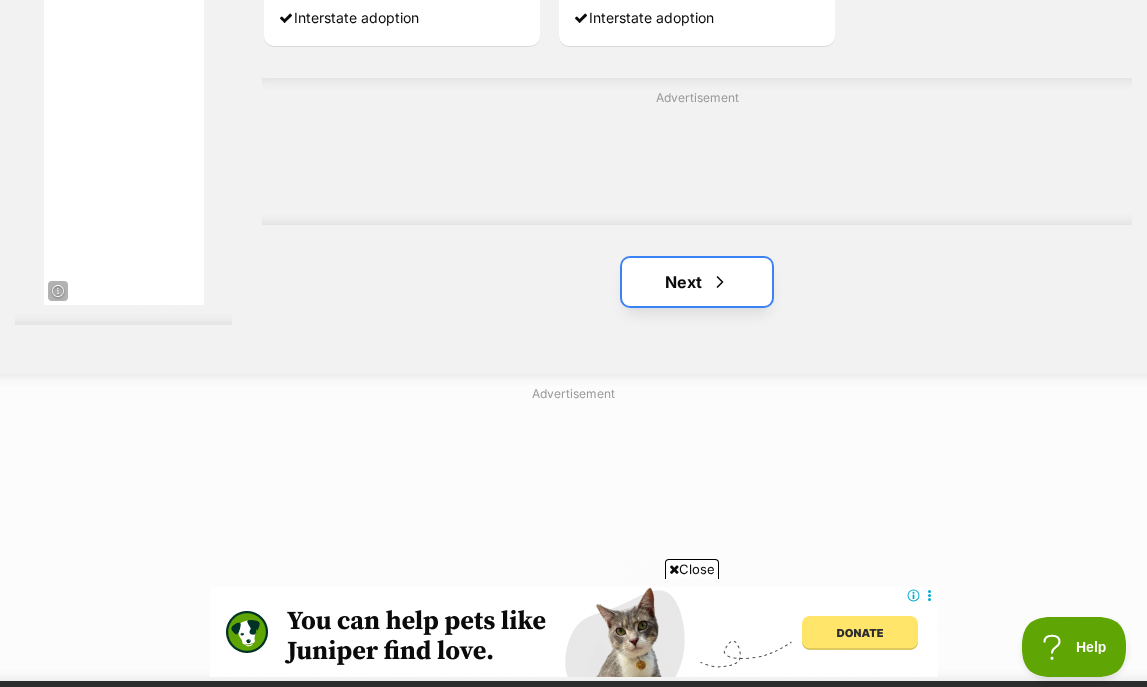 click on "Next" at bounding box center (697, 282) 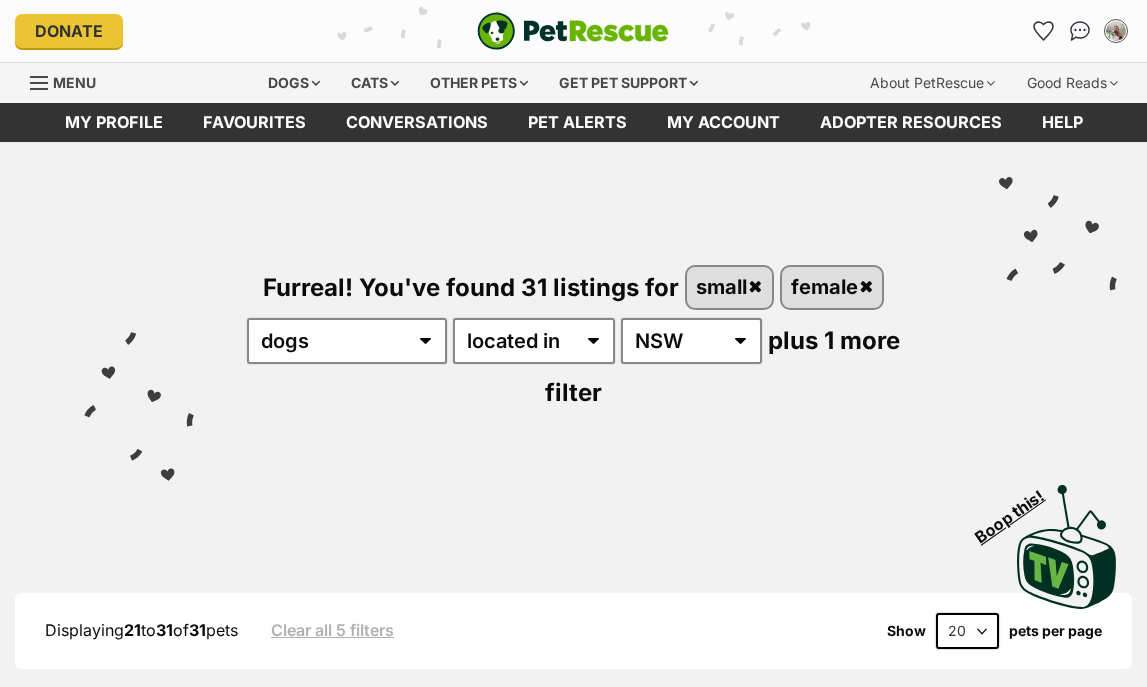 scroll, scrollTop: 0, scrollLeft: 0, axis: both 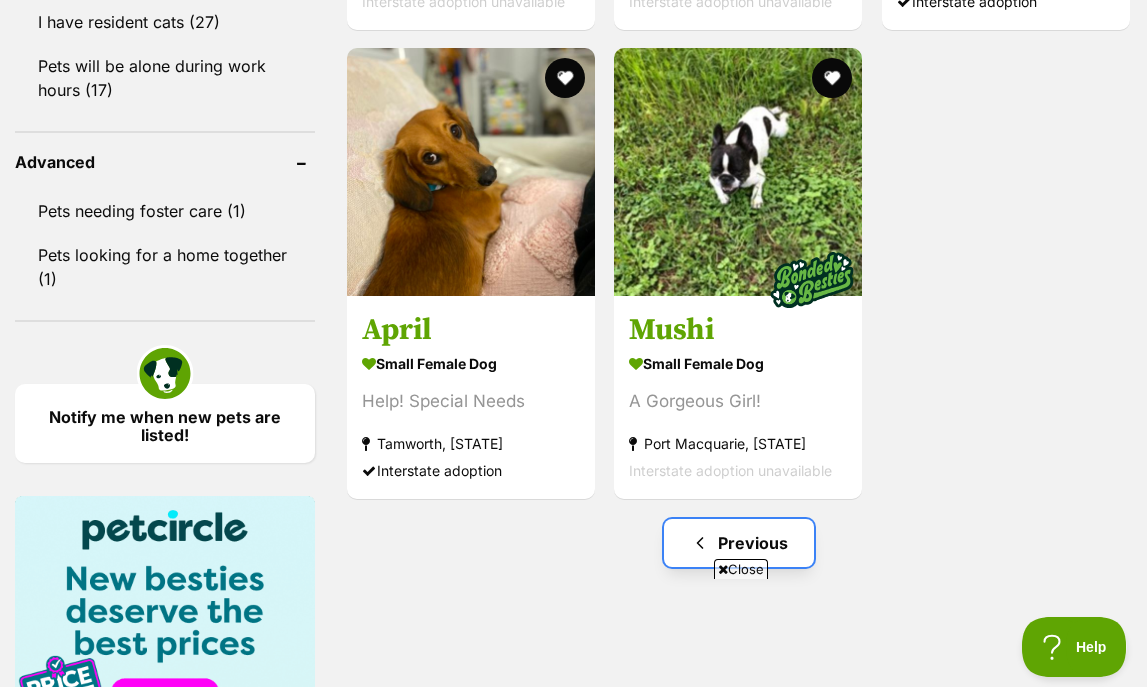 click on "Previous" at bounding box center (739, 543) 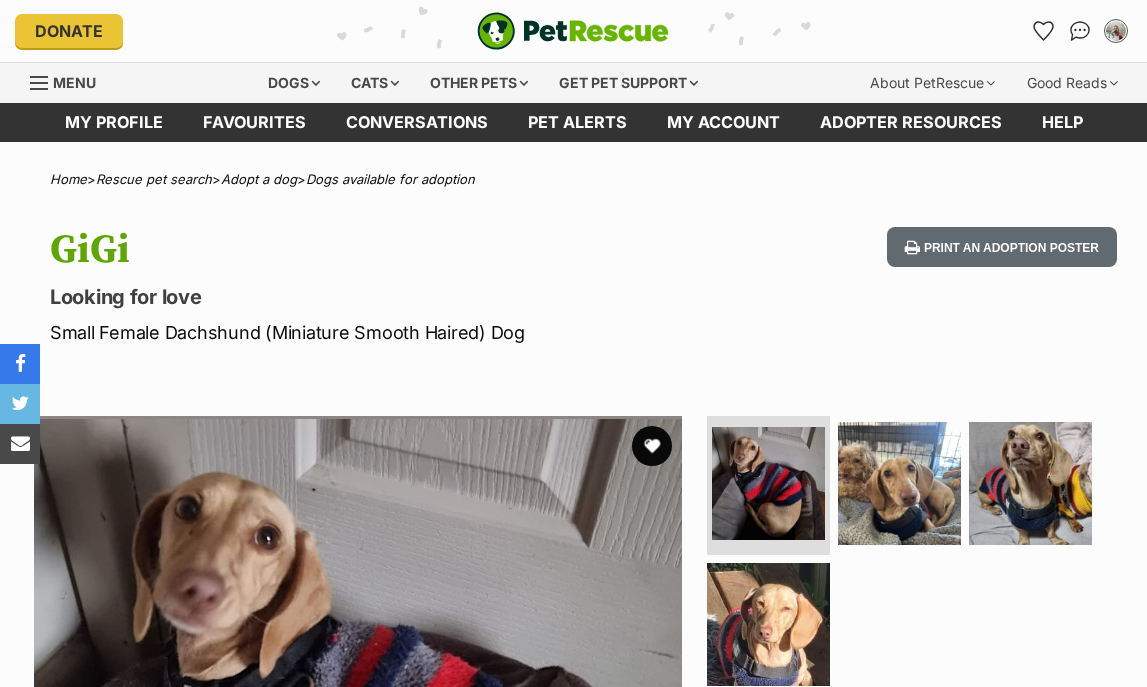 scroll, scrollTop: 0, scrollLeft: 0, axis: both 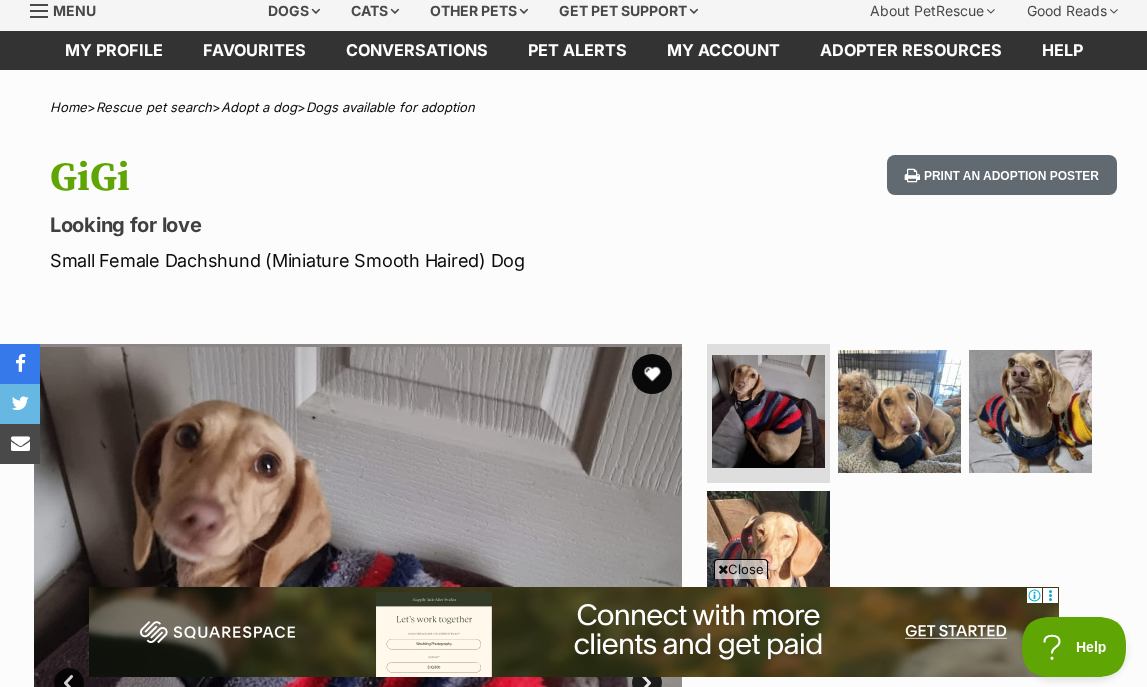 click on "Small Female Dachshund (Miniature Smooth Haired) Dog" at bounding box center [376, 260] 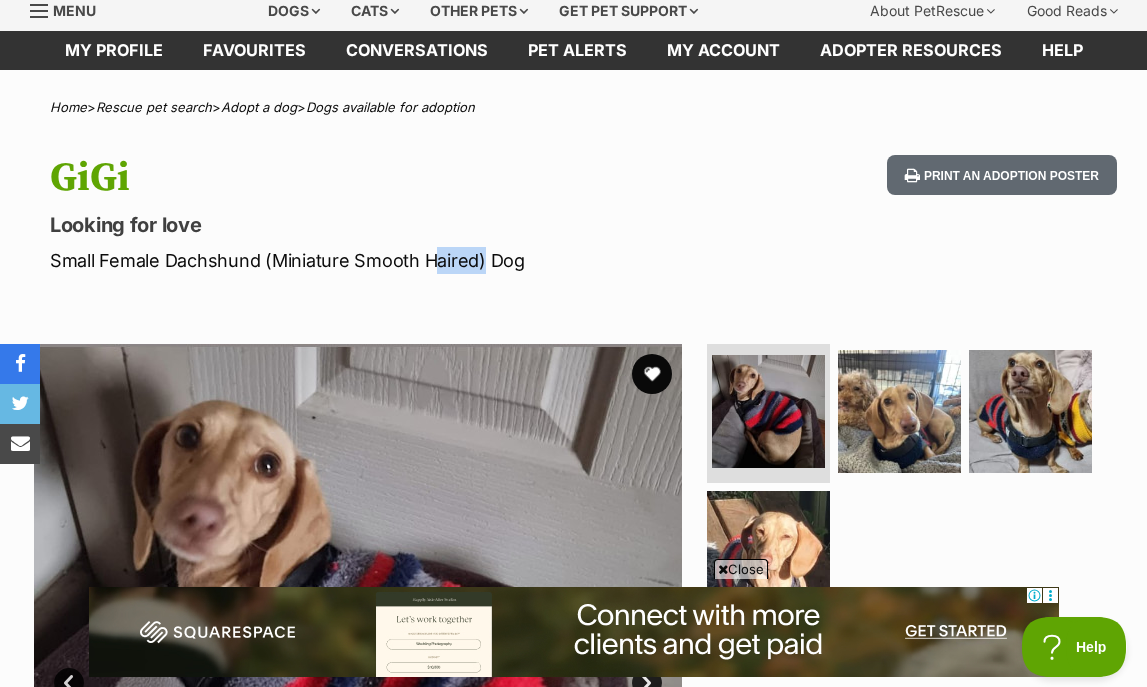 click on "Small Female Dachshund (Miniature Smooth Haired) Dog" at bounding box center (376, 260) 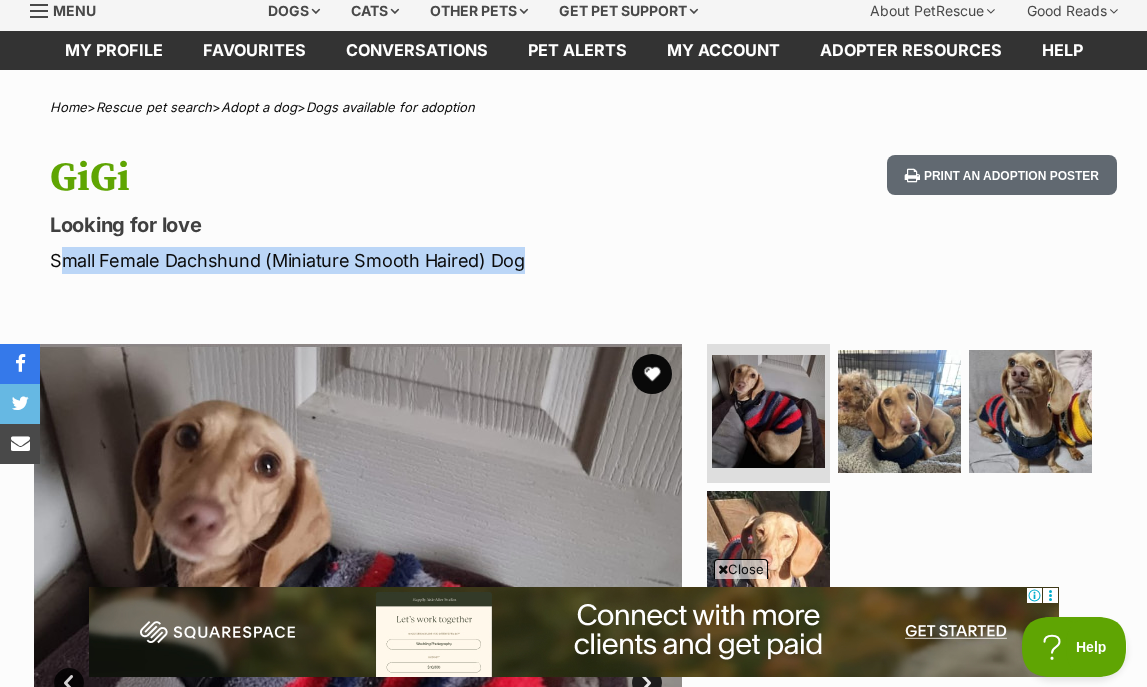 click on "Small Female Dachshund (Miniature Smooth Haired) Dog" at bounding box center [376, 260] 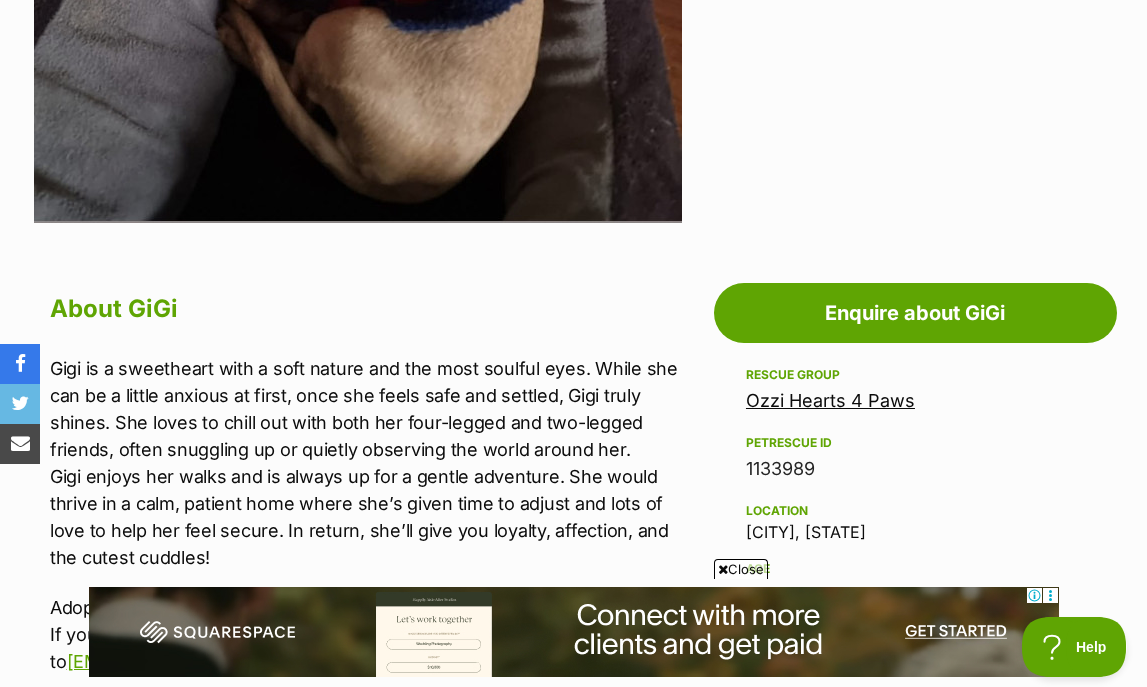 scroll, scrollTop: 1094, scrollLeft: 0, axis: vertical 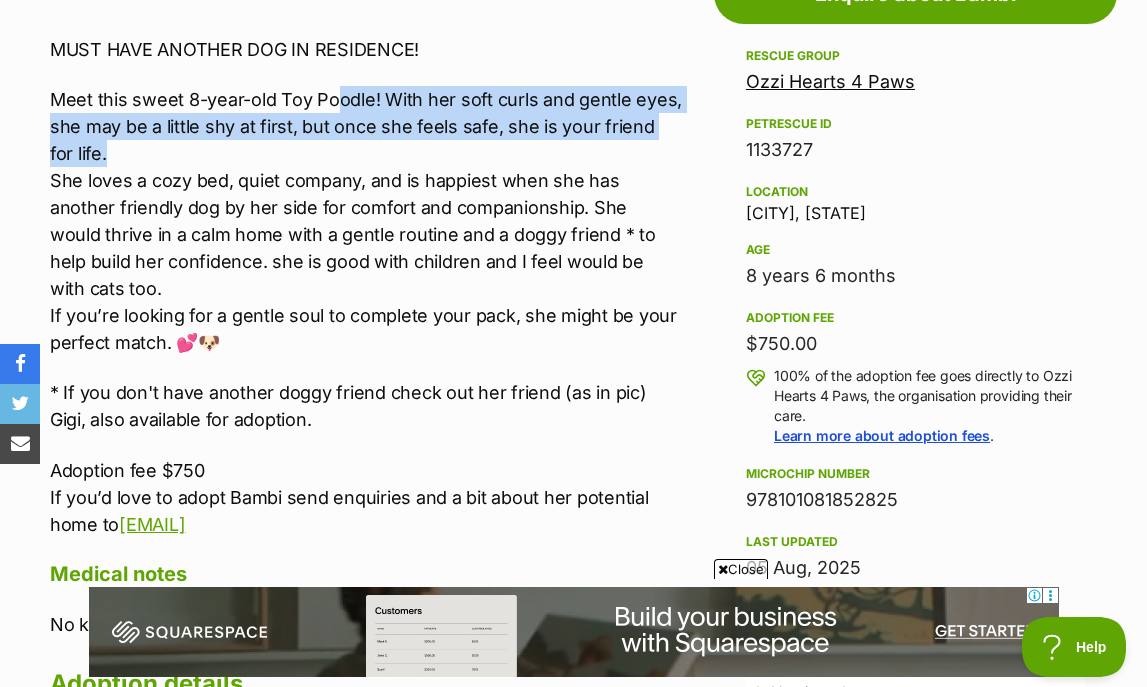 drag, startPoint x: 336, startPoint y: 96, endPoint x: 351, endPoint y: 191, distance: 96.17692 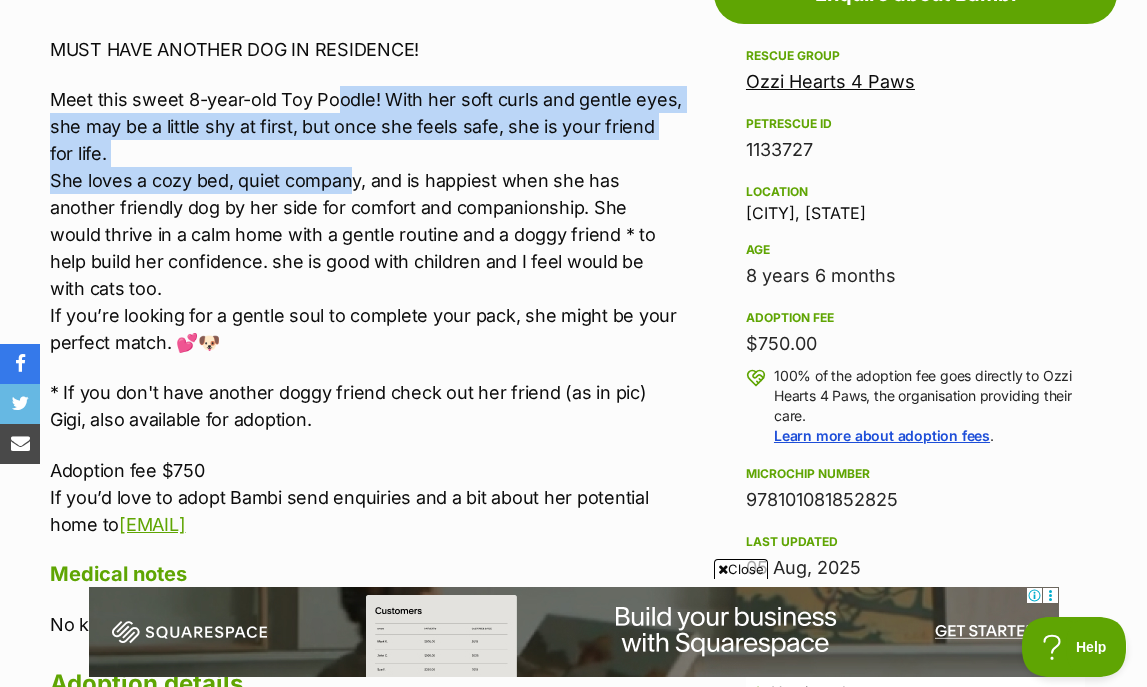 click on "Meet this sweet [AGE]-year-old Toy Poodle! With her soft curls and gentle eyes, she may be a little shy at first, but once she feels safe, she is your friend for life.
She loves a cozy bed, quiet company, and is happiest when she has another friendly dog by her side for comfort and companionship. She would thrive in a calm home with a gentle routine and a doggy friend * to help build her confidence. she is good with children and I feel would be with cats too.
If you’re looking for a gentle soul to complete your pack, she might be your perfect match. 💕🐶" at bounding box center (366, 221) 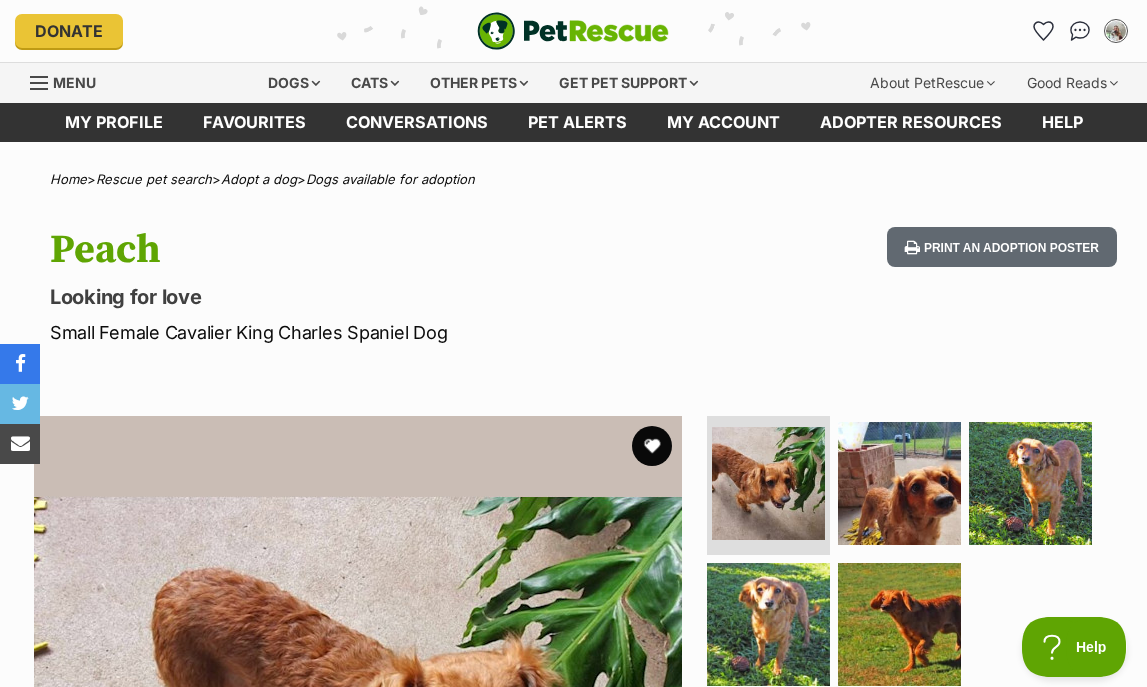 scroll, scrollTop: 0, scrollLeft: 0, axis: both 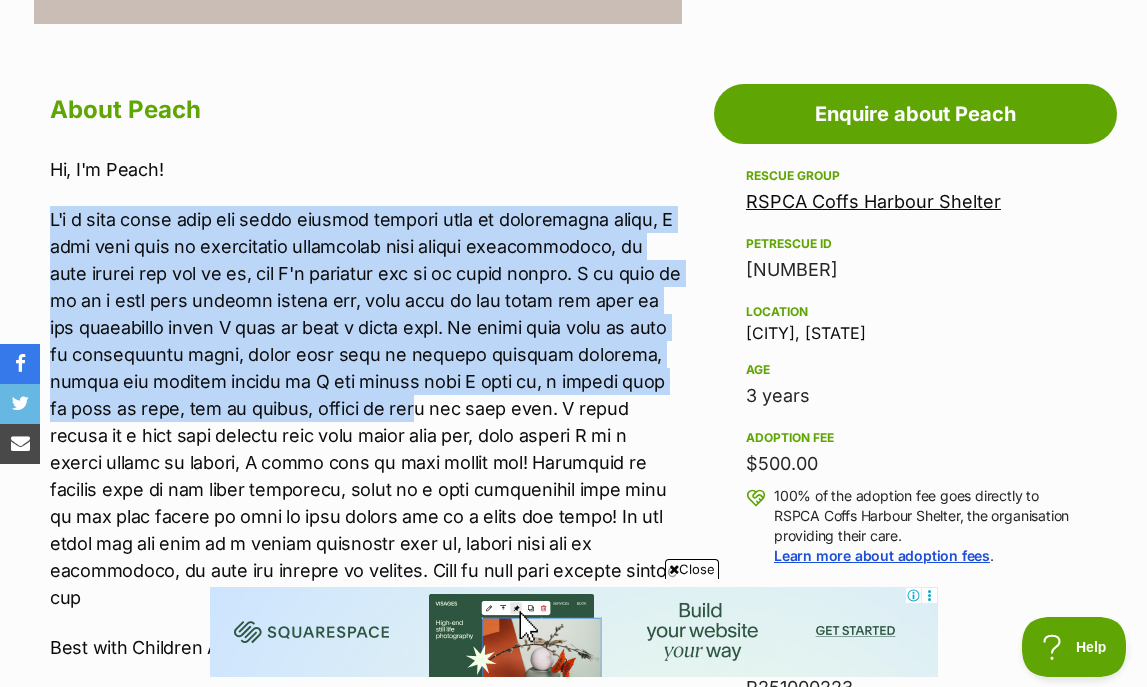 drag, startPoint x: 300, startPoint y: 186, endPoint x: 395, endPoint y: 409, distance: 242.39224 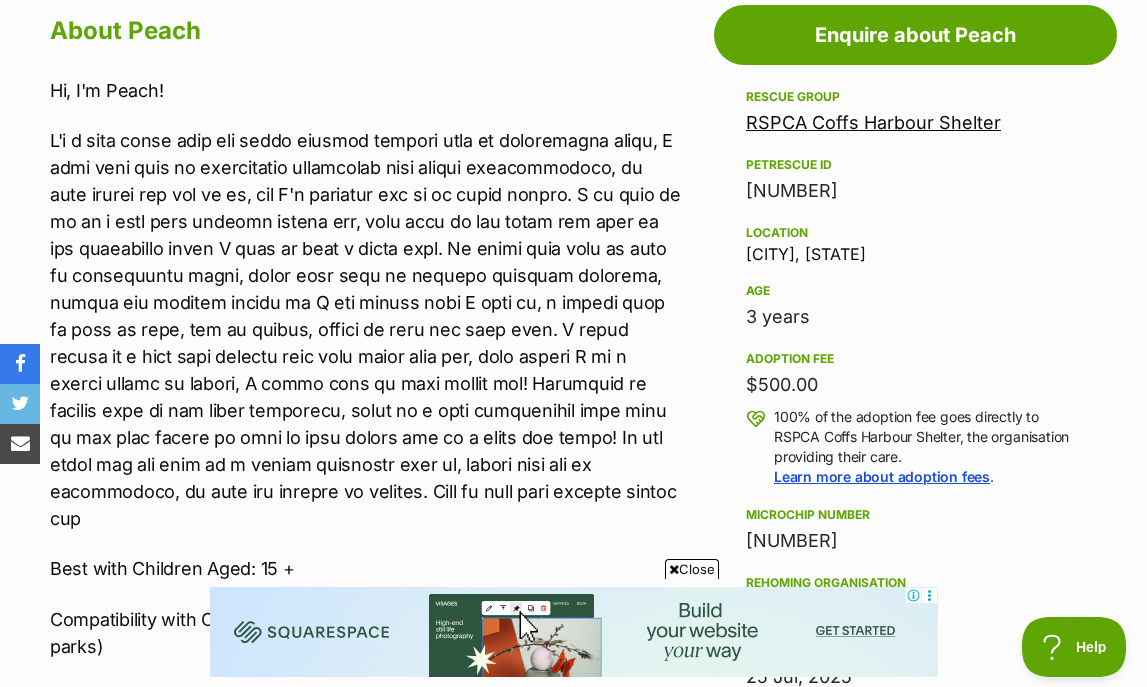 scroll, scrollTop: 1122, scrollLeft: 0, axis: vertical 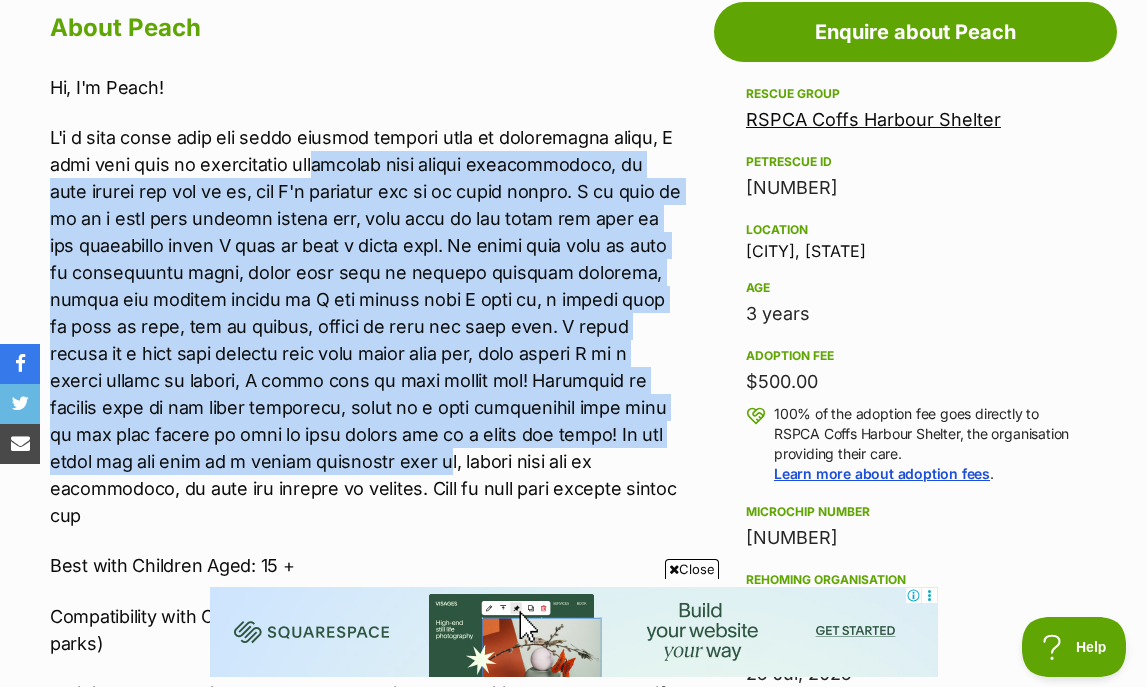 drag, startPoint x: 366, startPoint y: 469, endPoint x: 353, endPoint y: 169, distance: 300.28152 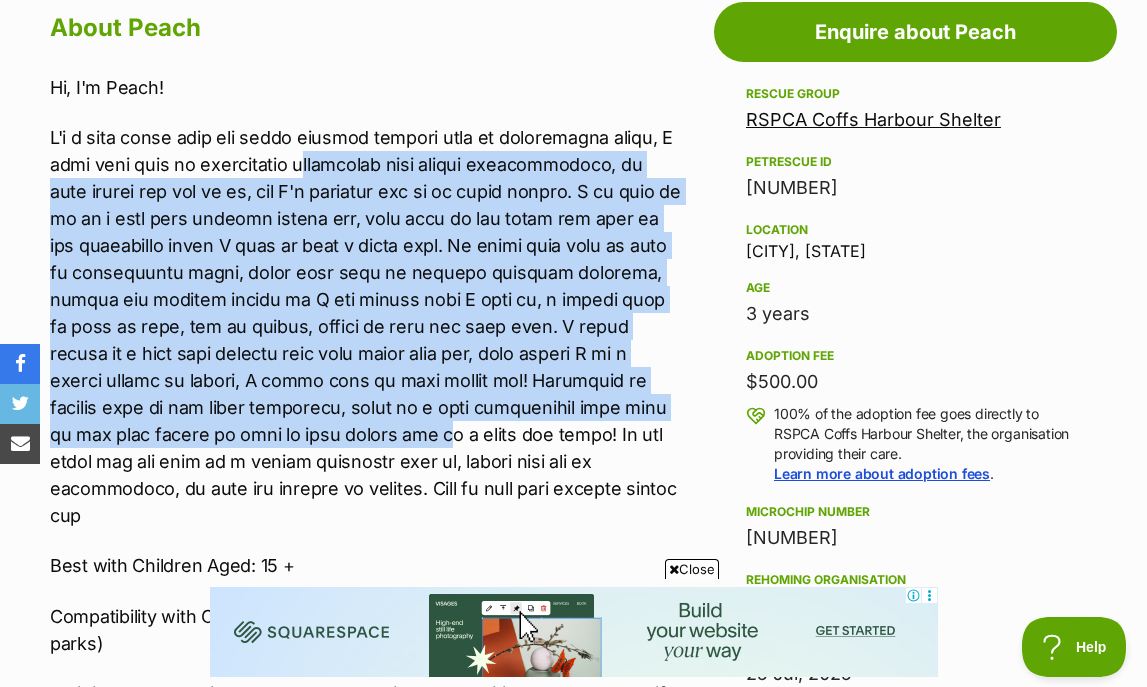 drag, startPoint x: 340, startPoint y: 159, endPoint x: 396, endPoint y: 435, distance: 281.62387 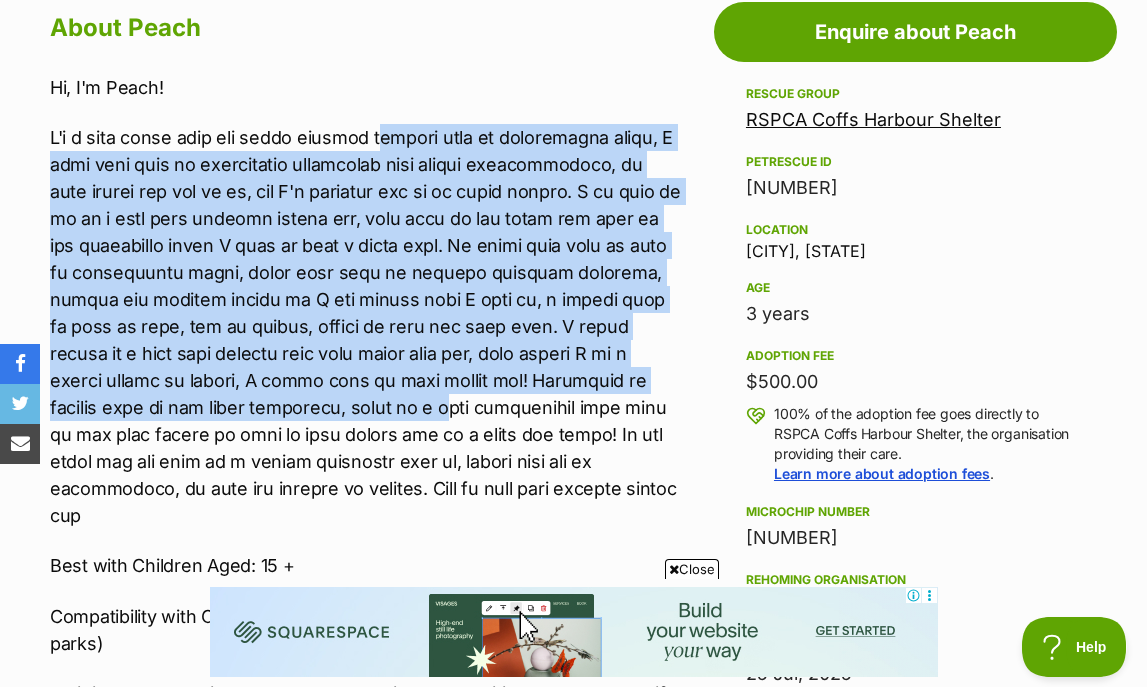 drag, startPoint x: 399, startPoint y: 394, endPoint x: 384, endPoint y: 141, distance: 253.44427 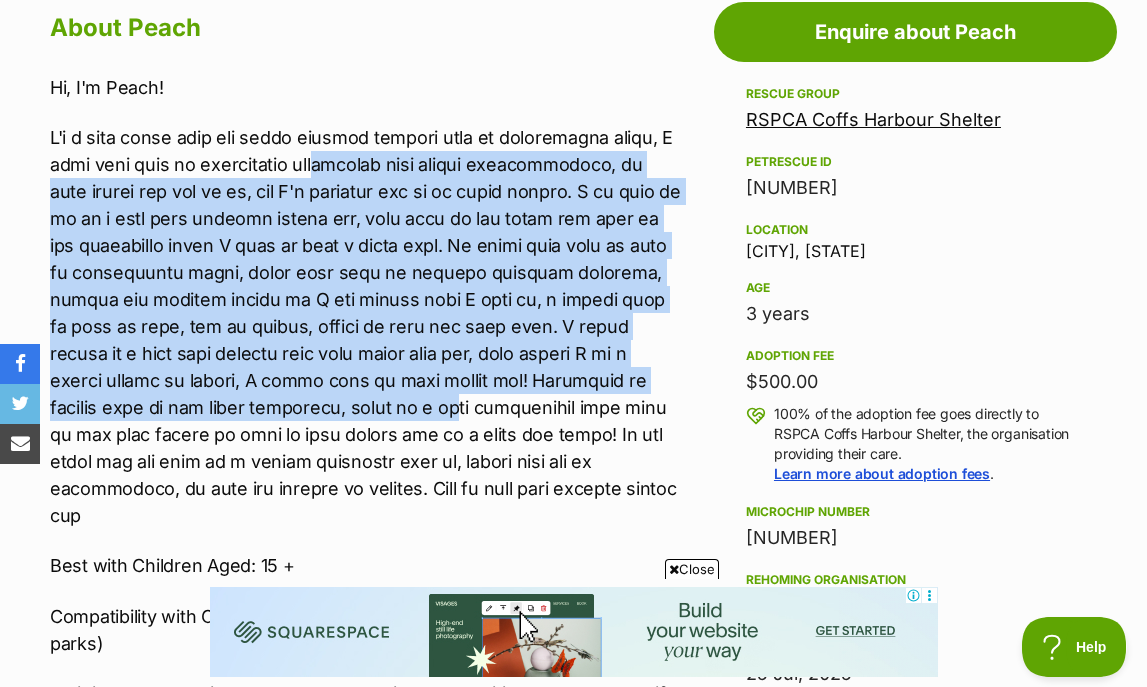 drag, startPoint x: 358, startPoint y: 163, endPoint x: 420, endPoint y: 403, distance: 247.879 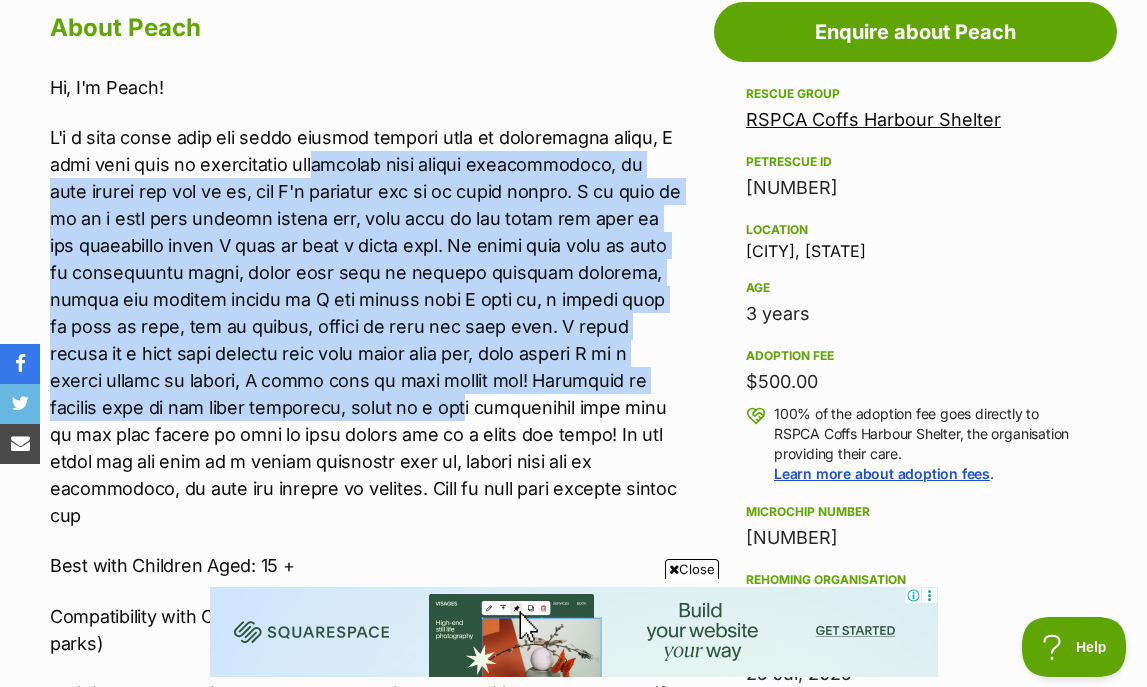 click at bounding box center (366, 326) 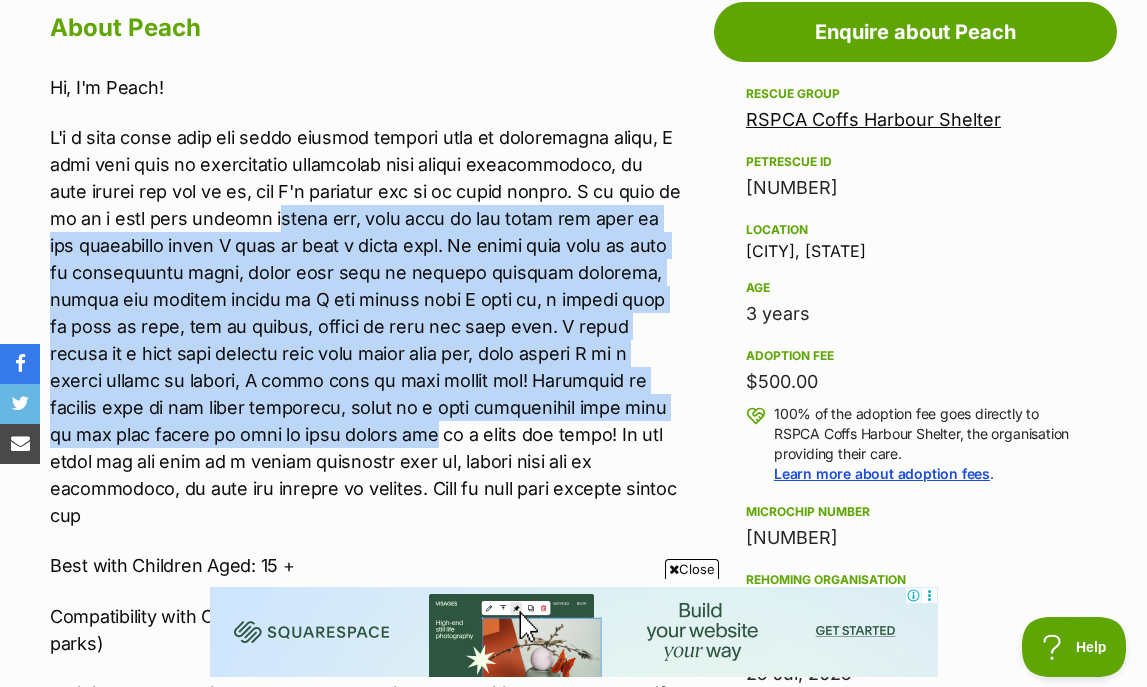 drag, startPoint x: 379, startPoint y: 435, endPoint x: 350, endPoint y: 221, distance: 215.95601 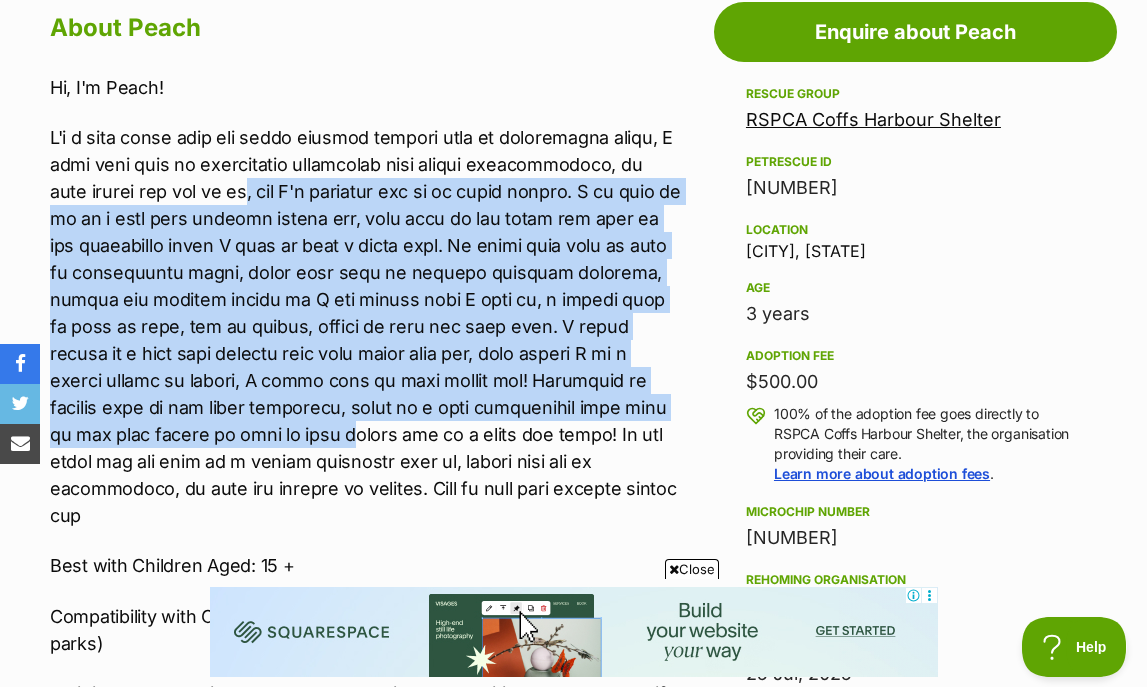 drag, startPoint x: 270, startPoint y: 200, endPoint x: 306, endPoint y: 428, distance: 230.82462 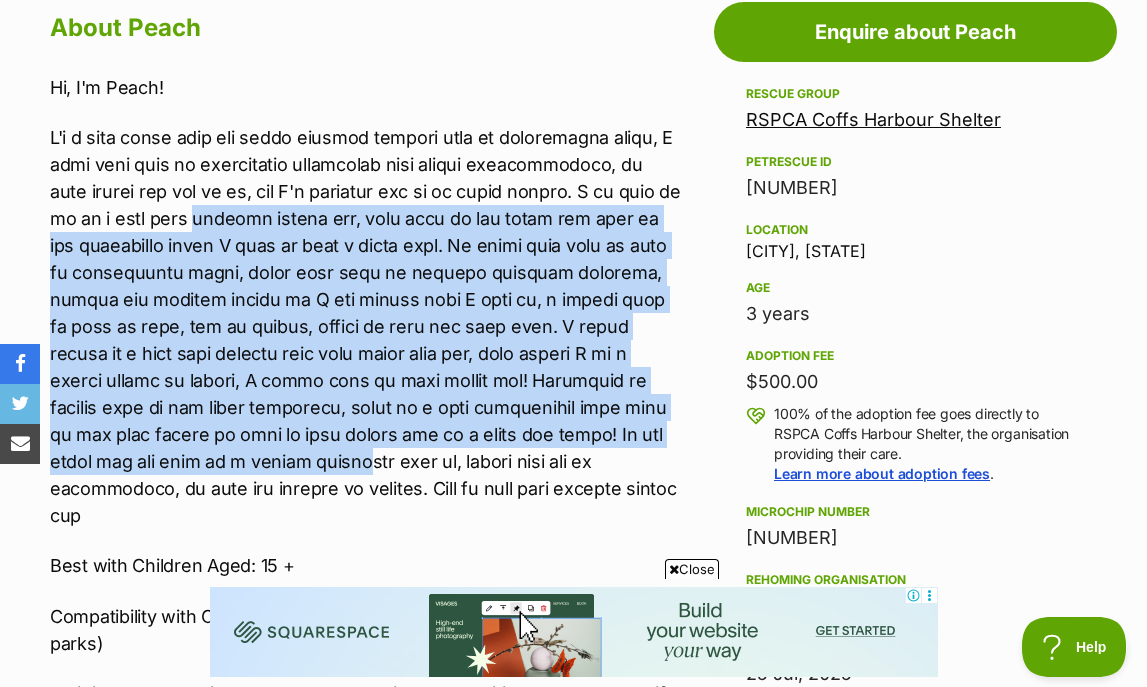 drag, startPoint x: 292, startPoint y: 452, endPoint x: 269, endPoint y: 214, distance: 239.10876 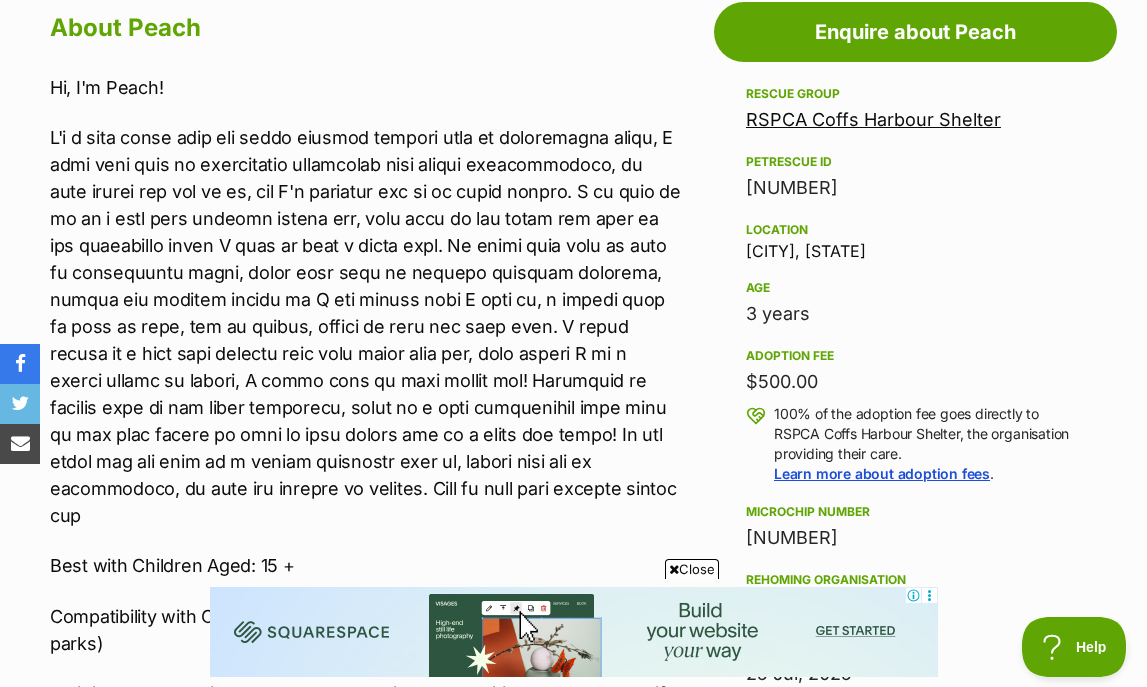 scroll, scrollTop: 0, scrollLeft: 0, axis: both 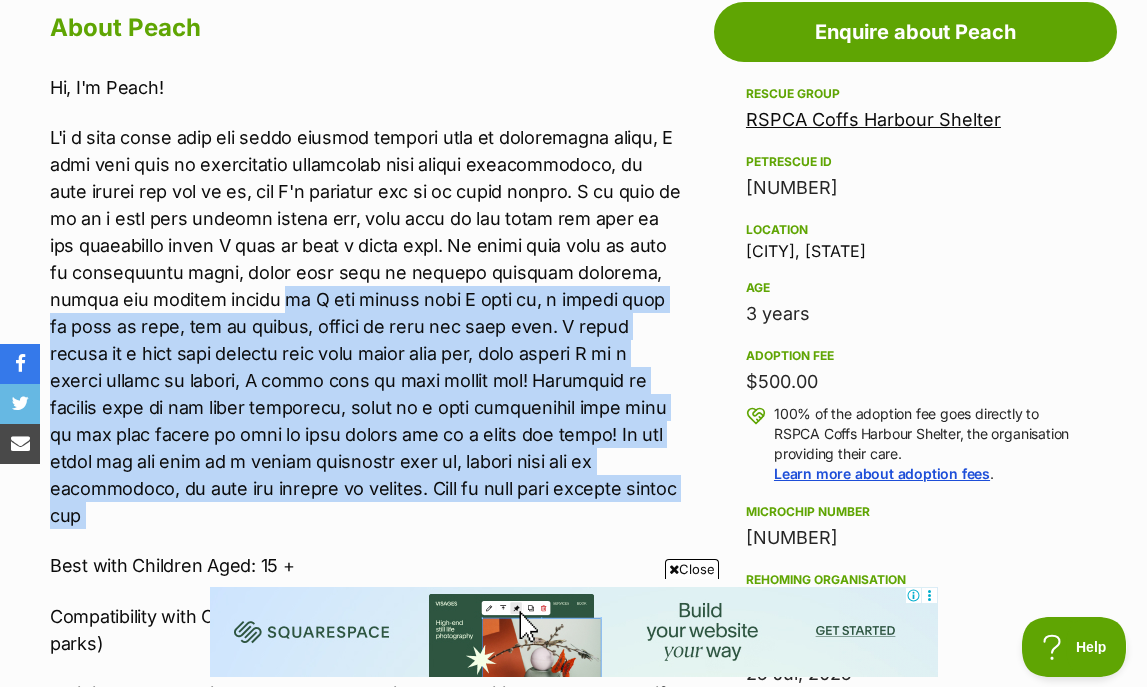 drag, startPoint x: 277, startPoint y: 299, endPoint x: 320, endPoint y: 505, distance: 210.44002 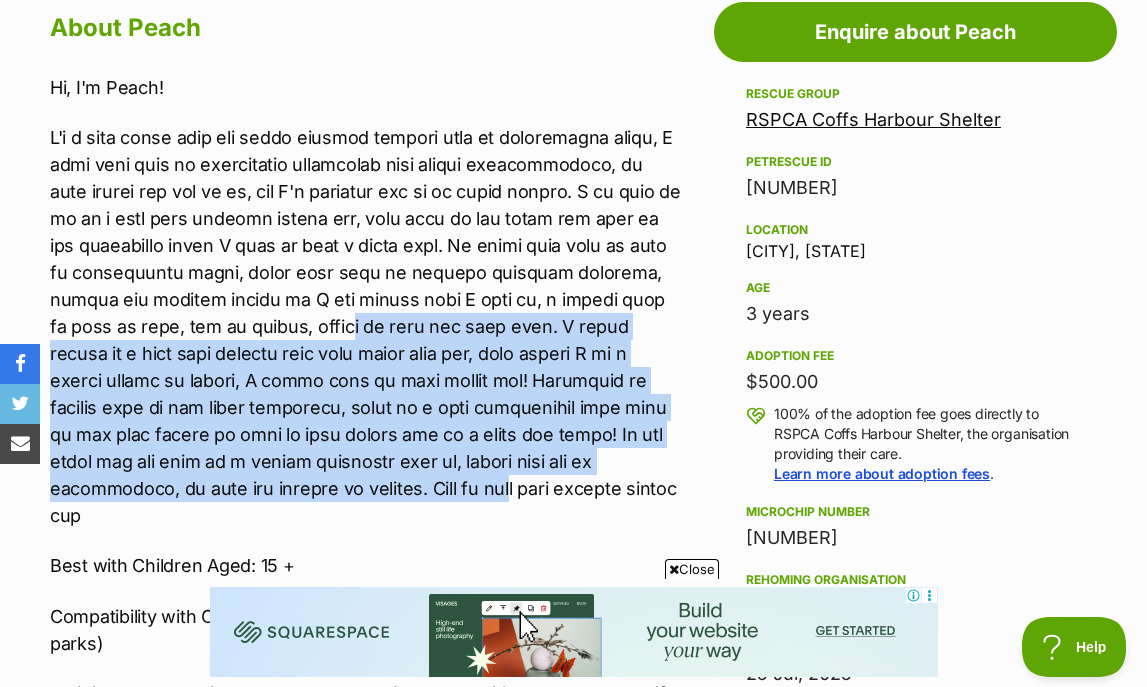 drag, startPoint x: 340, startPoint y: 482, endPoint x: 337, endPoint y: 325, distance: 157.02866 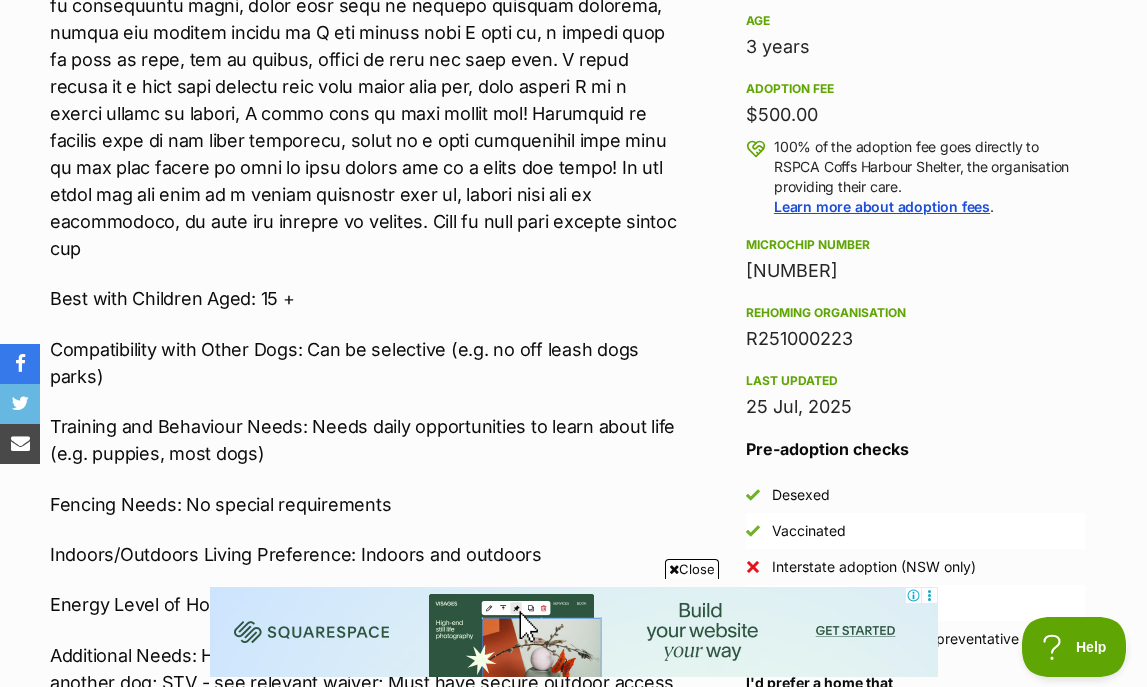 scroll, scrollTop: 1392, scrollLeft: 0, axis: vertical 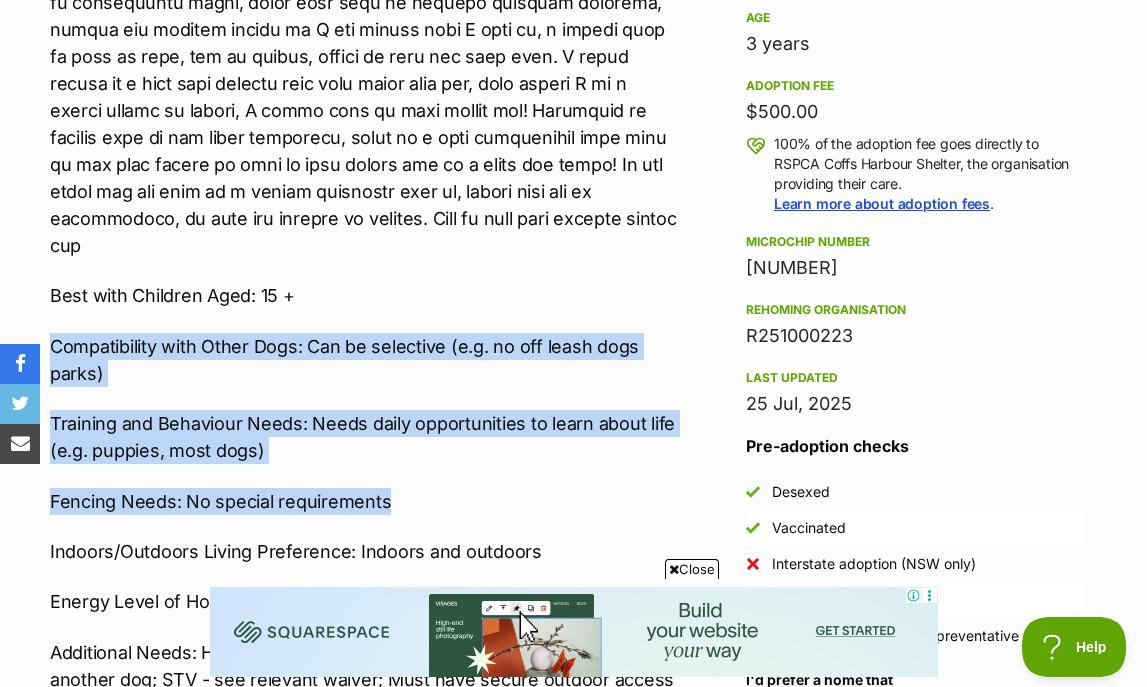 drag, startPoint x: 323, startPoint y: 305, endPoint x: 384, endPoint y: 488, distance: 192.89894 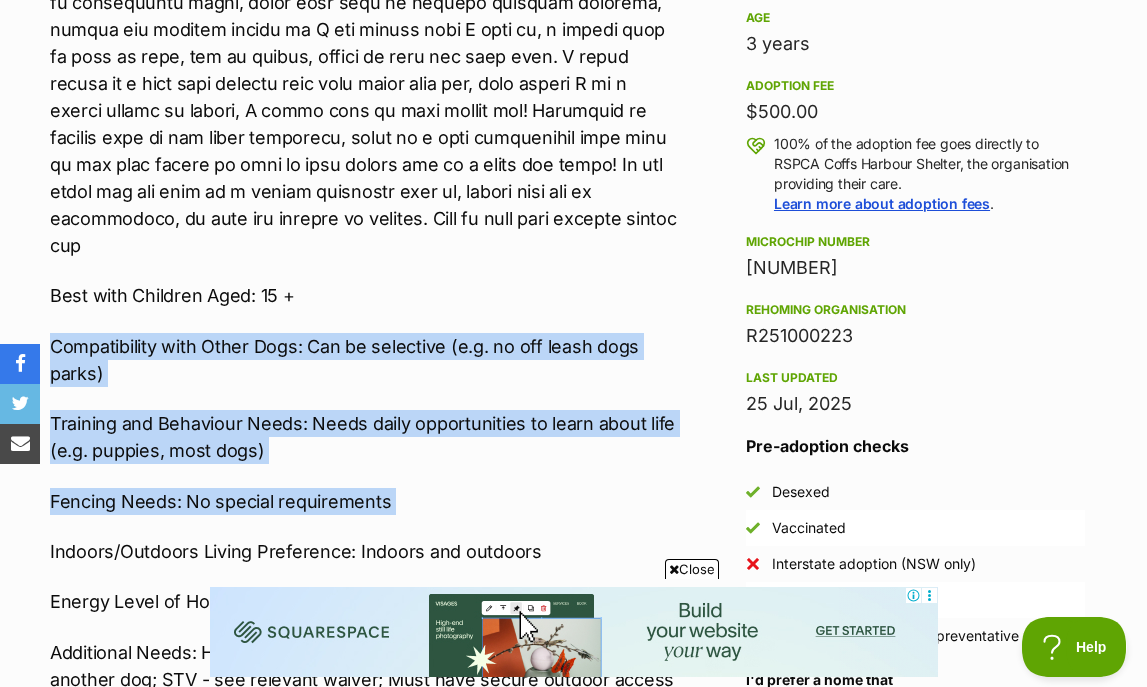 click on "Hi, I'm Peach!
Best with Children Aged: 15 +
Compatibility with Other Dogs: Can be selective (e.g. no off leash dogs parks)
Training and Behaviour Needs: Needs daily opportunities to learn about life (e.g. puppies, most dogs)
Fencing Needs: No special requirements
Indoors/Outdoors Living Preference: Indoors and outdoors
Energy Level of Household: Moderate
Additional Needs: Has breed knowledge/experience; Must go home with another dog; STV - see relevant waiver; Must have secure outdoor access (e.g. enclosed backyard or enclosure attached to the home)" at bounding box center [366, 262] 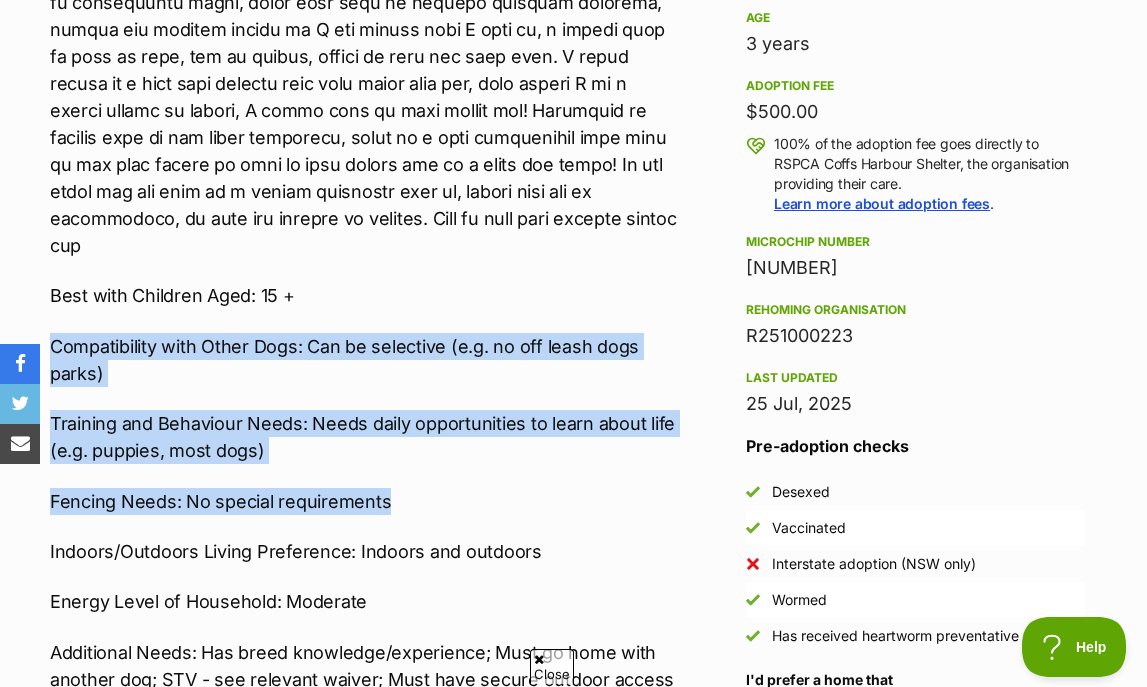 drag, startPoint x: 377, startPoint y: 280, endPoint x: 488, endPoint y: 482, distance: 230.48862 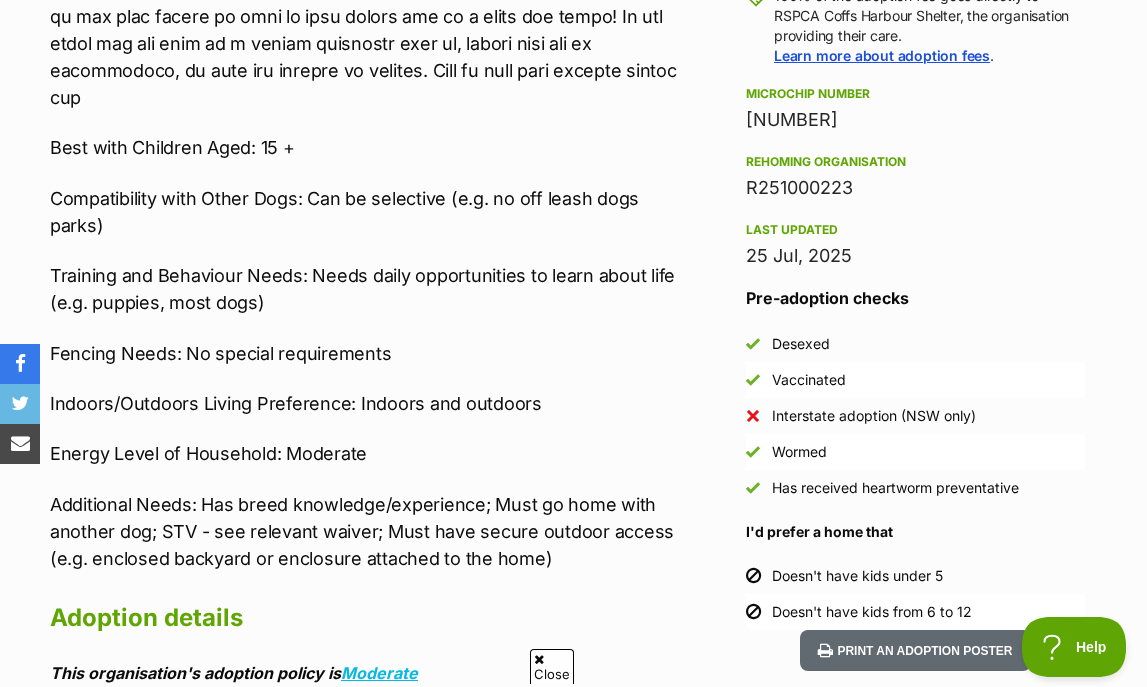 scroll, scrollTop: 0, scrollLeft: 0, axis: both 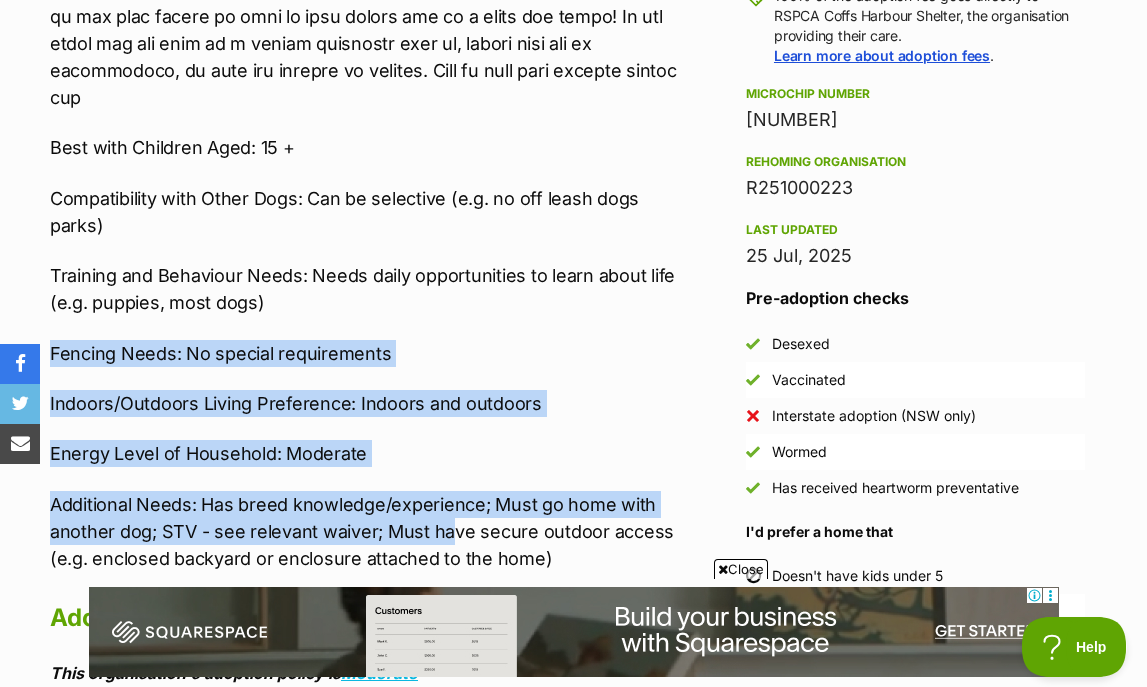 drag, startPoint x: 325, startPoint y: 270, endPoint x: 447, endPoint y: 510, distance: 269.22852 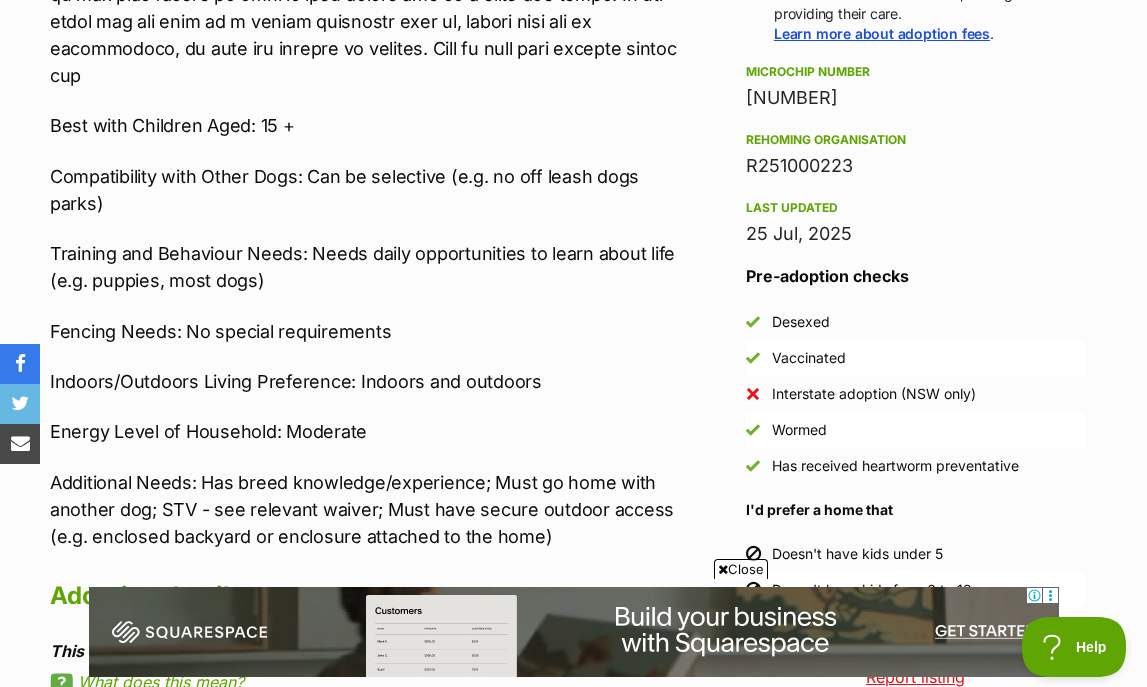 scroll, scrollTop: 1563, scrollLeft: 0, axis: vertical 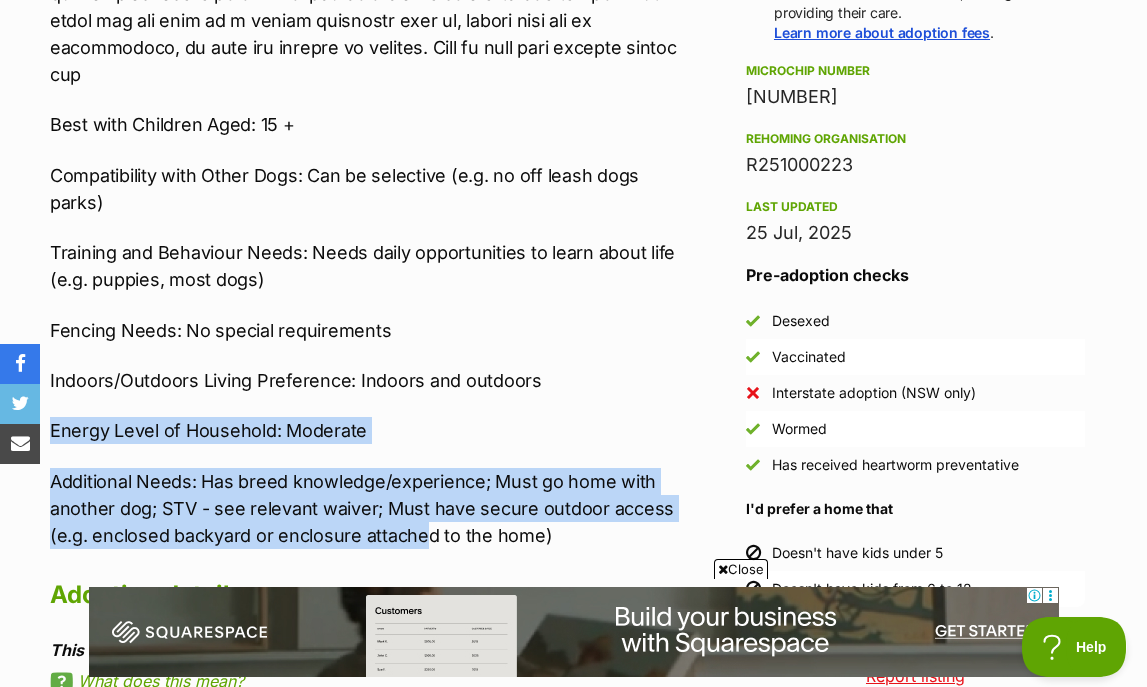drag, startPoint x: 424, startPoint y: 519, endPoint x: 408, endPoint y: 362, distance: 157.81319 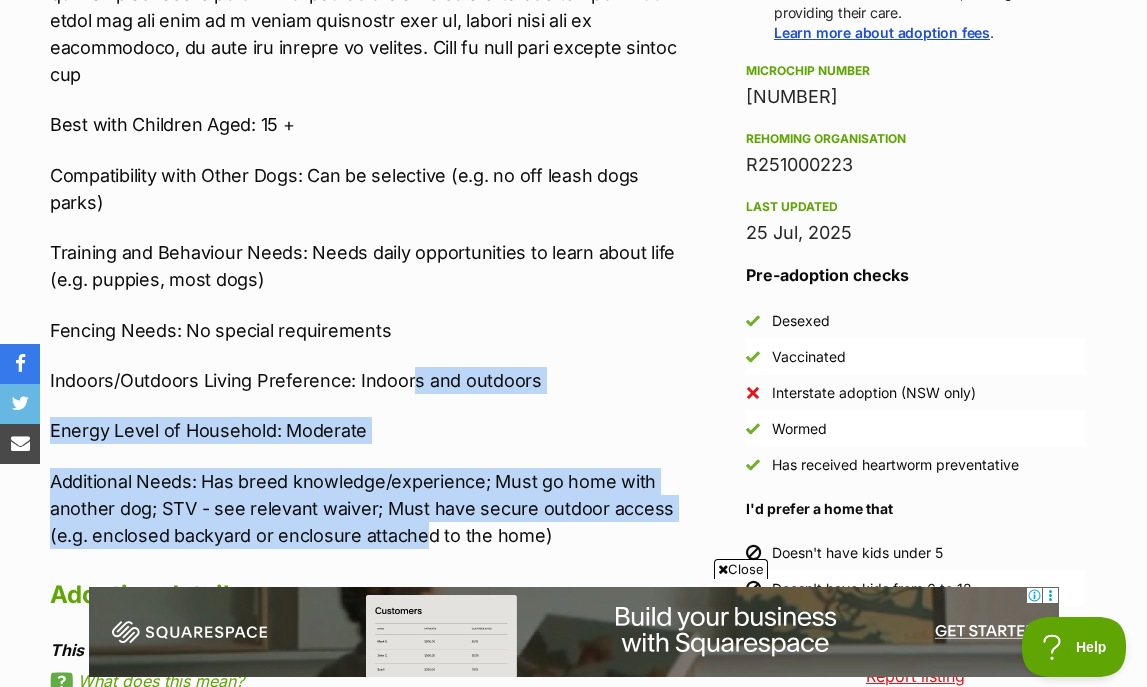 click on "Indoors/Outdoors Living Preference: Indoors and outdoors" at bounding box center (366, 380) 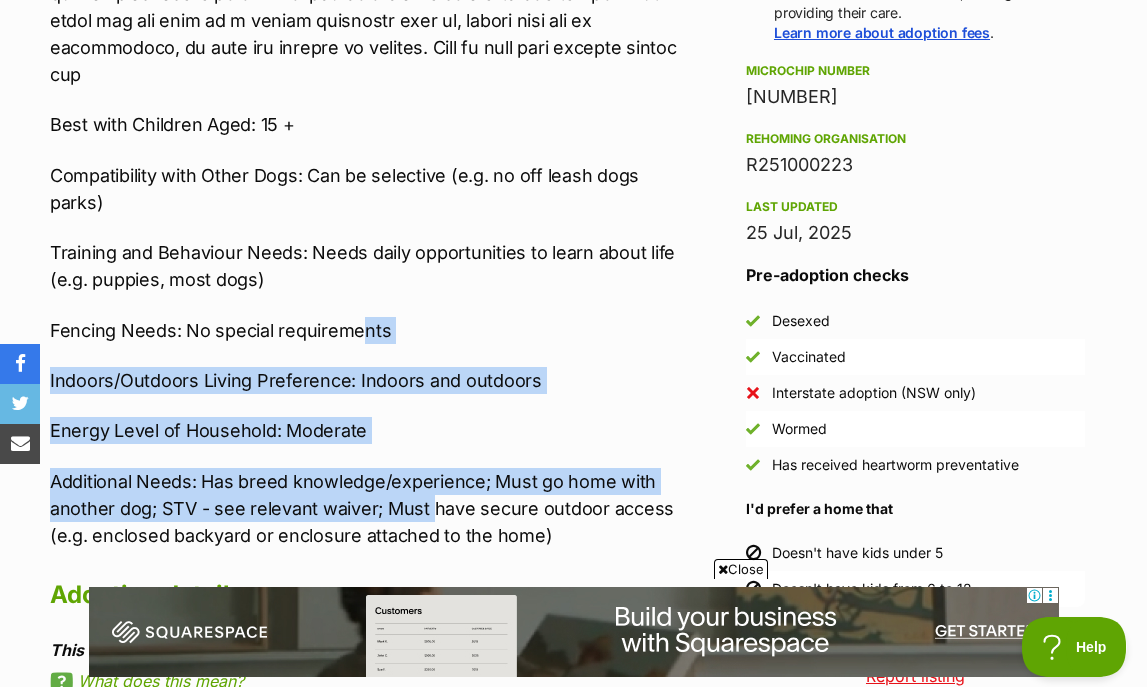 drag, startPoint x: 364, startPoint y: 311, endPoint x: 434, endPoint y: 503, distance: 204.36243 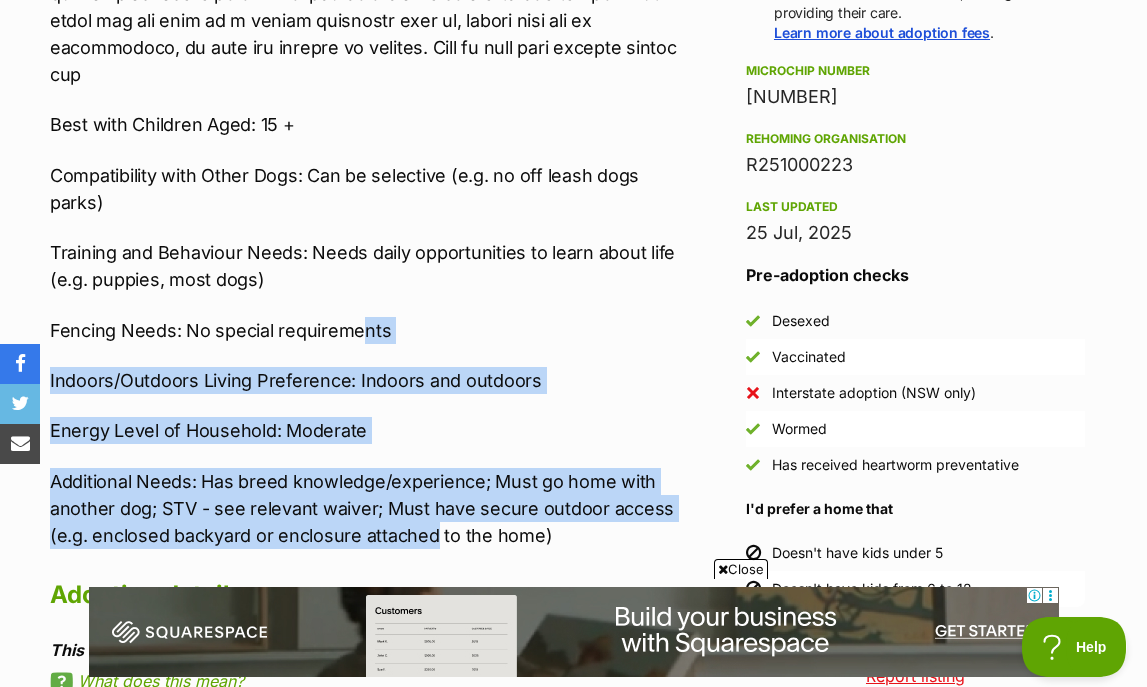 click on "Additional Needs: Has breed knowledge/experience; Must go home with another dog; STV - see relevant waiver; Must have secure outdoor access (e.g. enclosed backyard or enclosure attached to the home)" at bounding box center [366, 508] 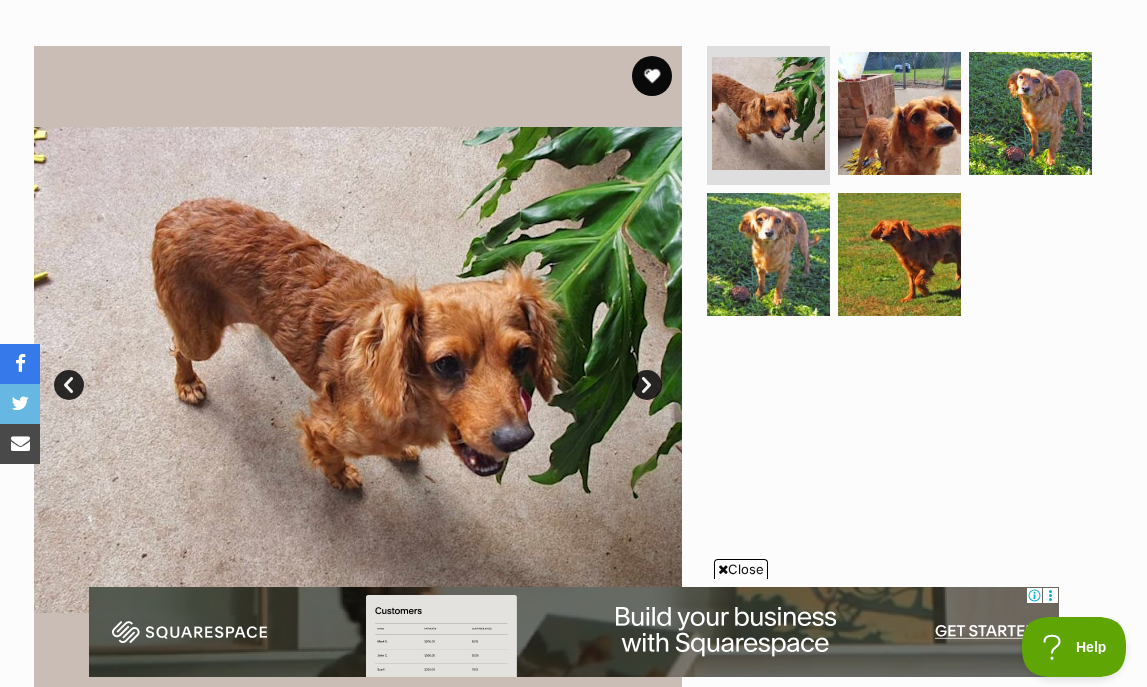 scroll, scrollTop: 0, scrollLeft: 0, axis: both 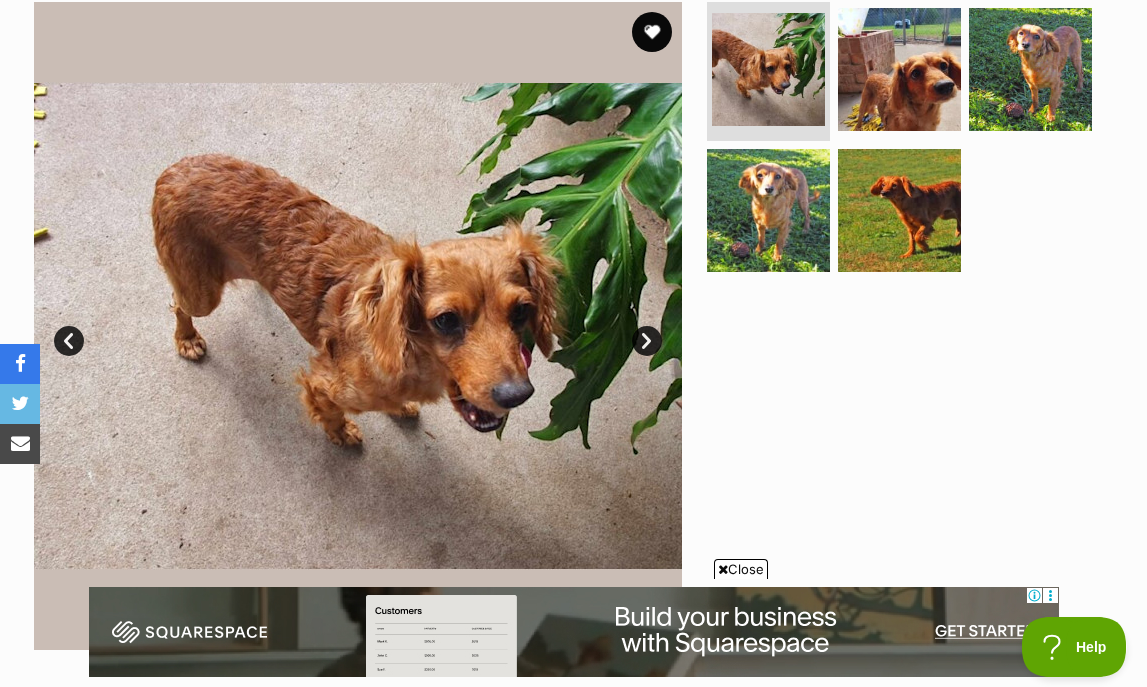 click on "Next" at bounding box center [647, 341] 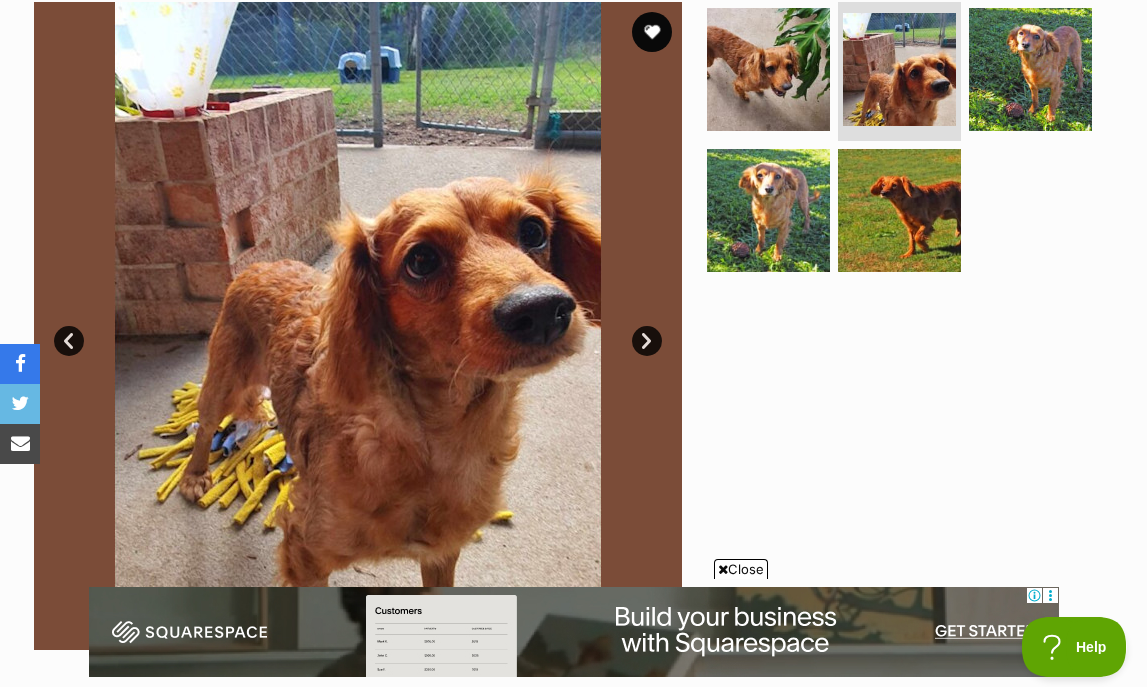 click on "Next" at bounding box center [647, 341] 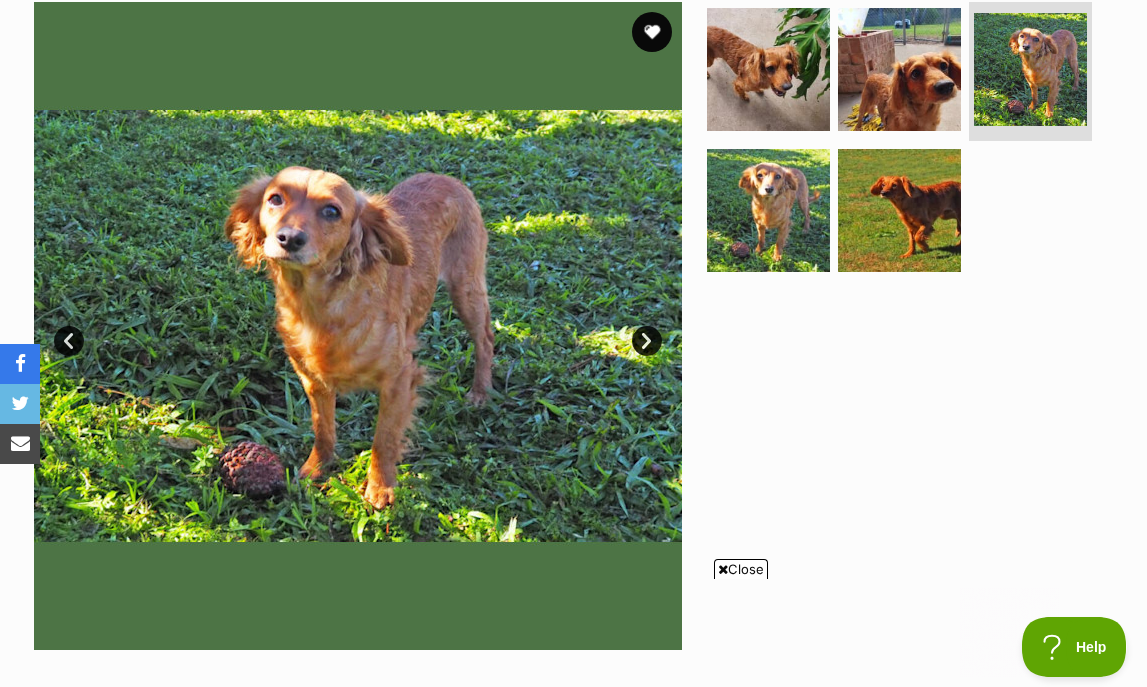 scroll, scrollTop: 0, scrollLeft: 0, axis: both 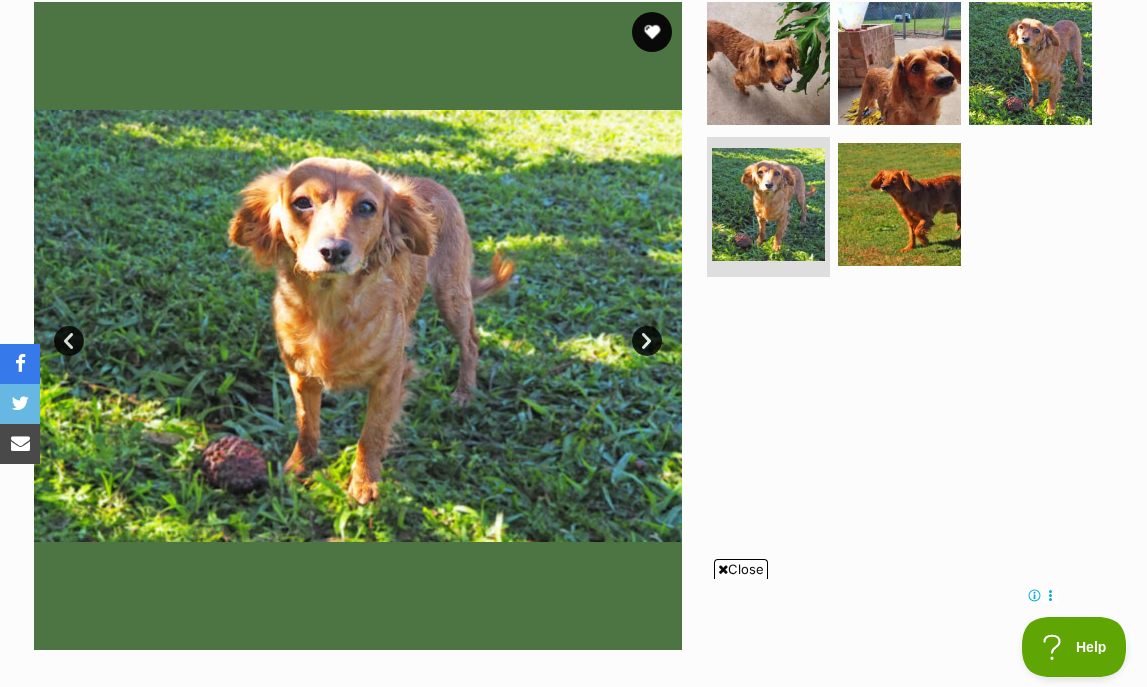 click on "Next" at bounding box center [647, 341] 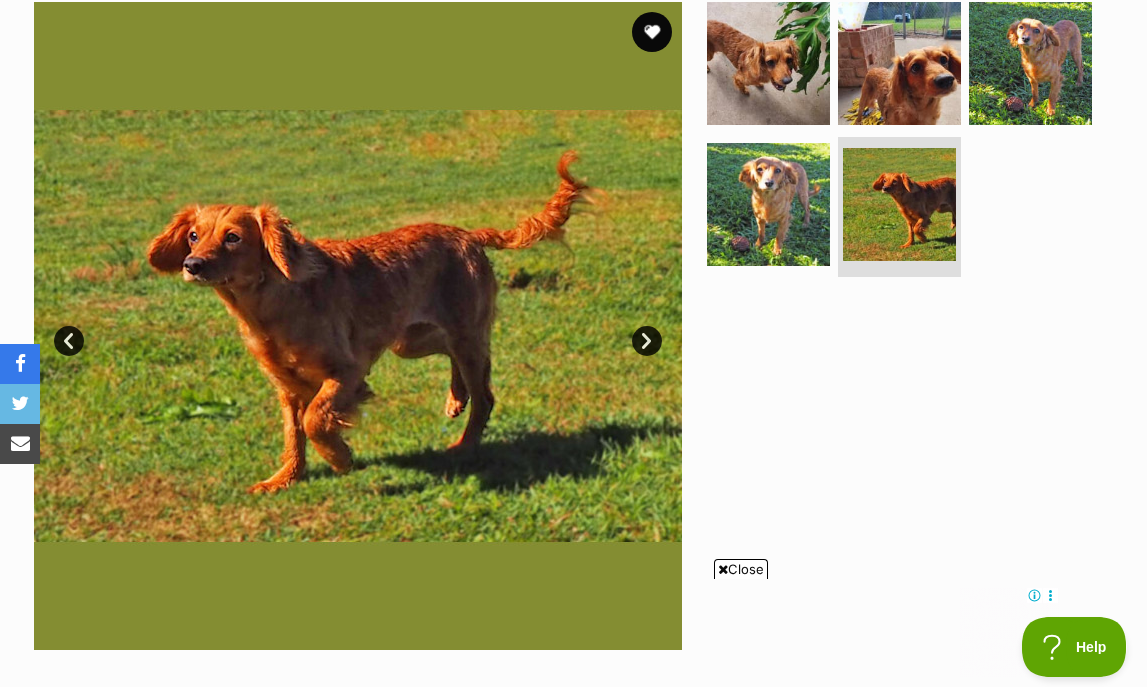 click on "Next" at bounding box center (647, 341) 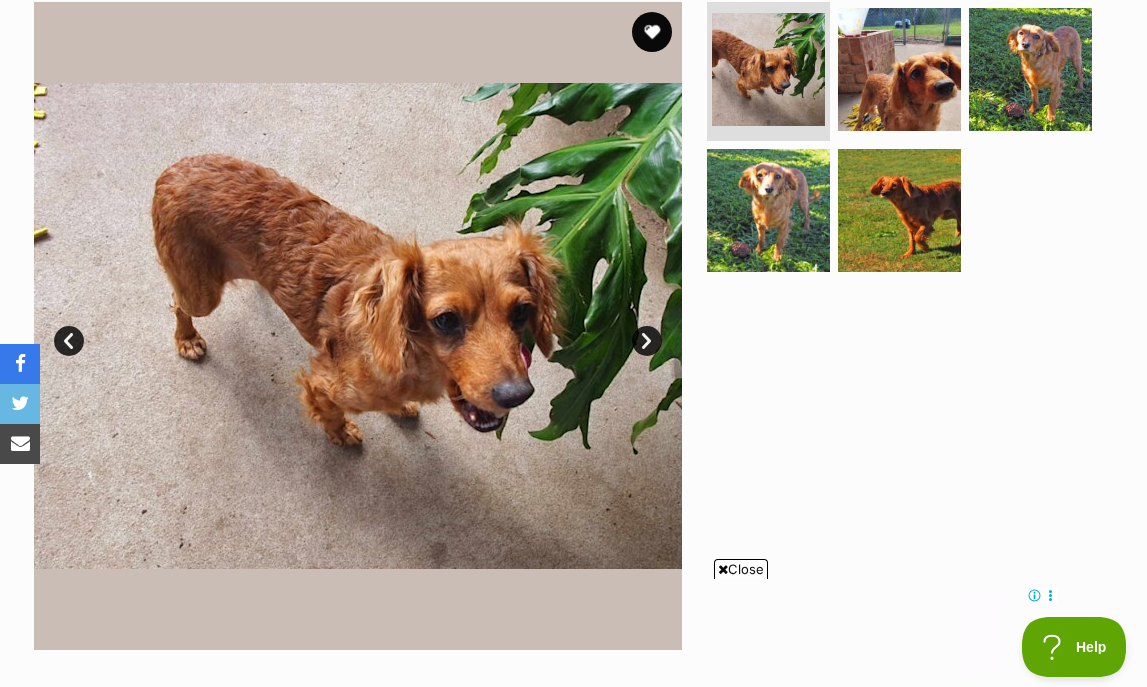 scroll, scrollTop: 0, scrollLeft: 0, axis: both 